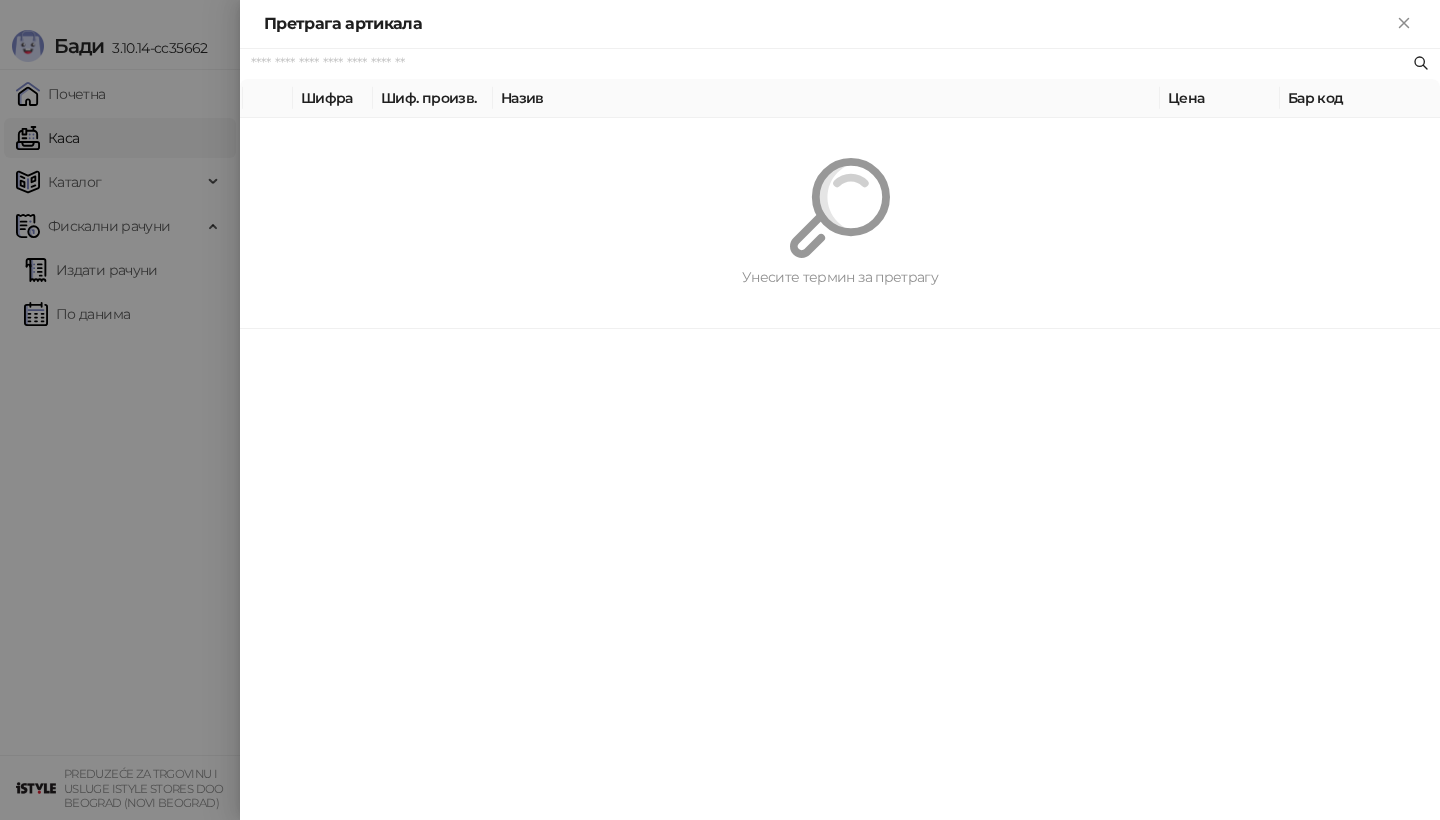 scroll, scrollTop: 0, scrollLeft: 0, axis: both 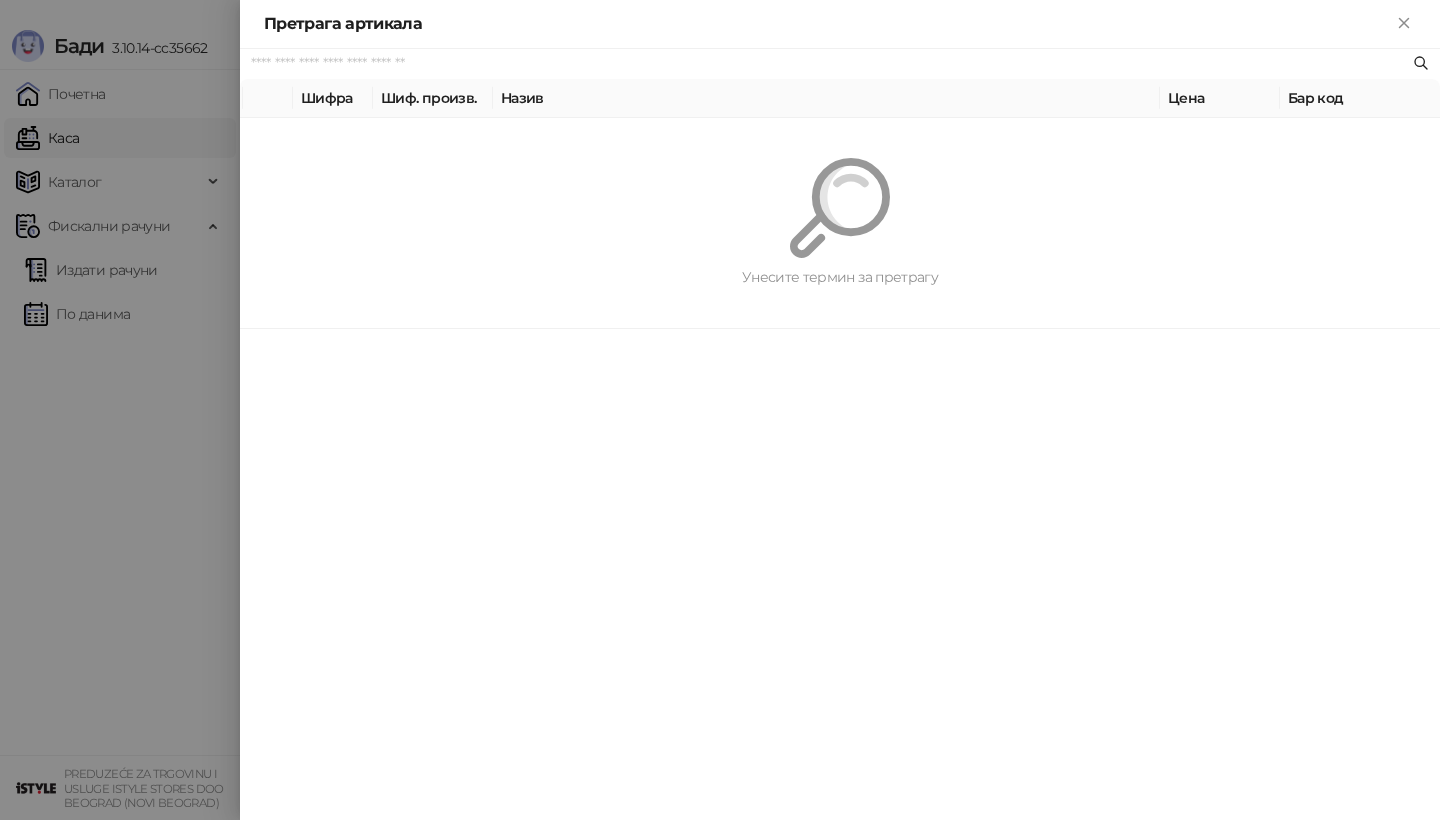 paste on "**********" 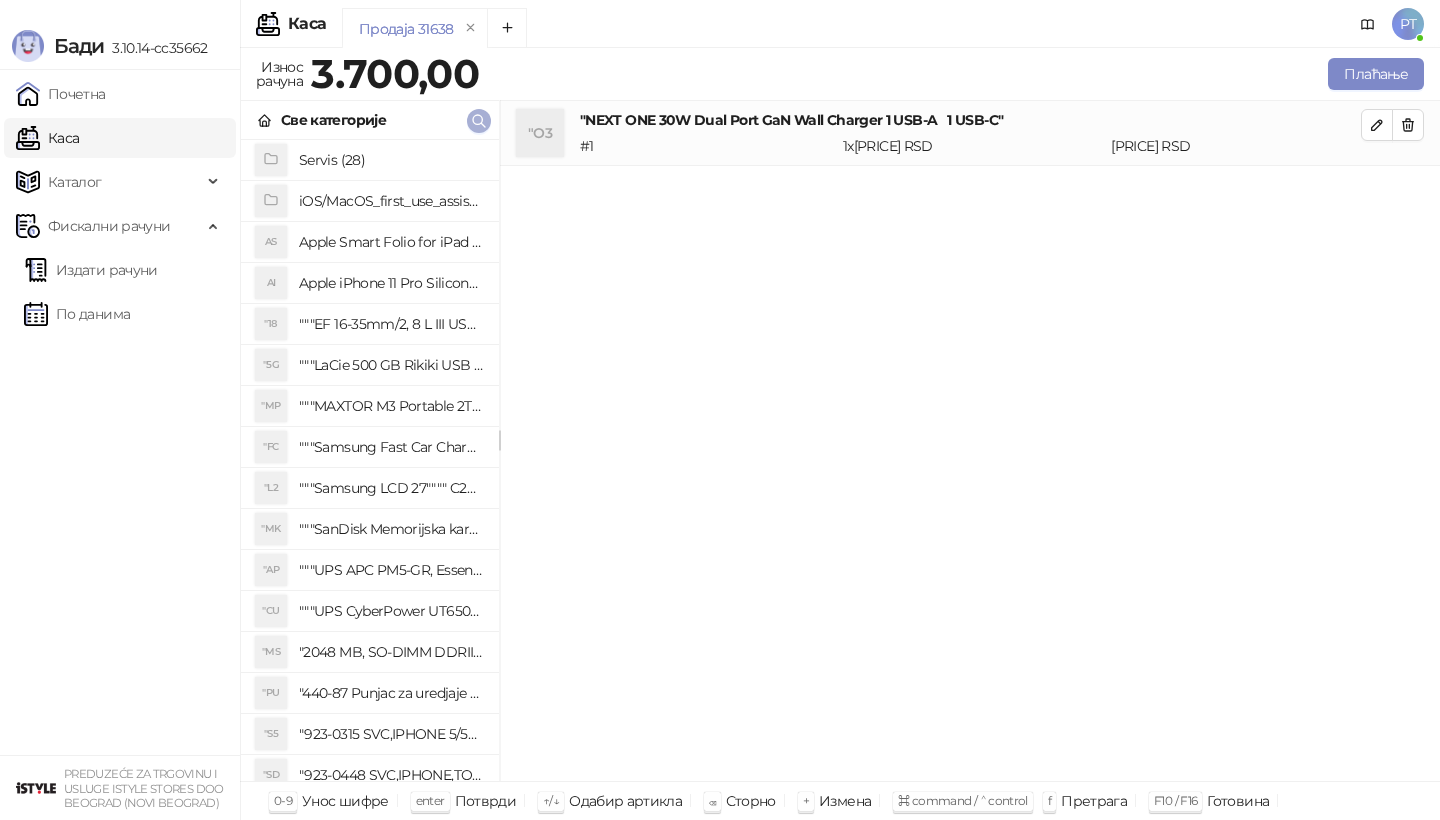 click 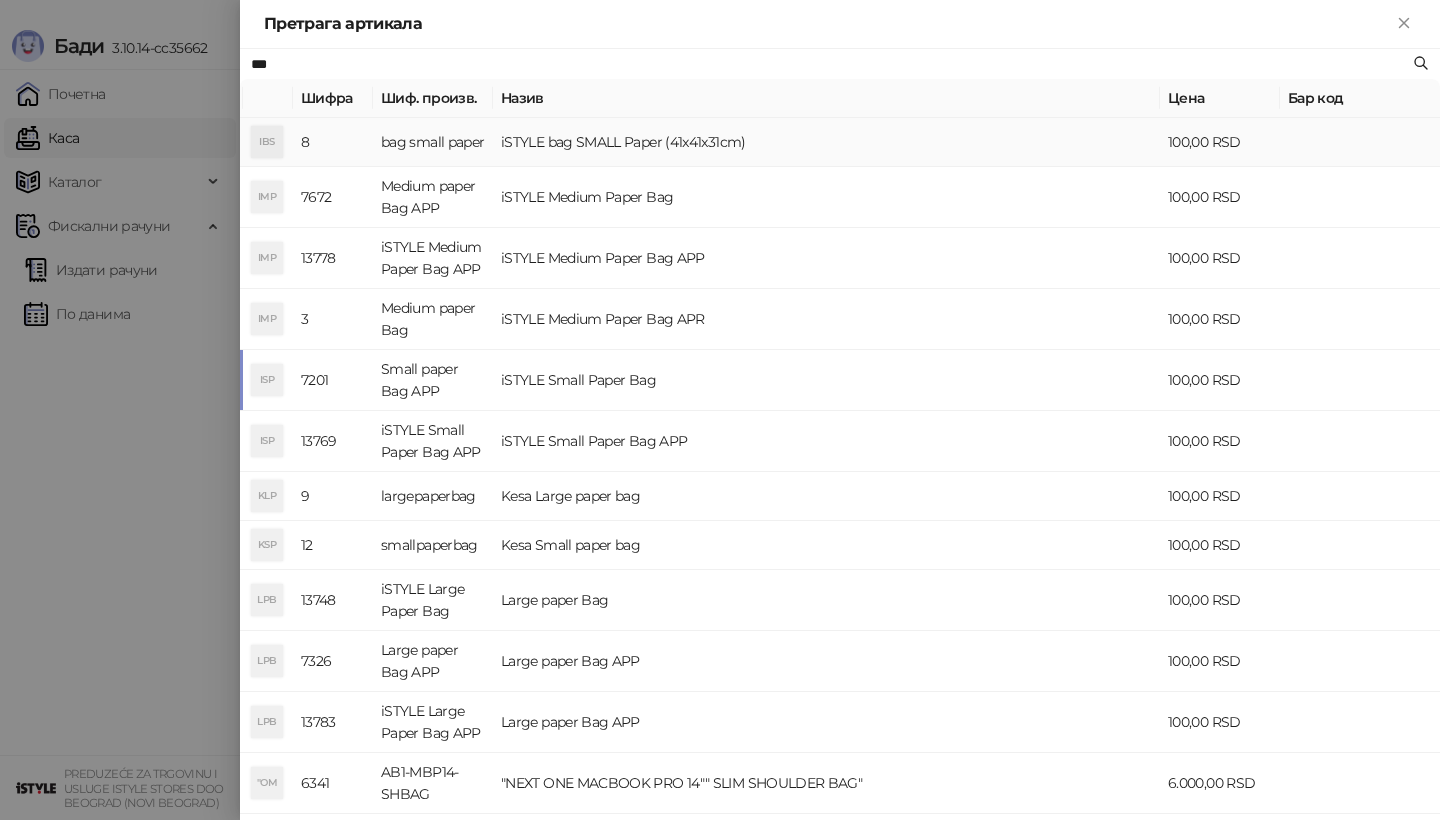 type on "***" 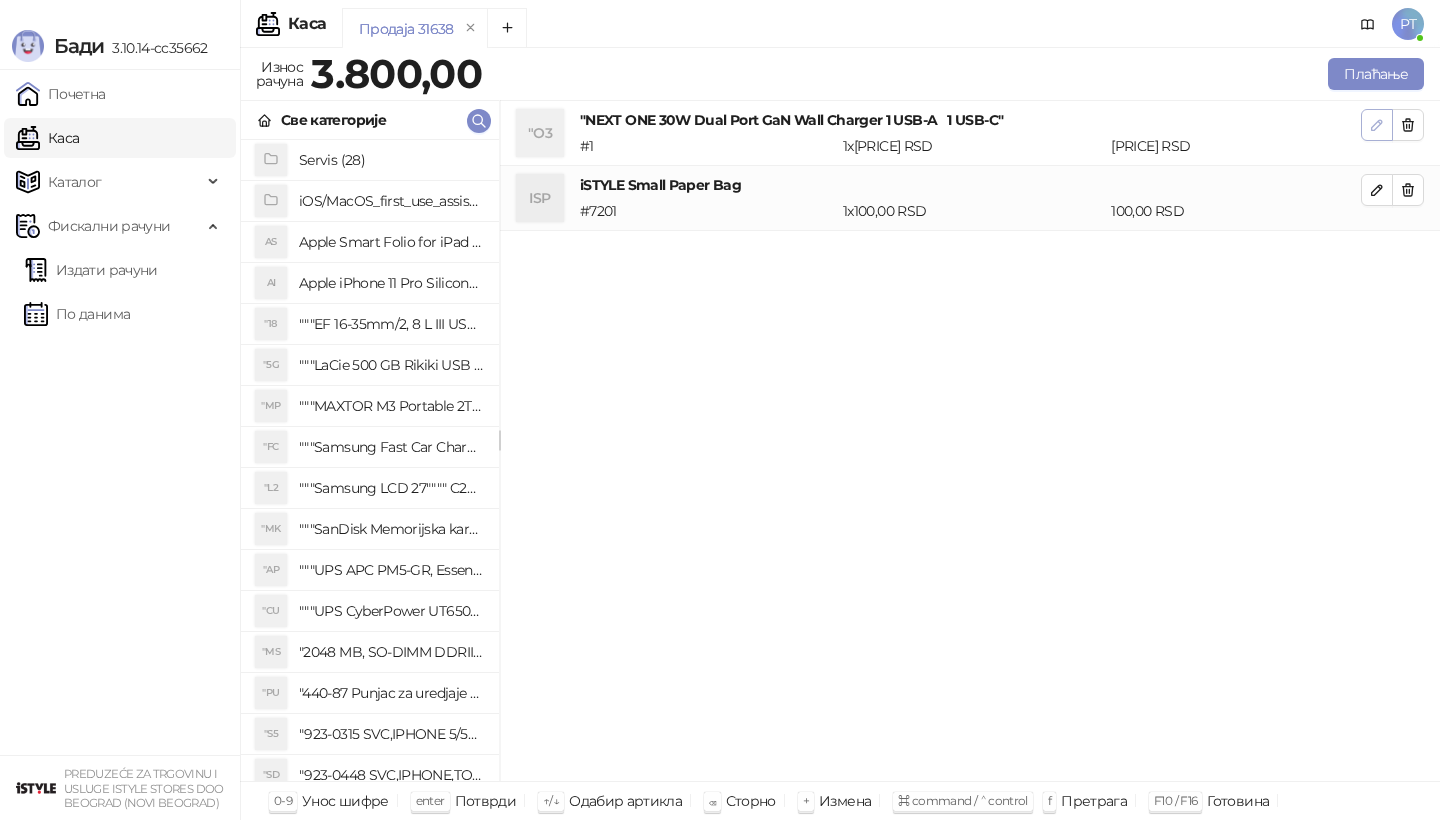 click at bounding box center [1377, 125] 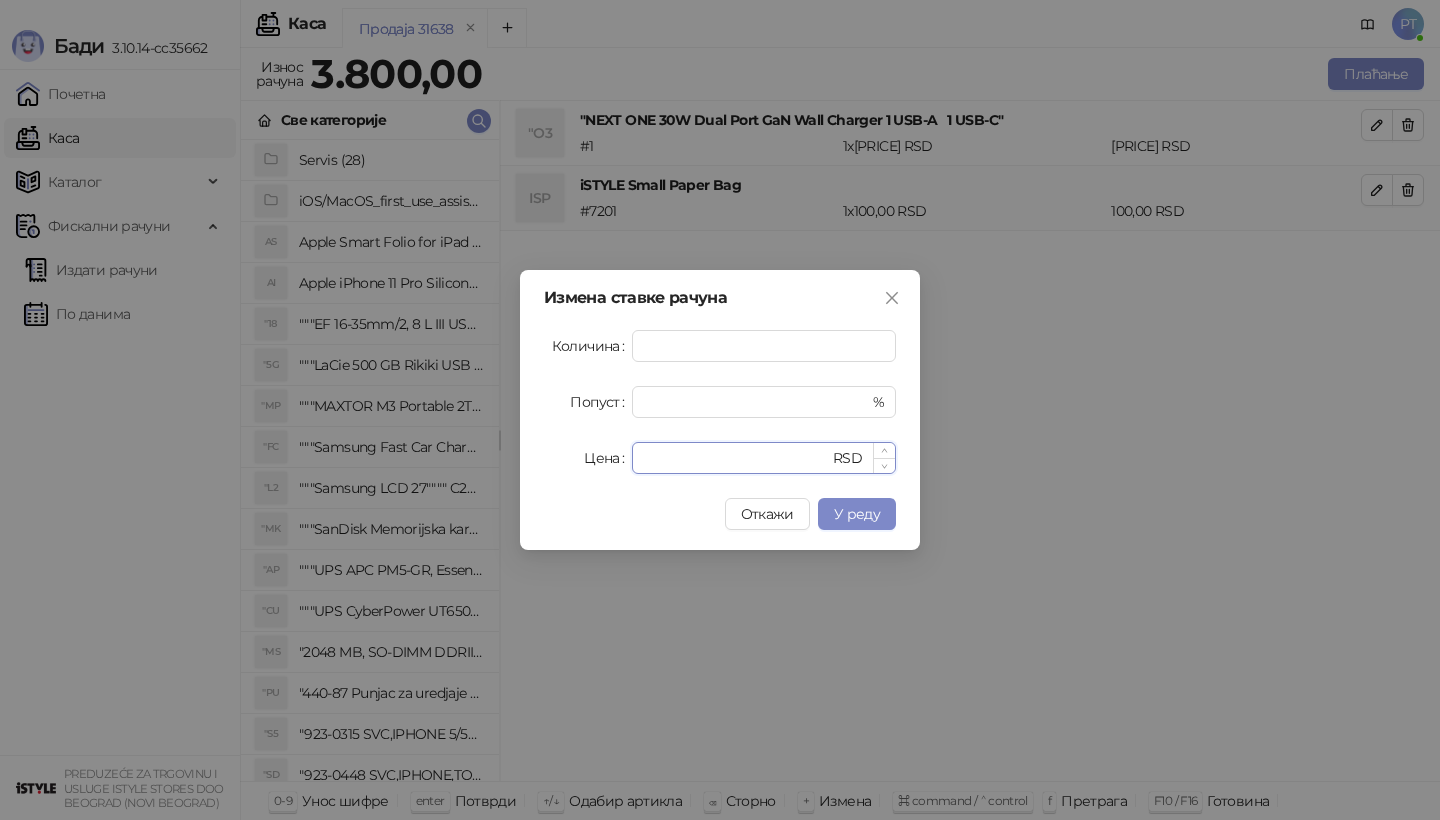 click on "****" at bounding box center [736, 458] 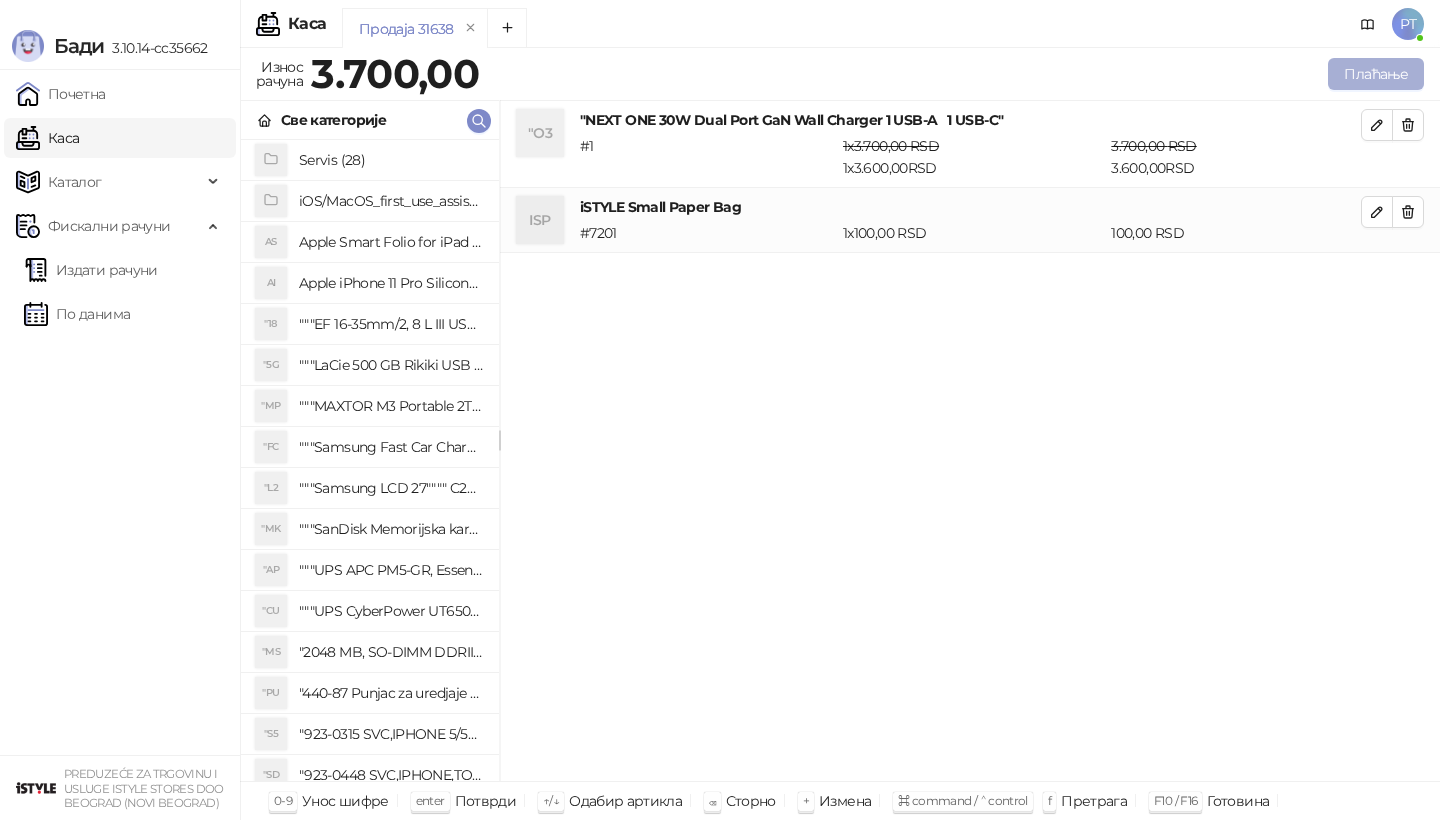 click on "Плаћање" at bounding box center (1376, 74) 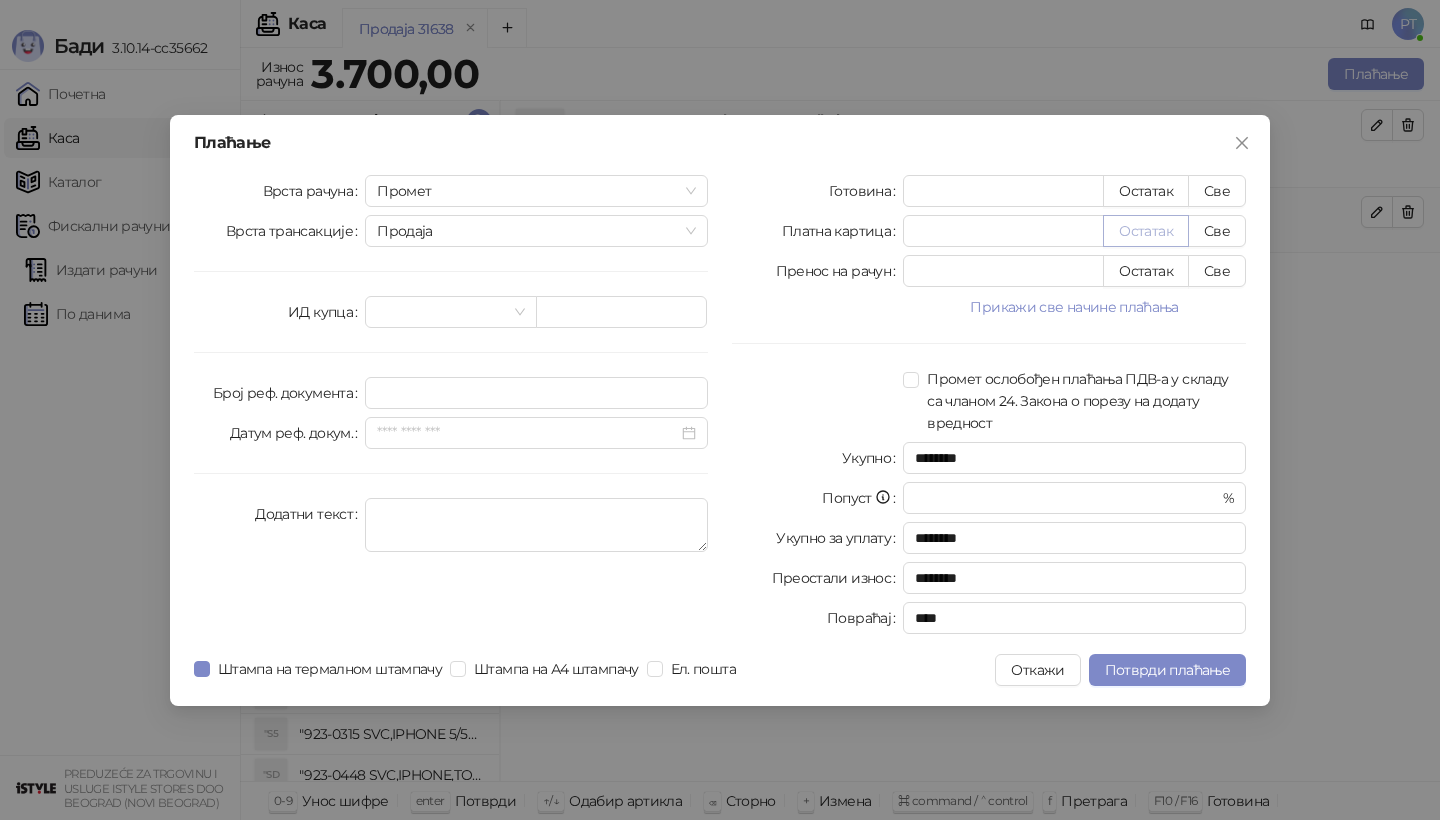 click on "Остатак" at bounding box center (1146, 231) 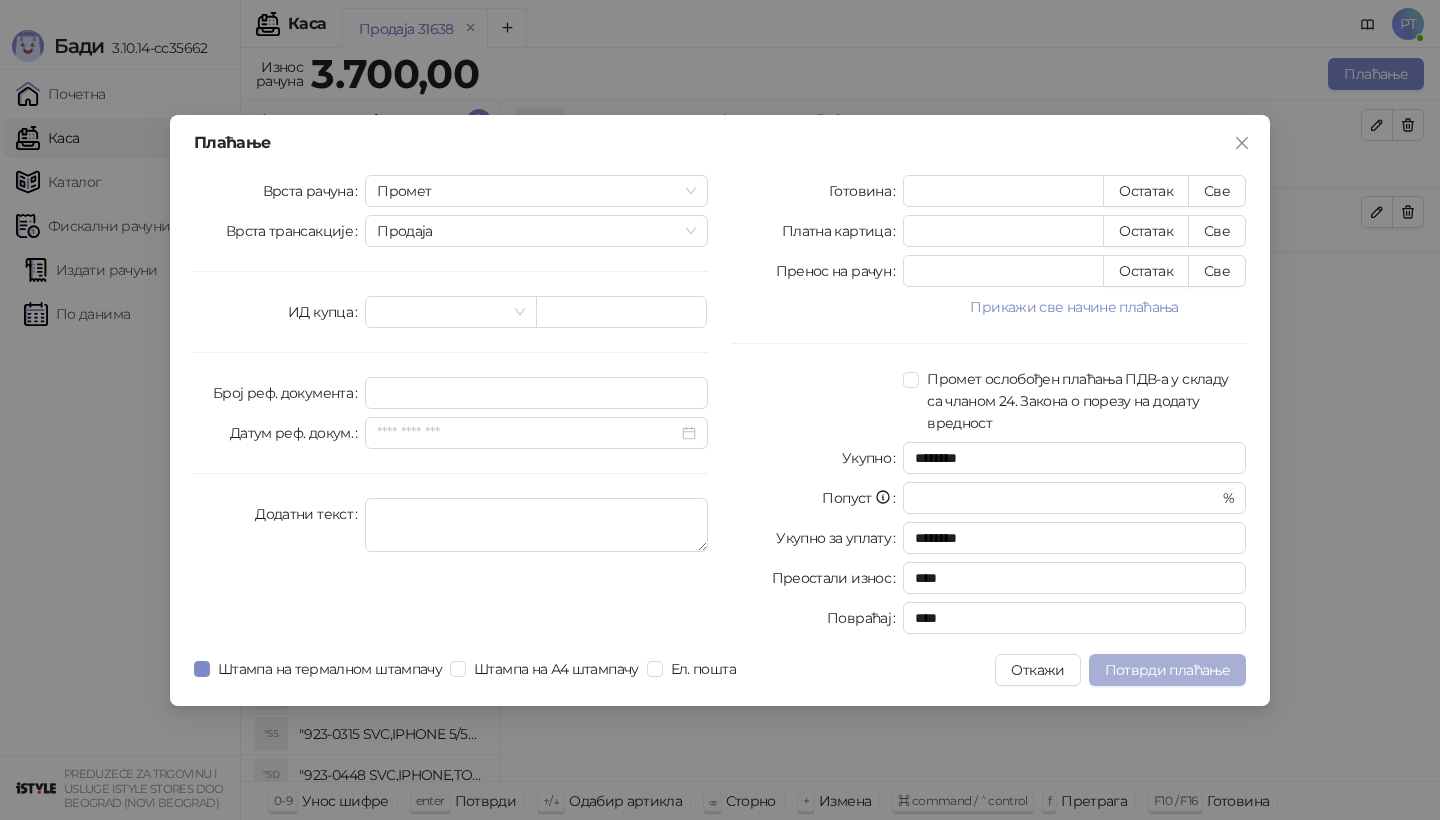click on "Потврди плаћање" at bounding box center [1167, 670] 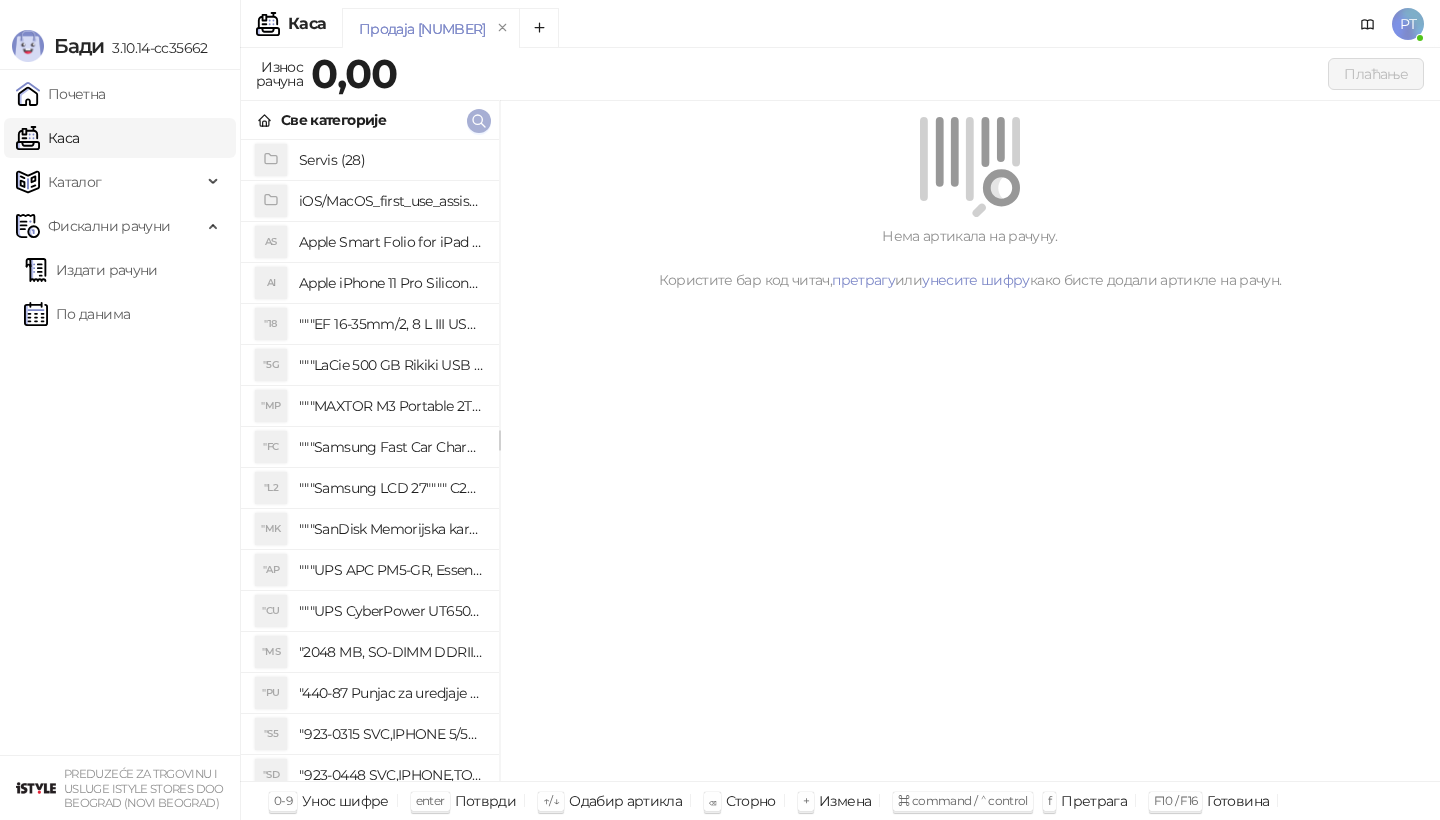 click 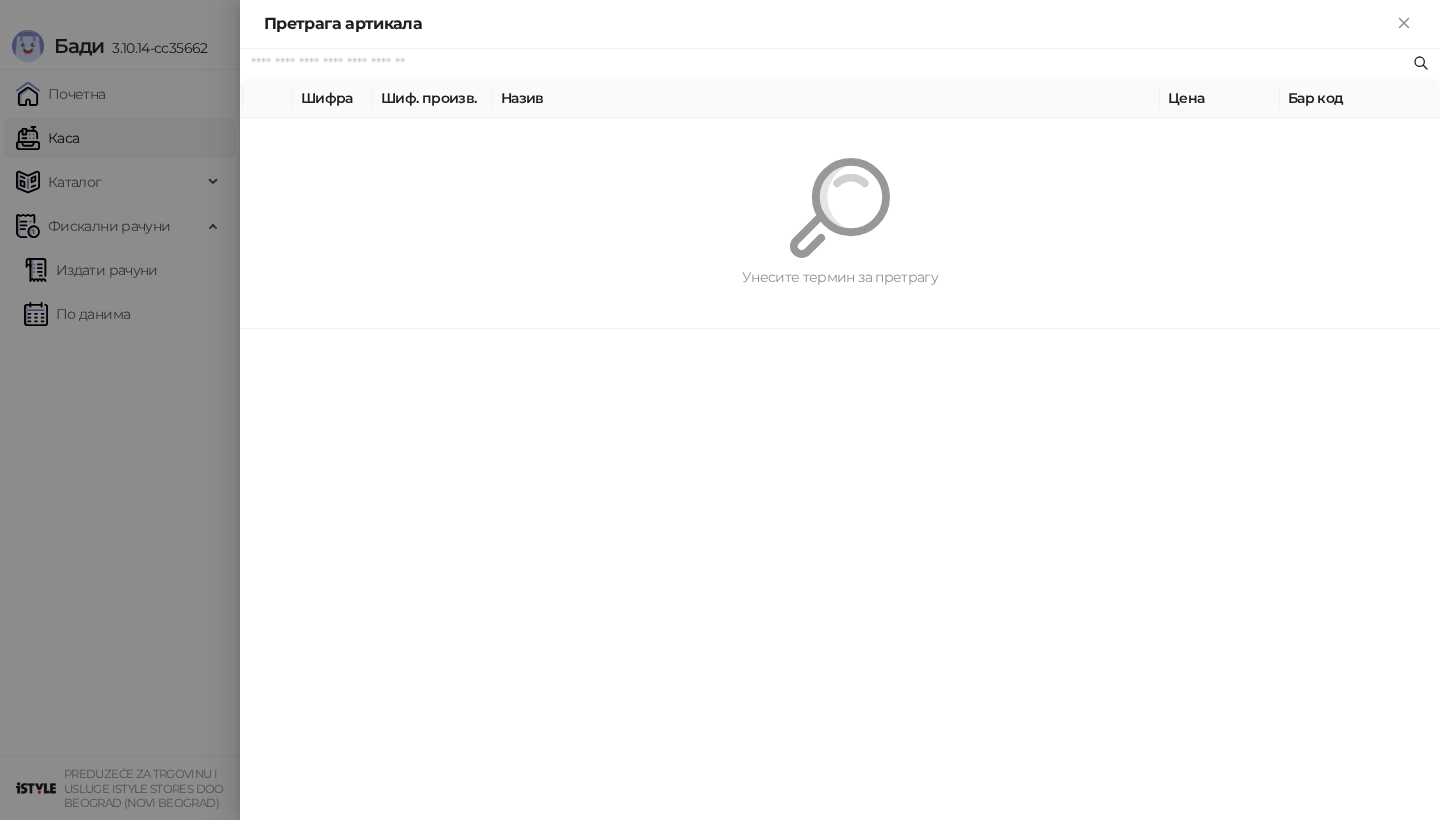 paste on "**********" 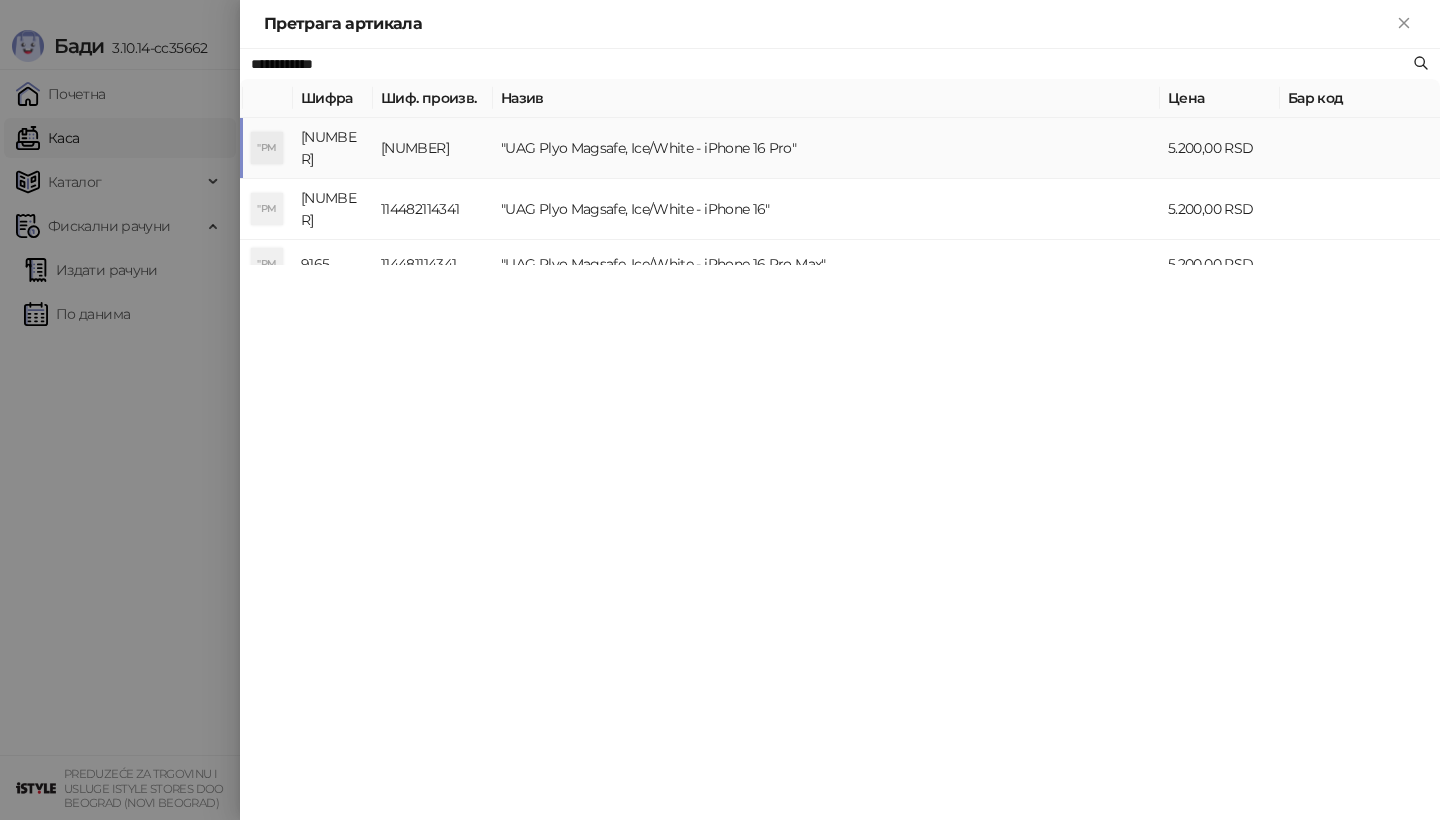 type on "**********" 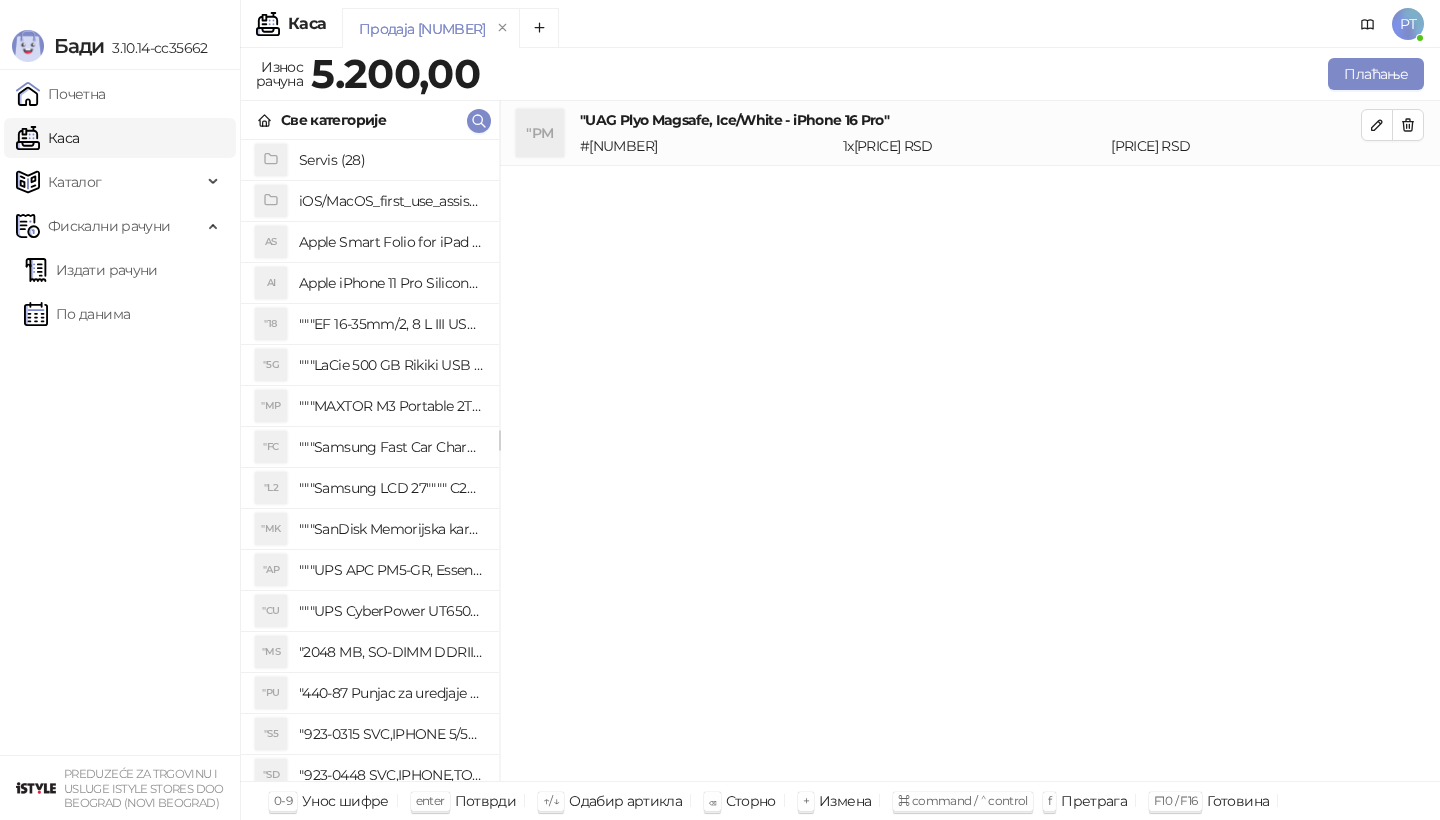 click on "Све категорије" at bounding box center (370, 120) 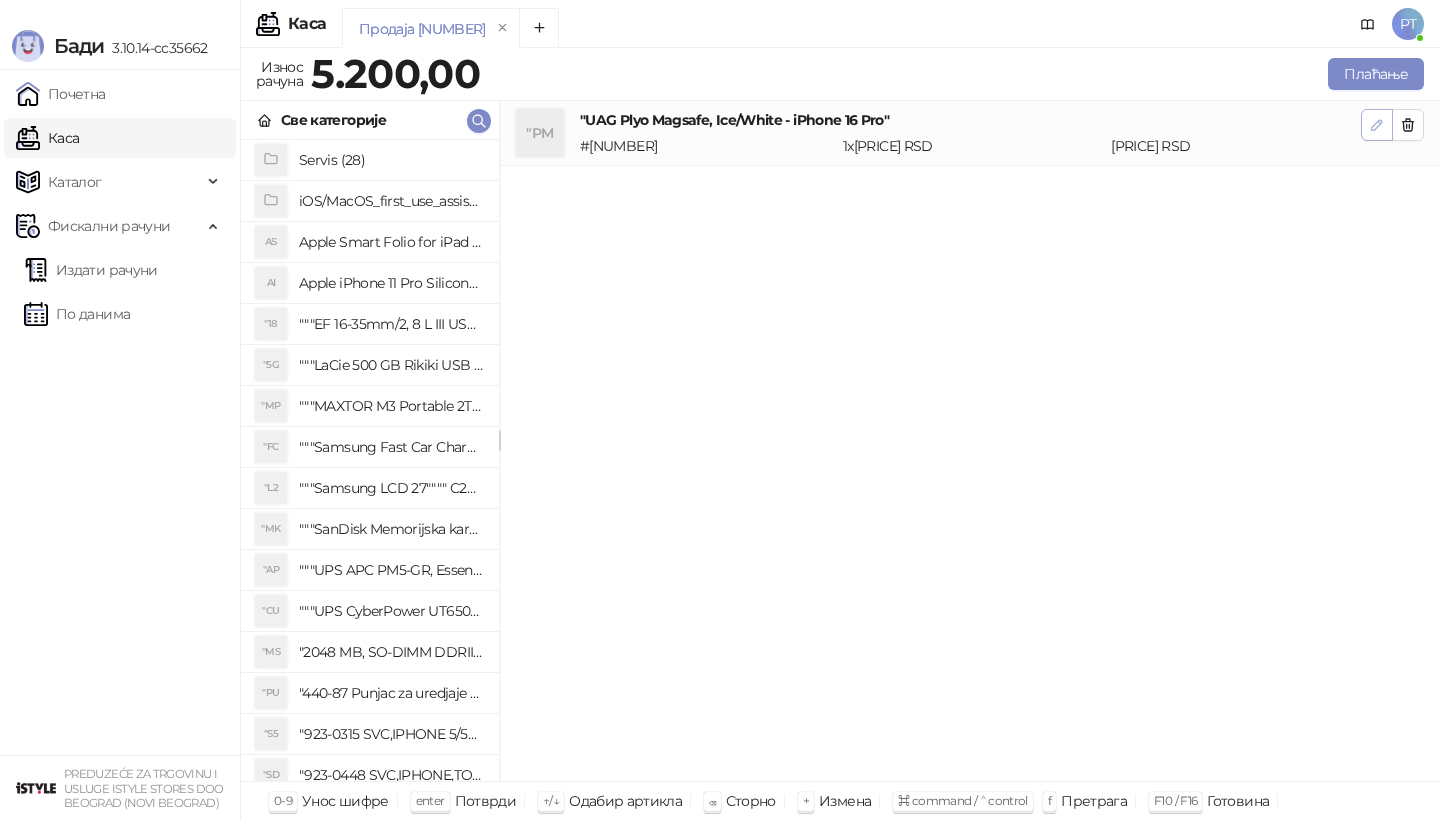 click 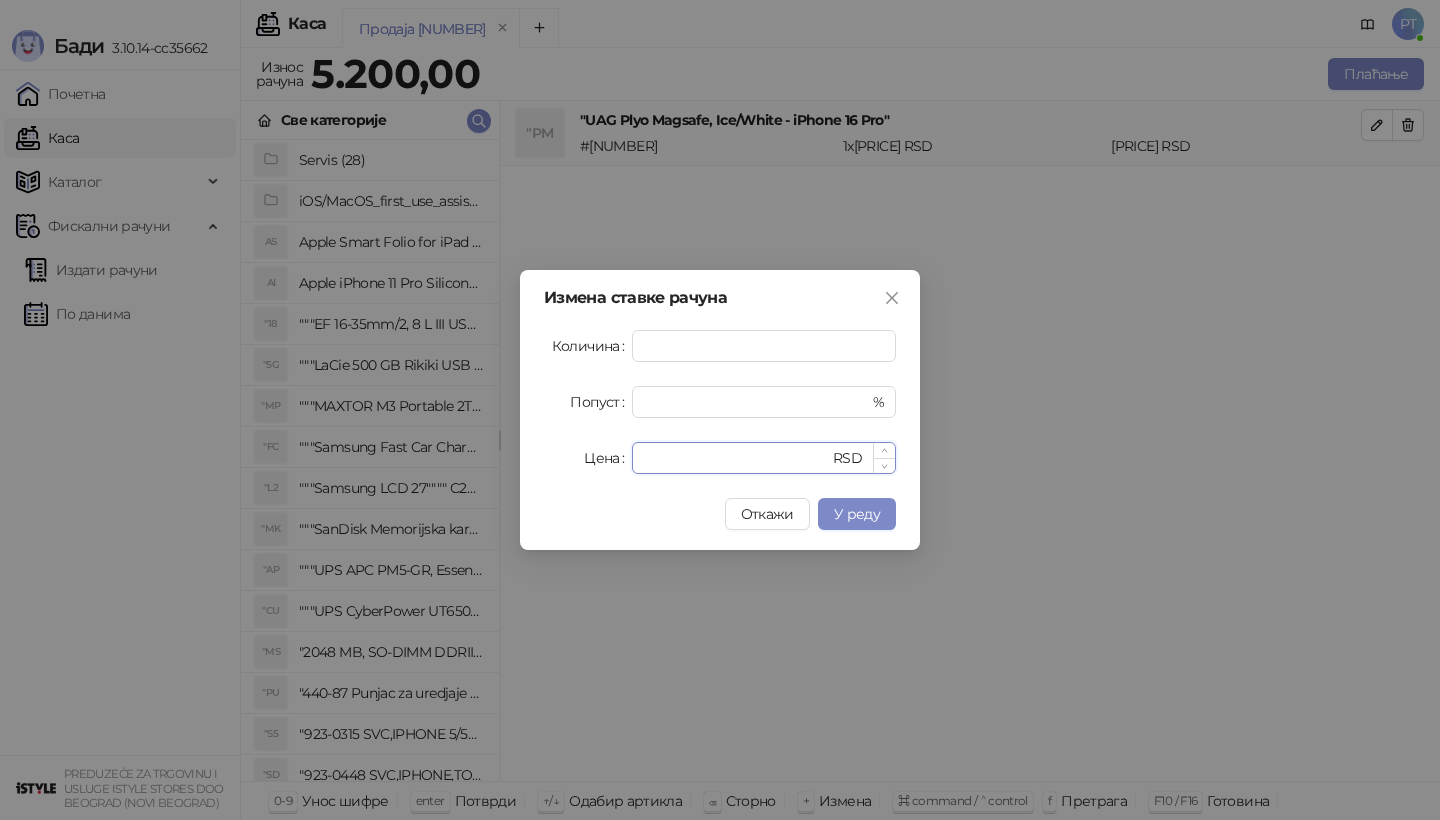 click on "****" at bounding box center [736, 458] 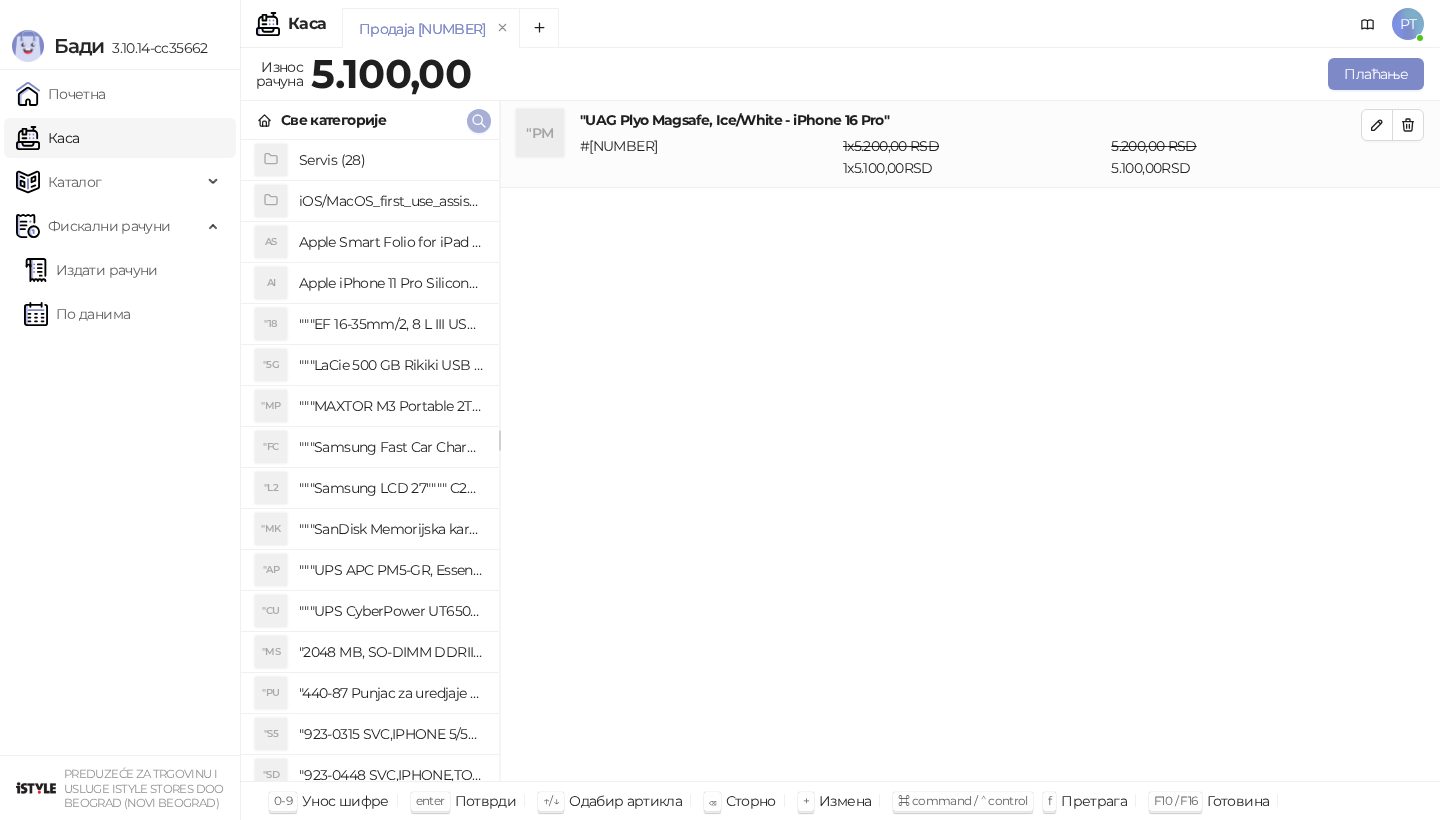 click 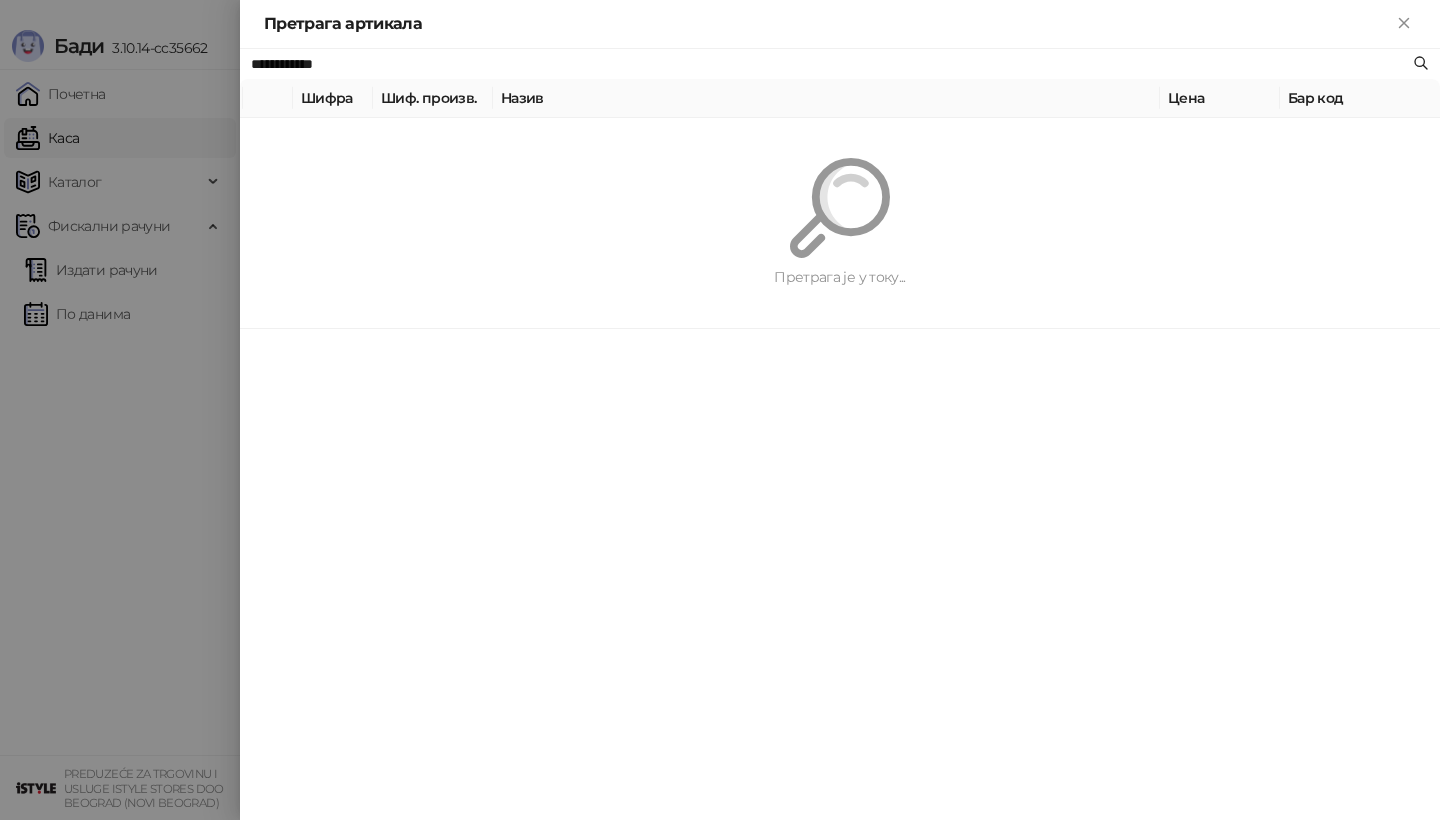 paste on "*******" 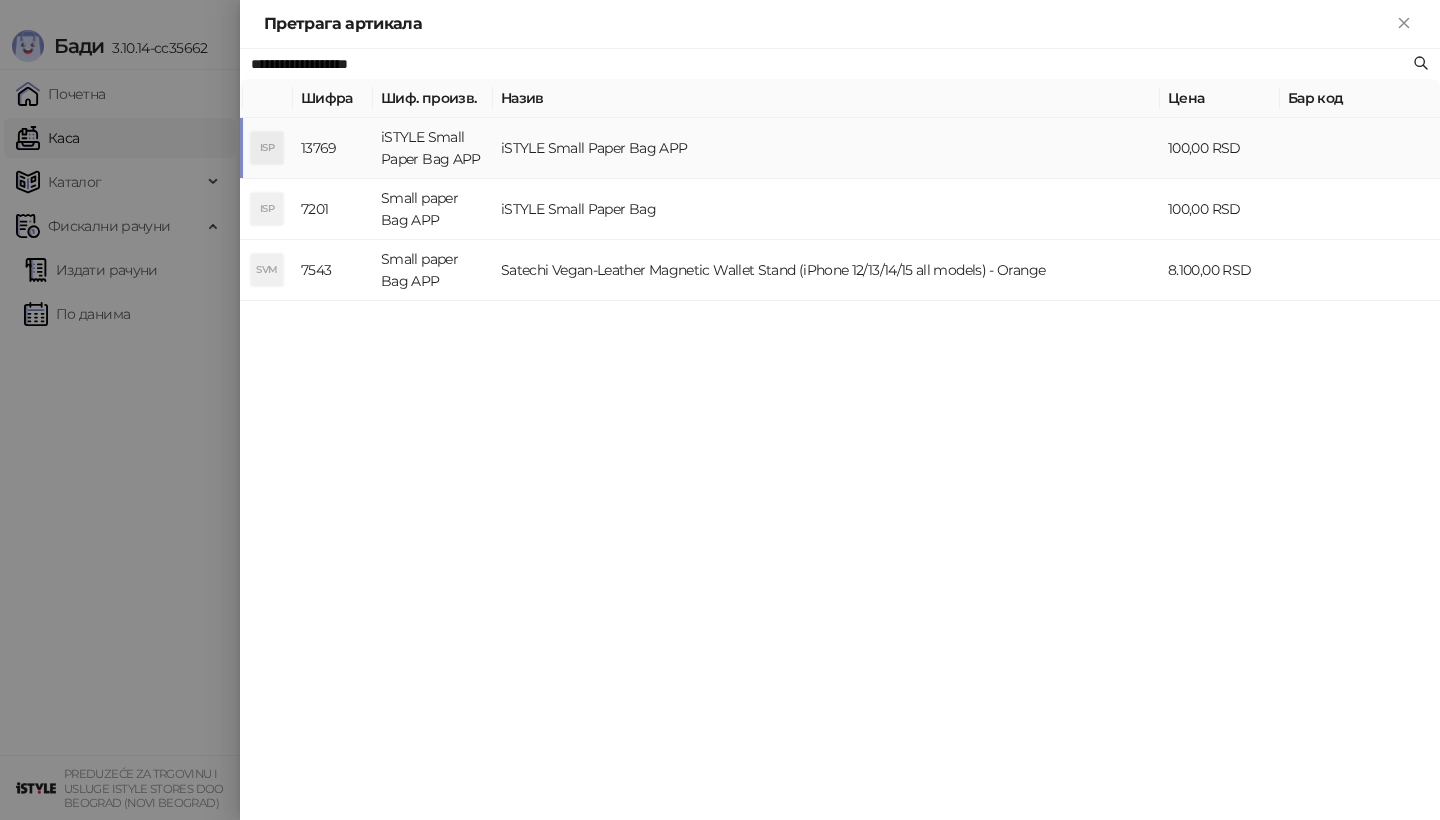 type on "**********" 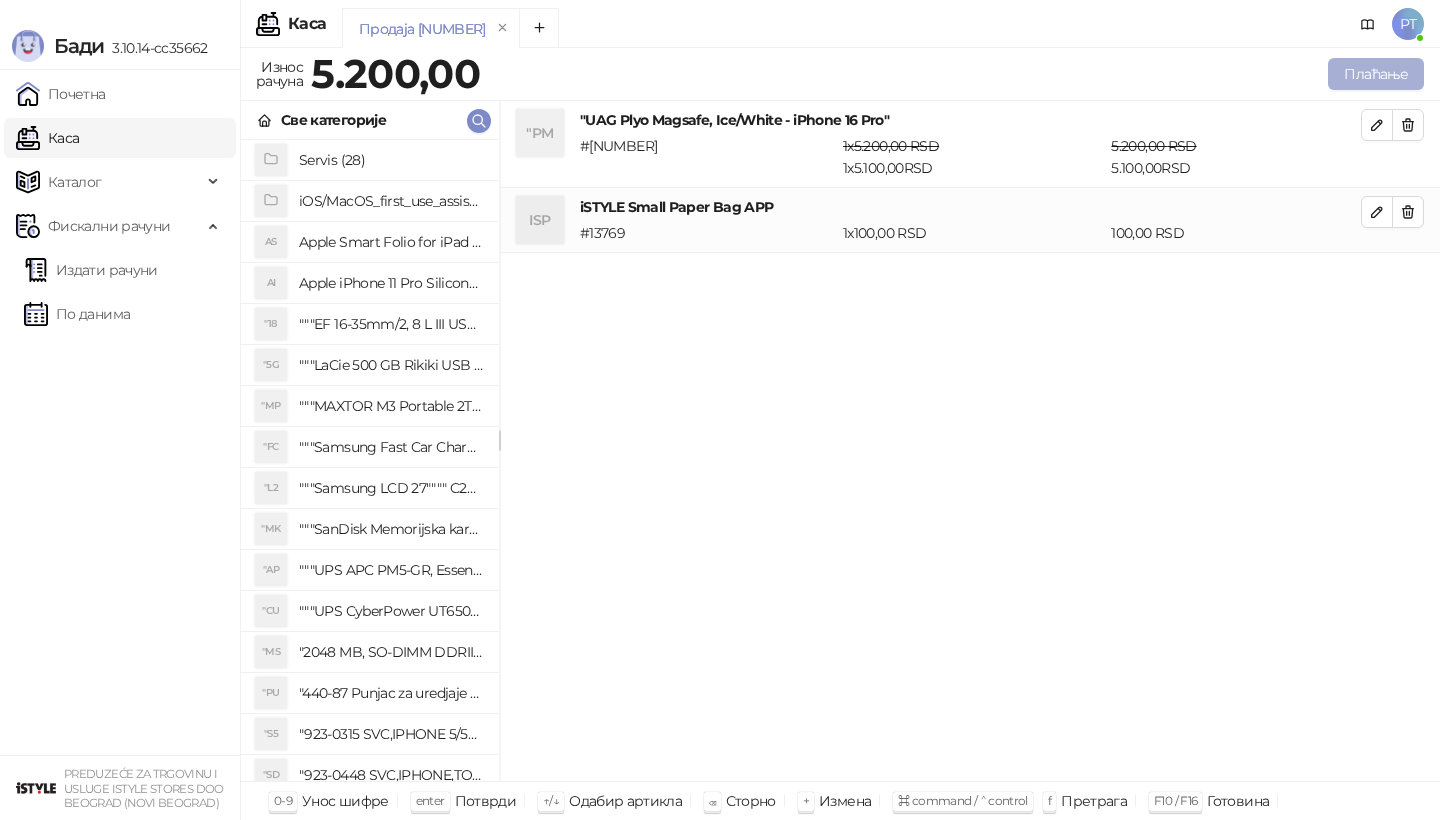 click on "Плаћање" at bounding box center [1376, 74] 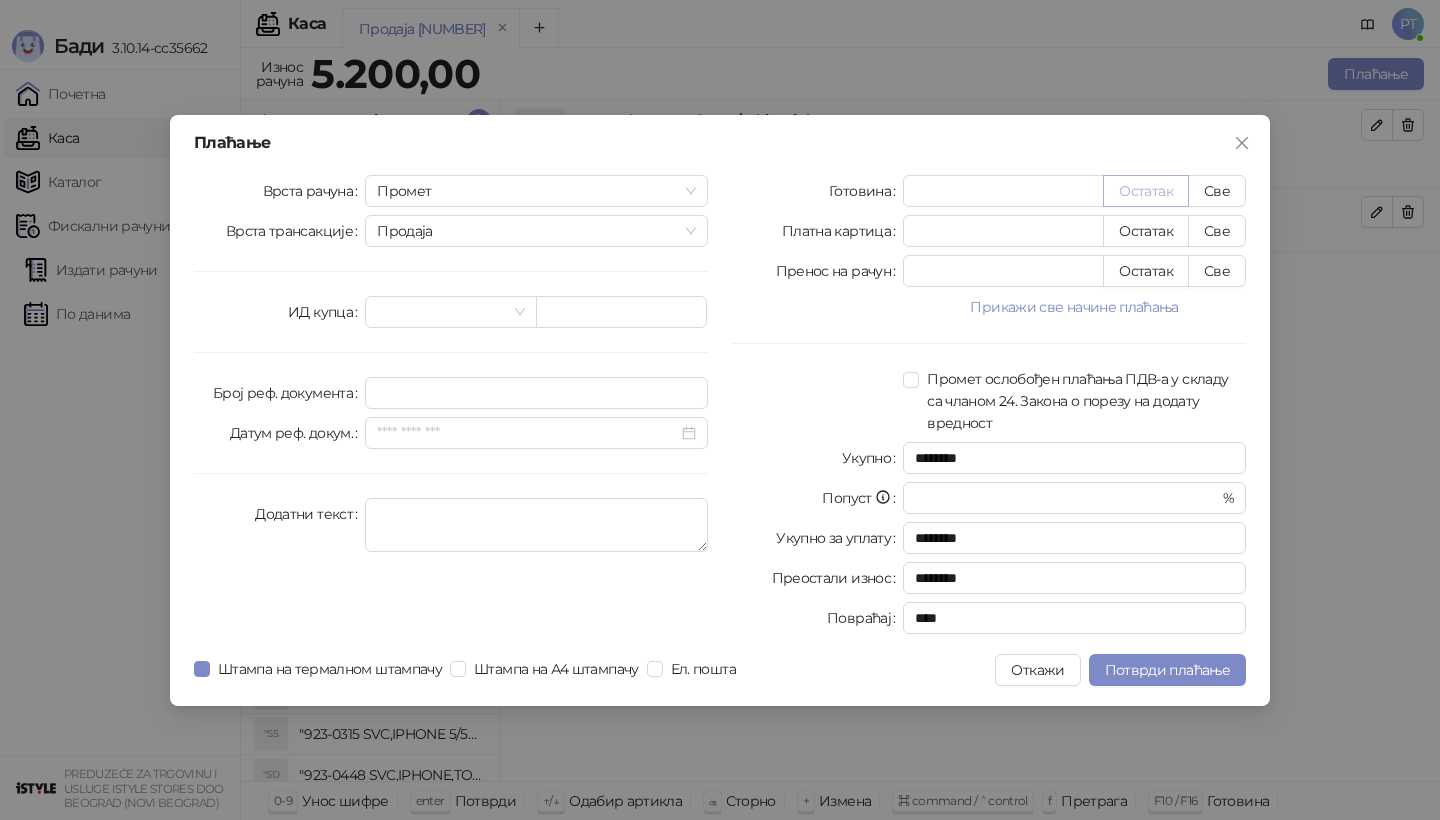 click on "Остатак" at bounding box center [1146, 191] 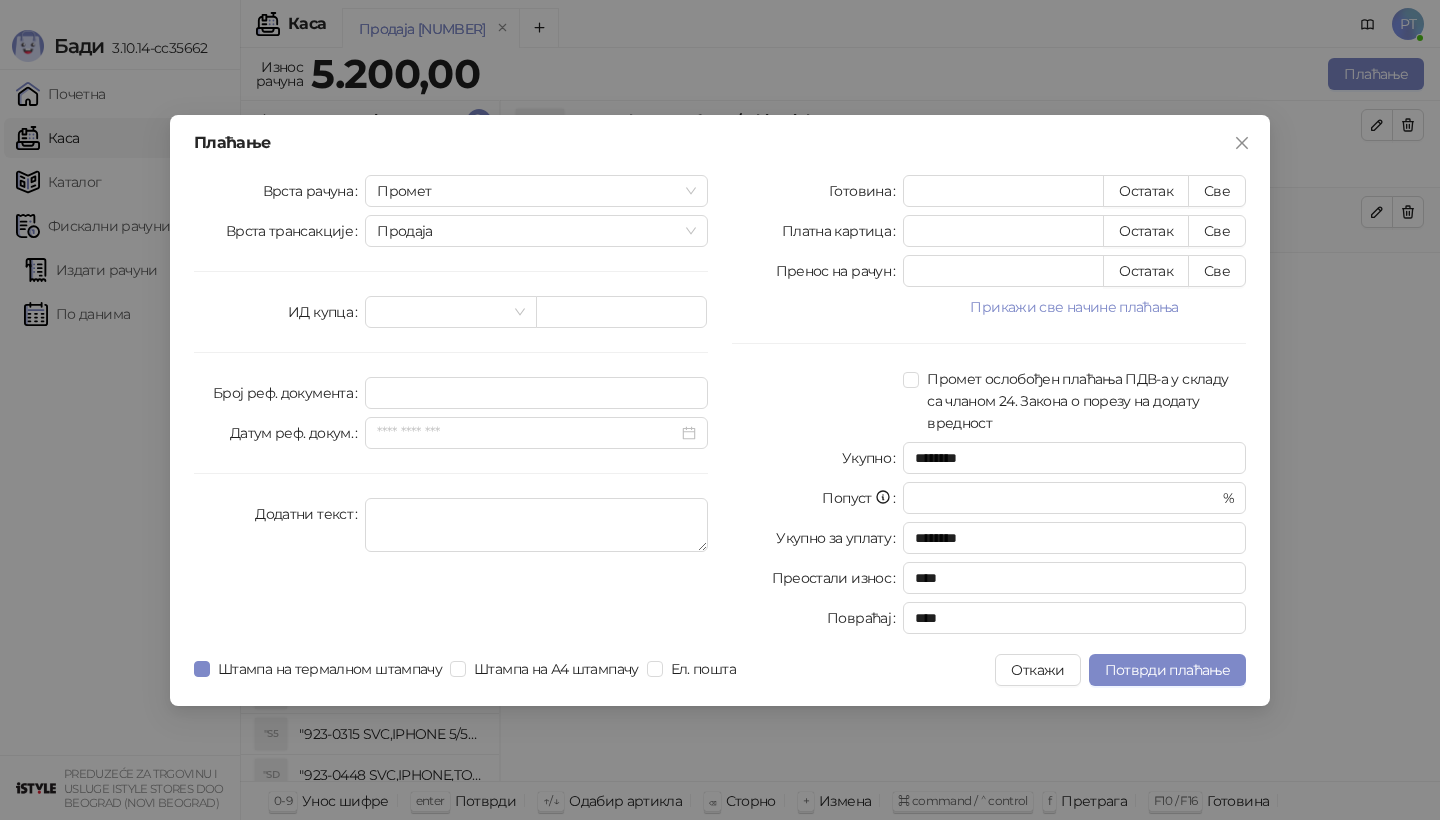 click on "Плаћање Врста рачуна Промет Врста трансакције Продаја ИД купца Број реф. документа Датум реф. докум. Додатни текст Готовина **** Остатак Све Платна картица * Остатак Све Пренос на рачун * Остатак Све Прикажи све начине плаћања Ваучер * Остатак Све Чек * Остатак Све Инстант плаћање * Остатак Све Друго безготовинско * Остатак Све   Промет ослобођен плаћања ПДВ-а у складу са чланом 24. Закона о порезу на додату вредност Укупно ******** Попуст   * % Укупно за уплату ******** Преостали износ **** Повраћај **** Штампа на термалном штампачу Штампа на А4 штампачу Ел. пошта Откажи" at bounding box center (720, 410) 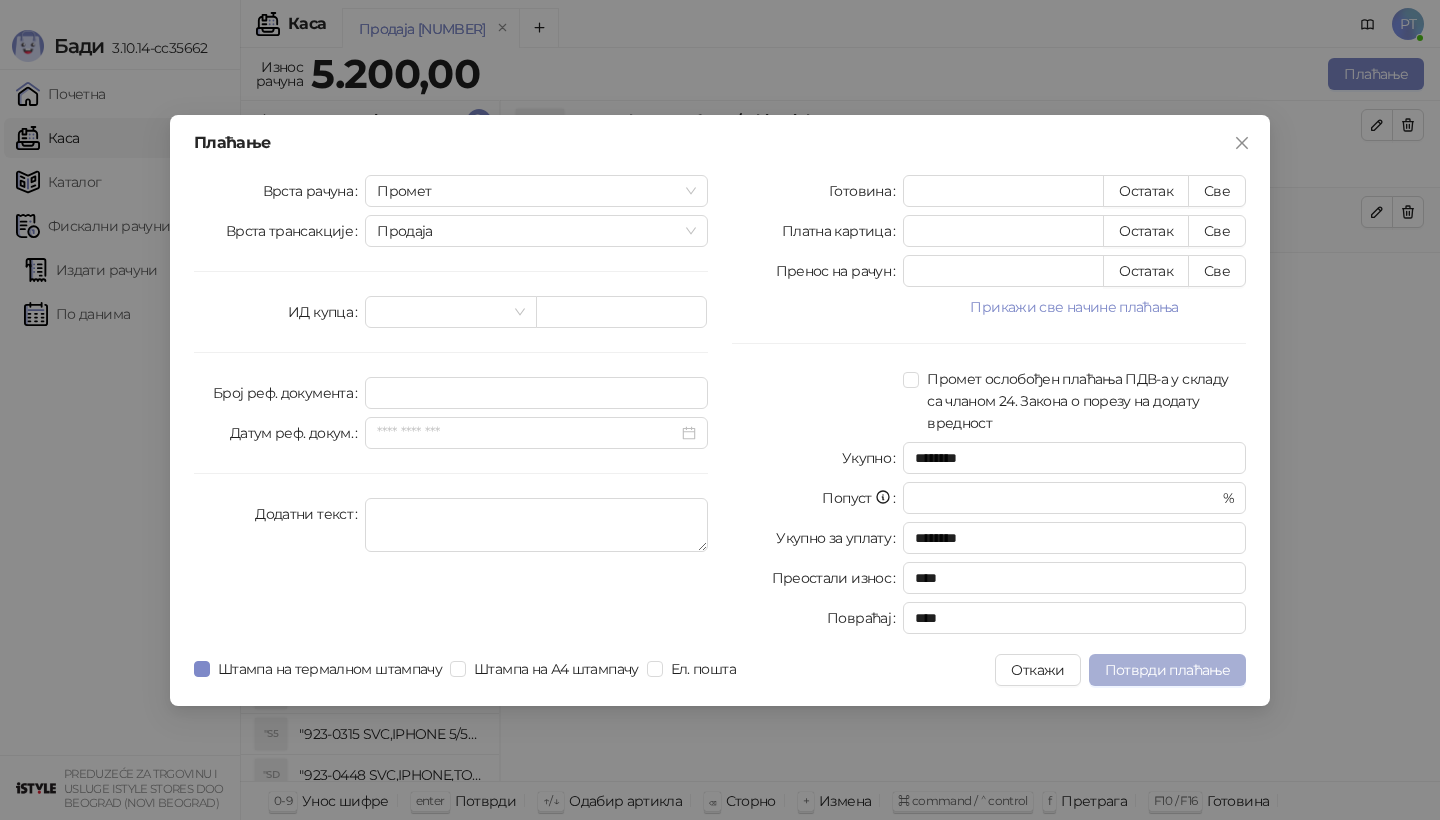 click on "Потврди плаћање" at bounding box center (1167, 670) 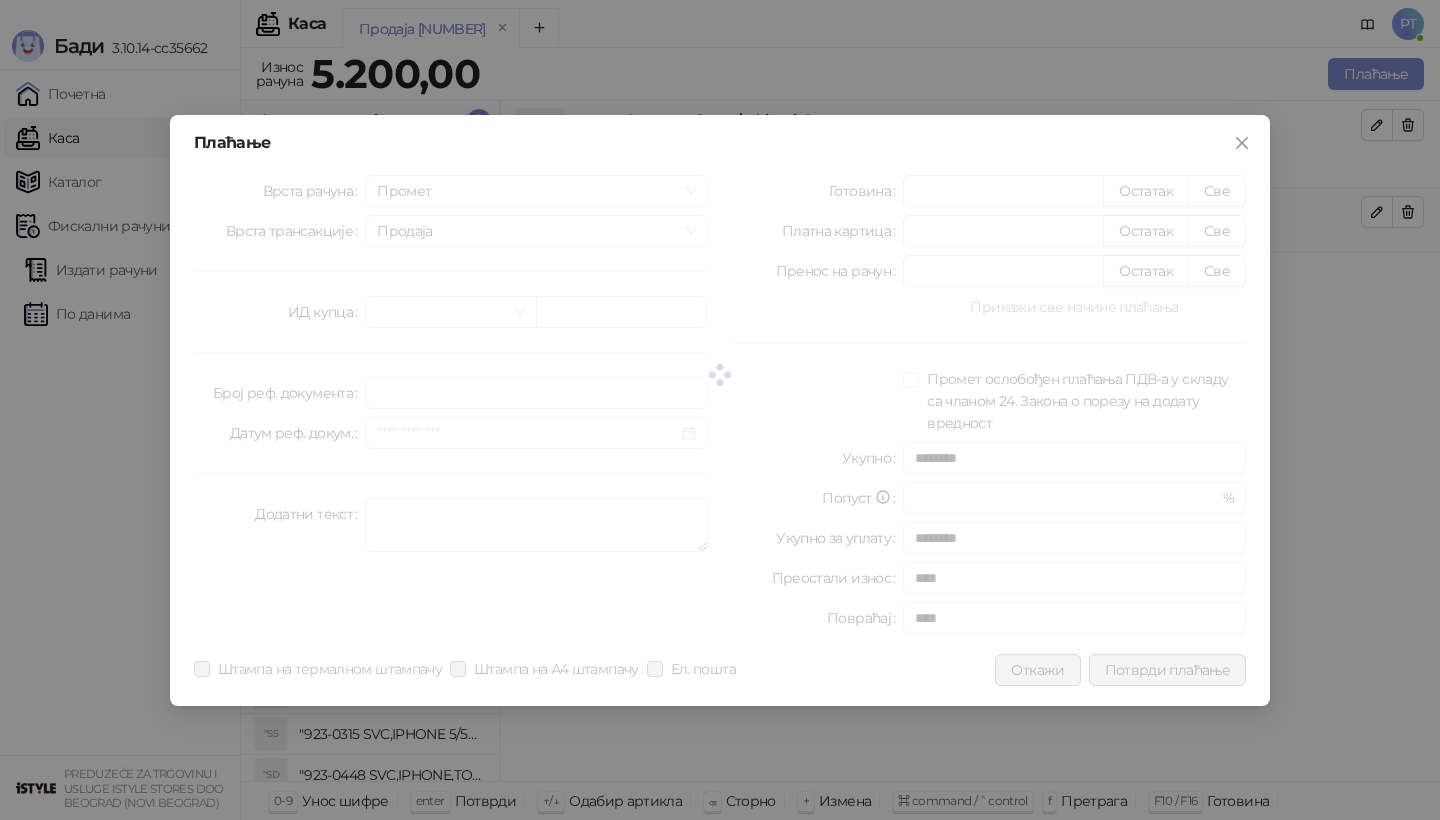 drag, startPoint x: 1128, startPoint y: 643, endPoint x: 1065, endPoint y: 515, distance: 142.66394 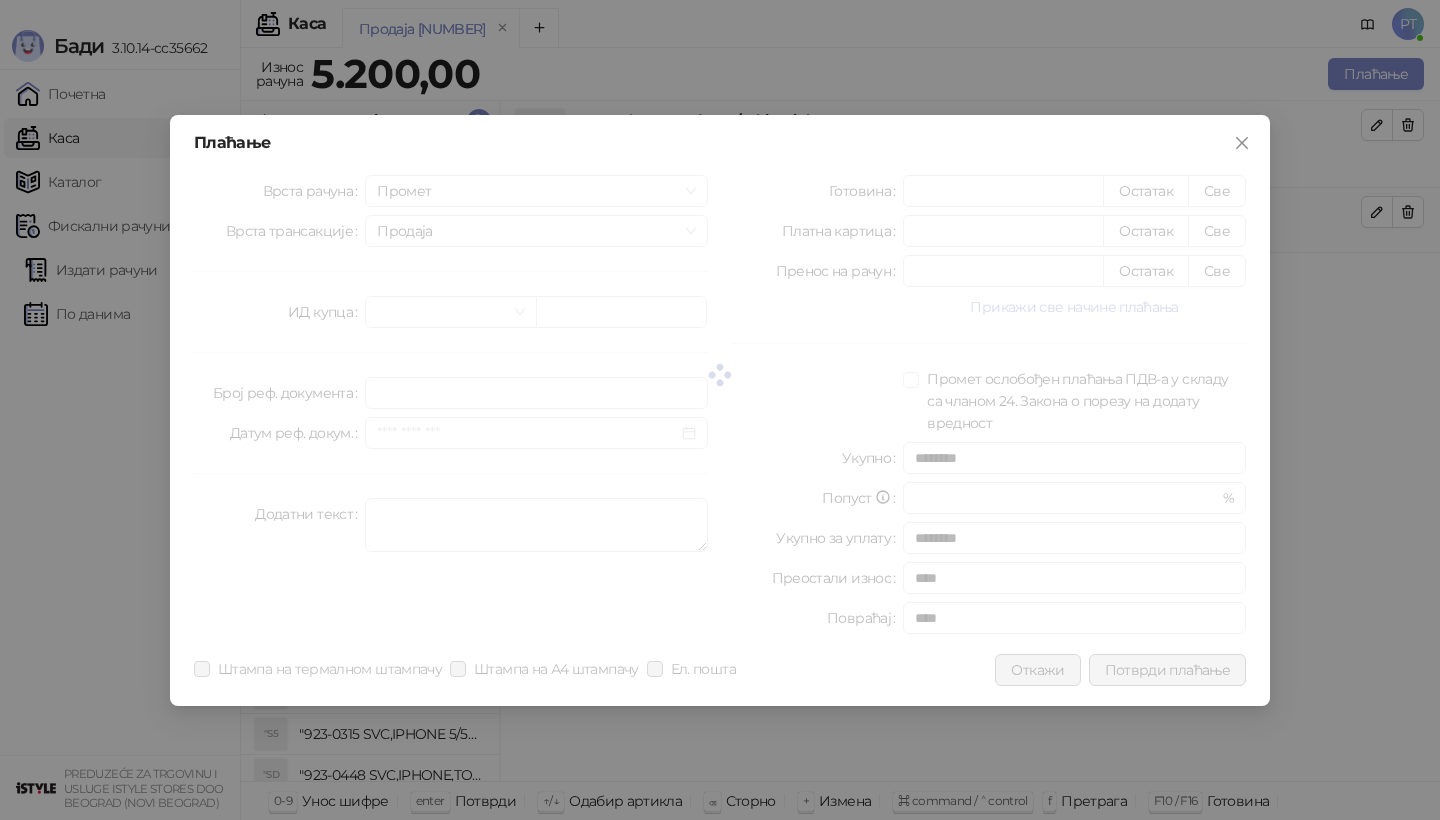 click on "Плаћање Врста рачуна Промет Врста трансакције Продаја ИД купца Број реф. документа Датум реф. докум. Додатни текст Готовина **** Остатак Све Платна картица * Остатак Све Пренос на рачун * Остатак Све Прикажи све начине плаћања Ваучер * Остатак Све Чек * Остатак Све Инстант плаћање * Остатак Све Друго безготовинско * Остатак Све   Промет ослобођен плаћања ПДВ-а у складу са чланом 24. Закона о порезу на додату вредност Укупно ******** Попуст   * % Укупно за уплату ******** Преостали износ **** Повраћај **** Штампа на термалном штампачу Штампа на А4 штампачу Ел. пошта Откажи" at bounding box center [720, 410] 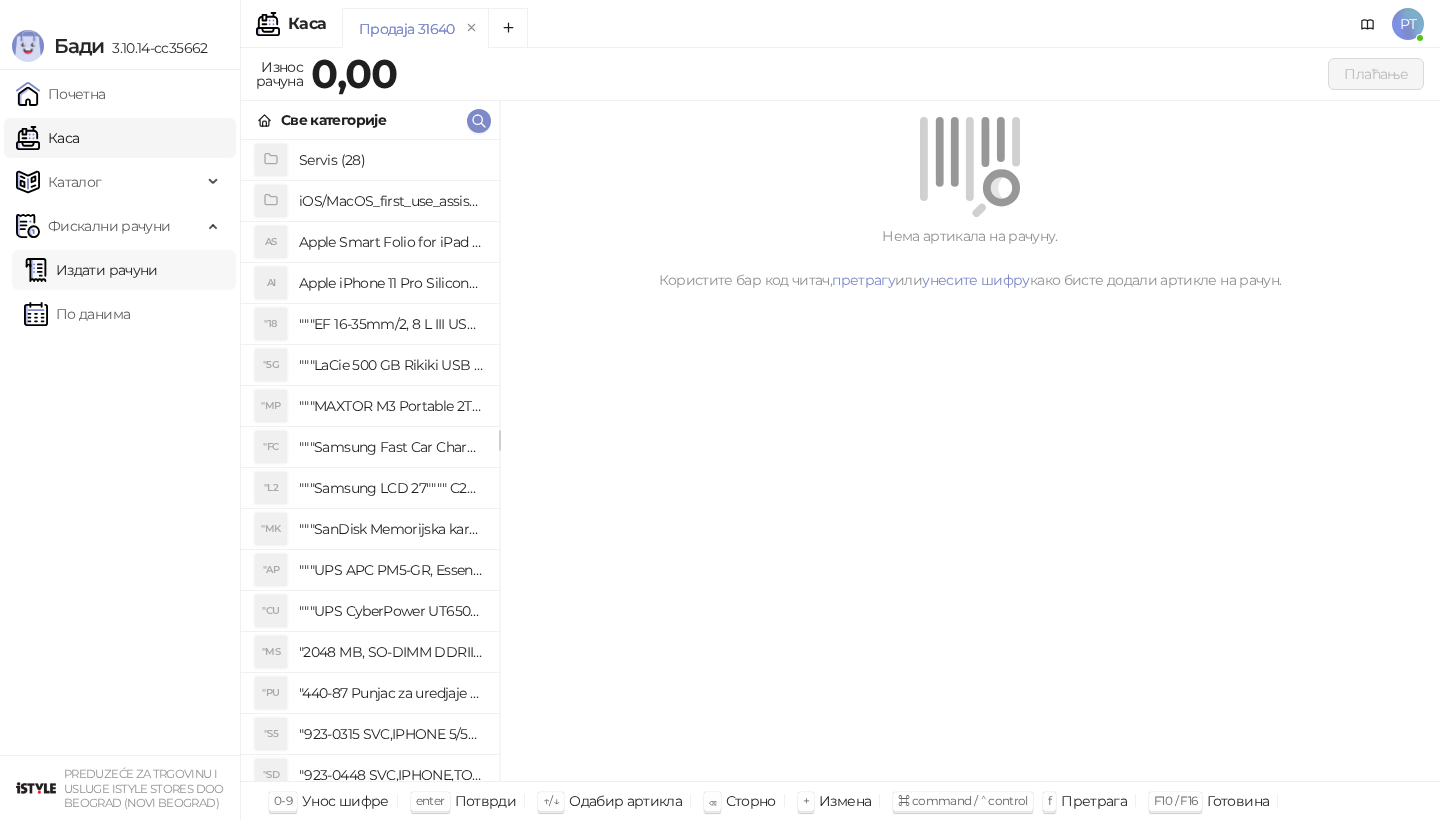 click on "Издати рачуни" at bounding box center [91, 270] 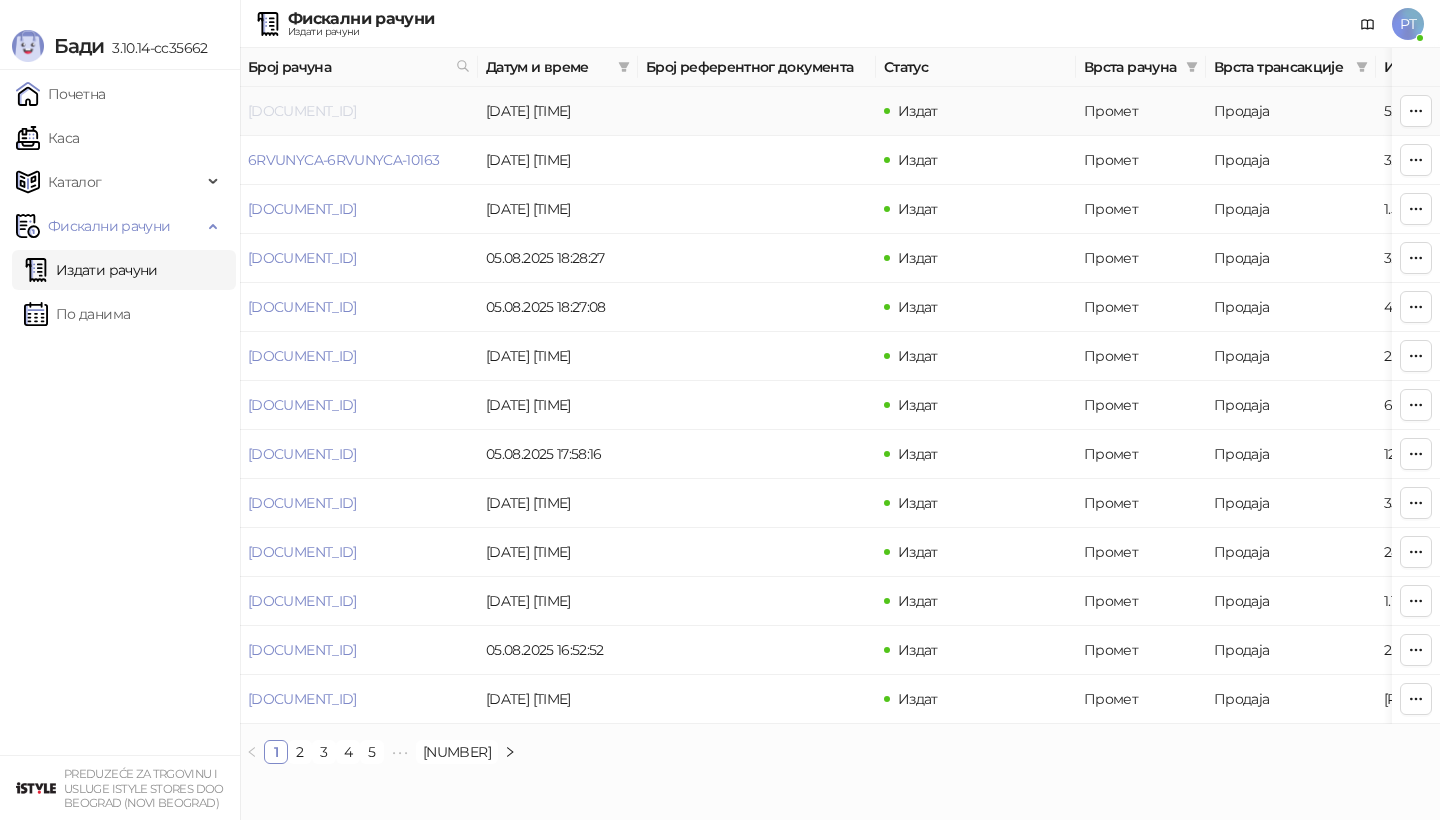 click on "[DOCUMENT_ID]" at bounding box center (302, 111) 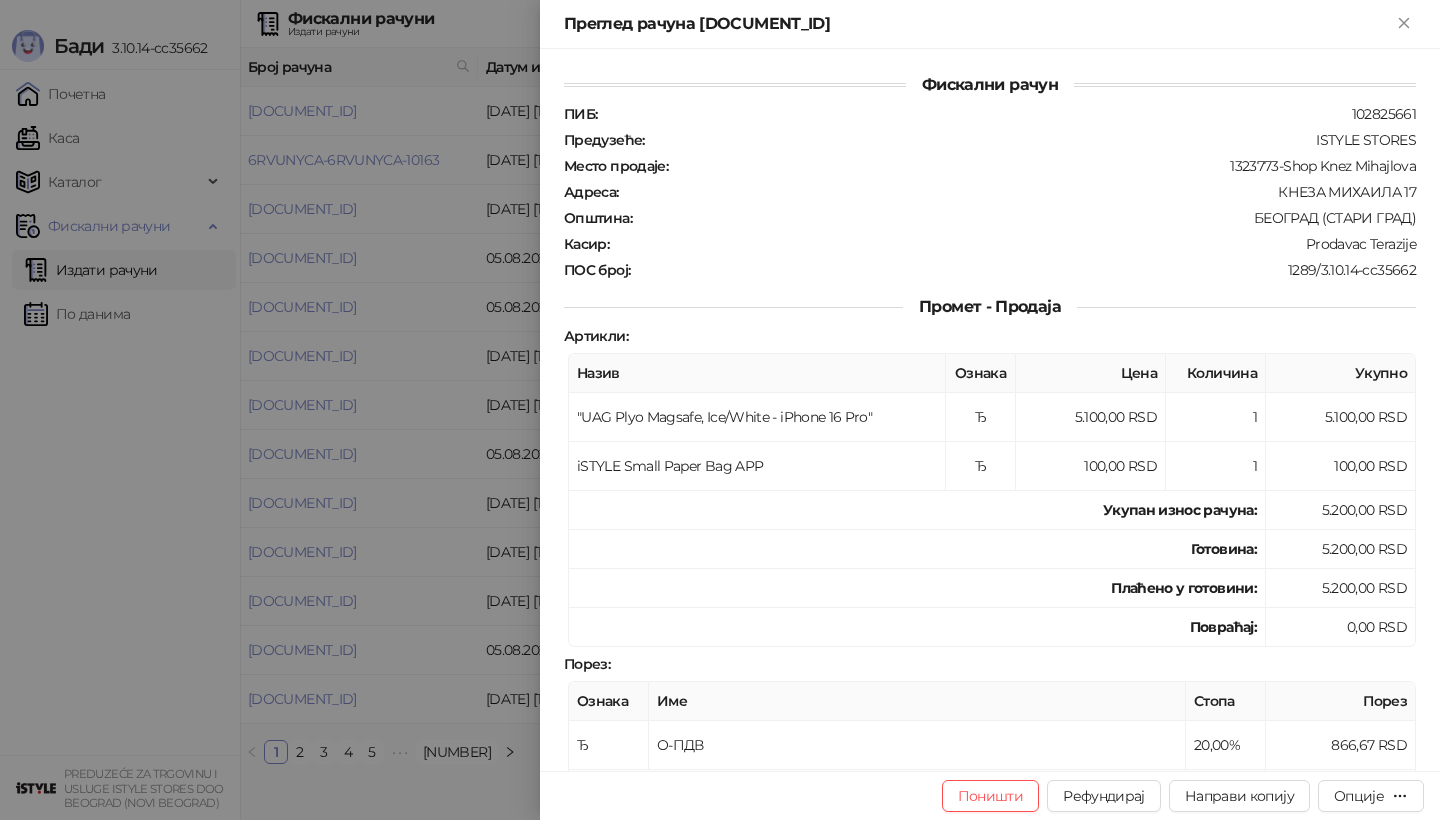 click at bounding box center [720, 410] 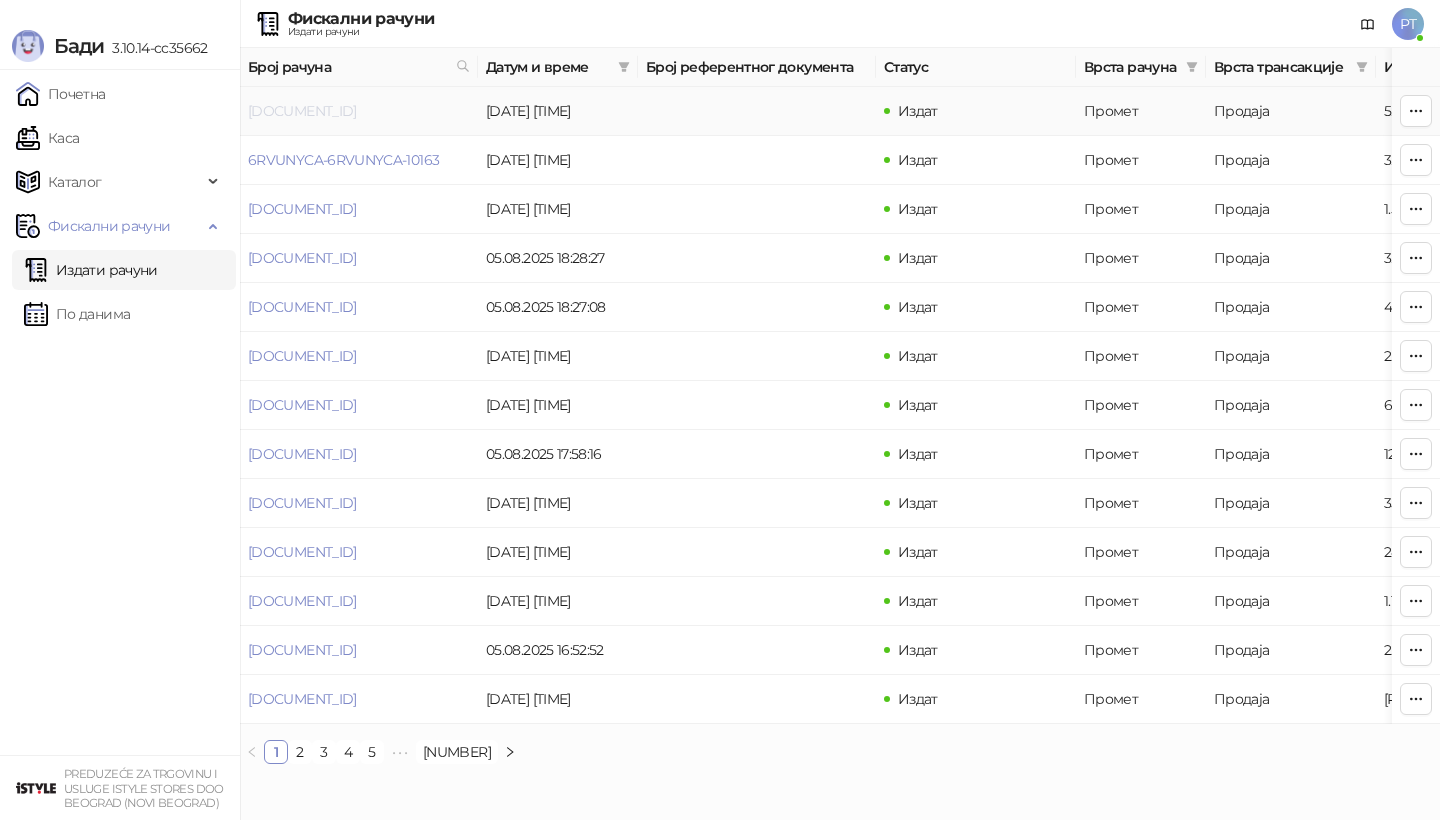 click on "[DOCUMENT_ID]" at bounding box center [302, 111] 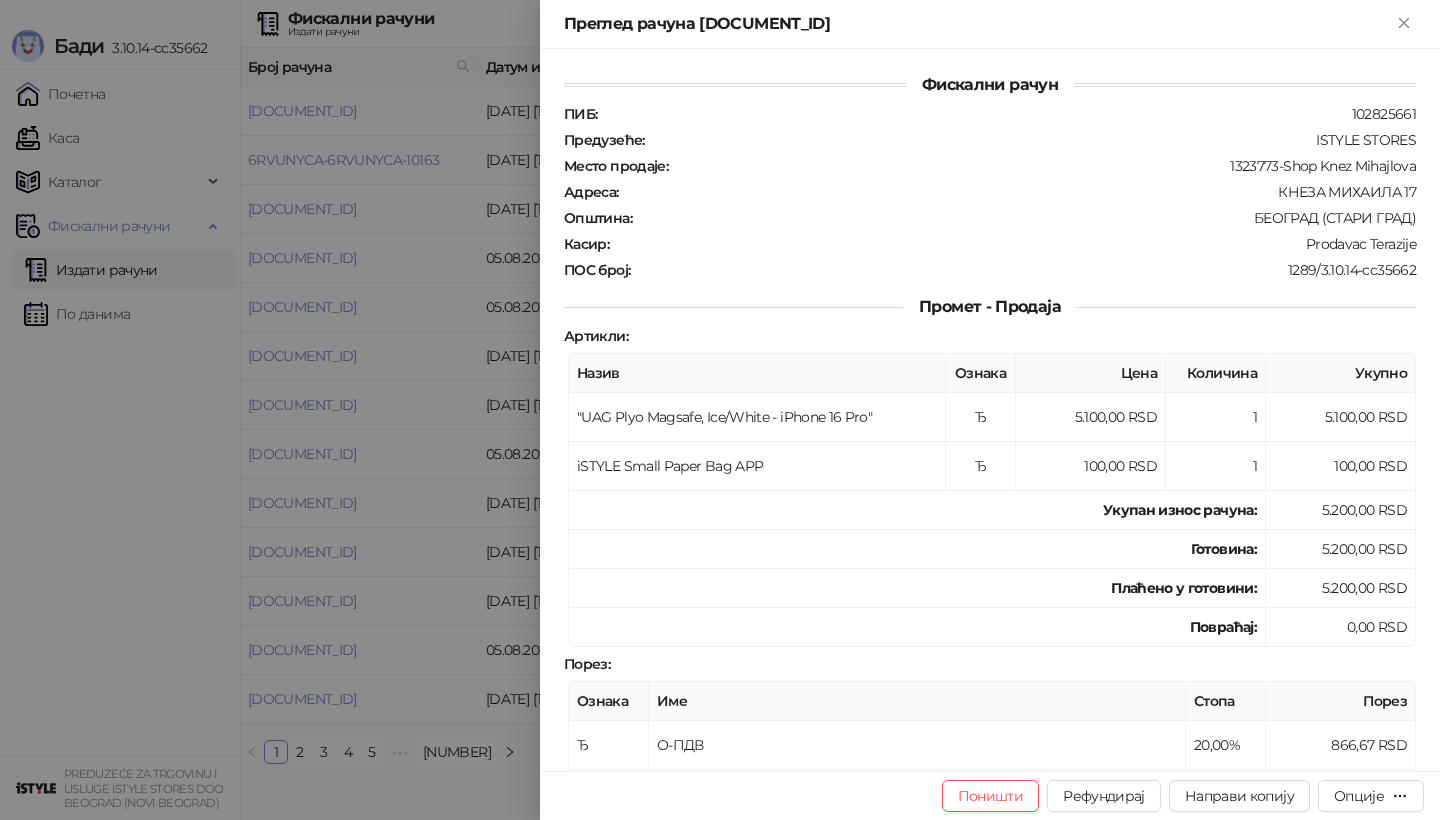 click at bounding box center (720, 410) 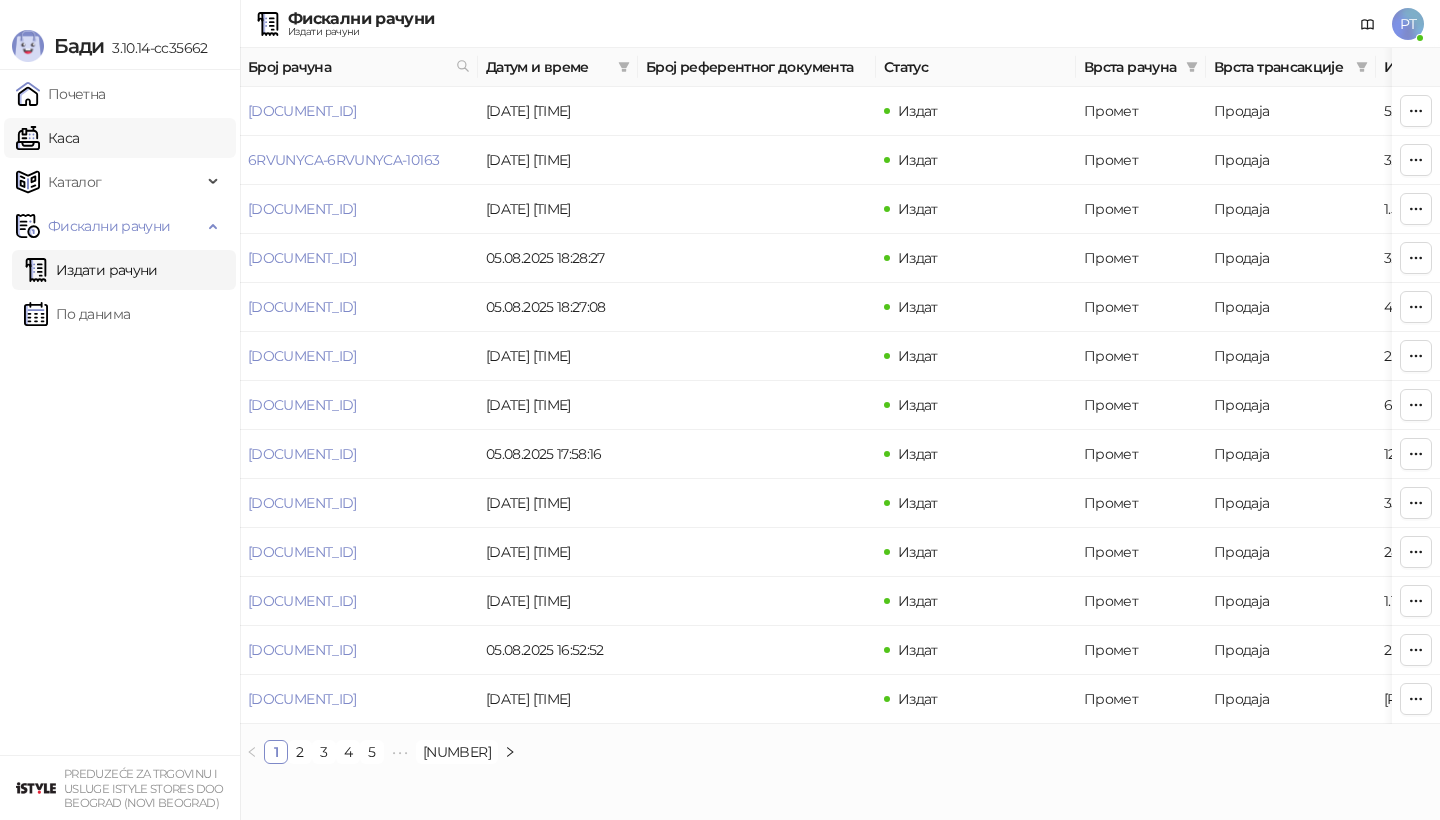 click on "Каса" at bounding box center [47, 138] 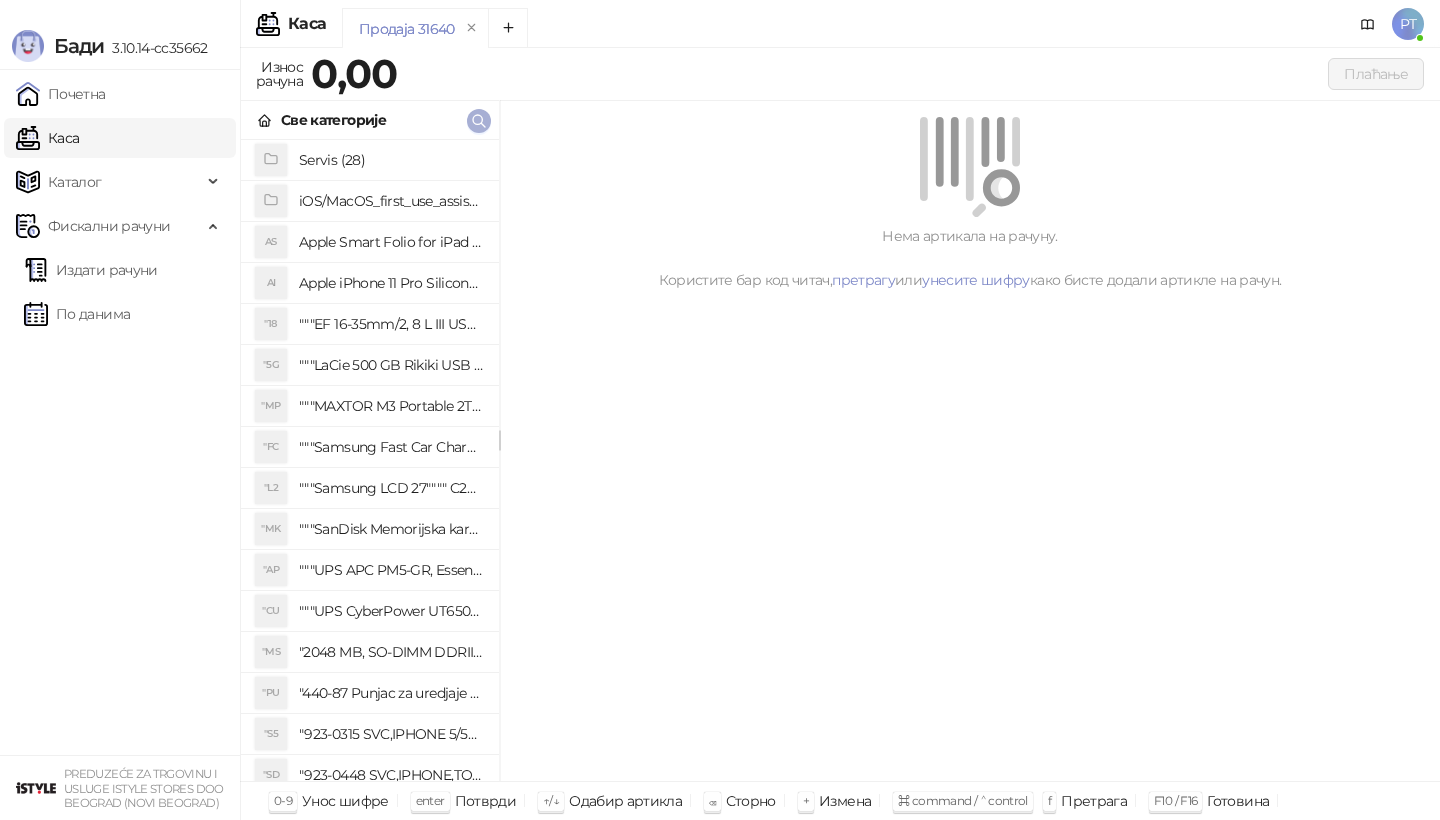 click 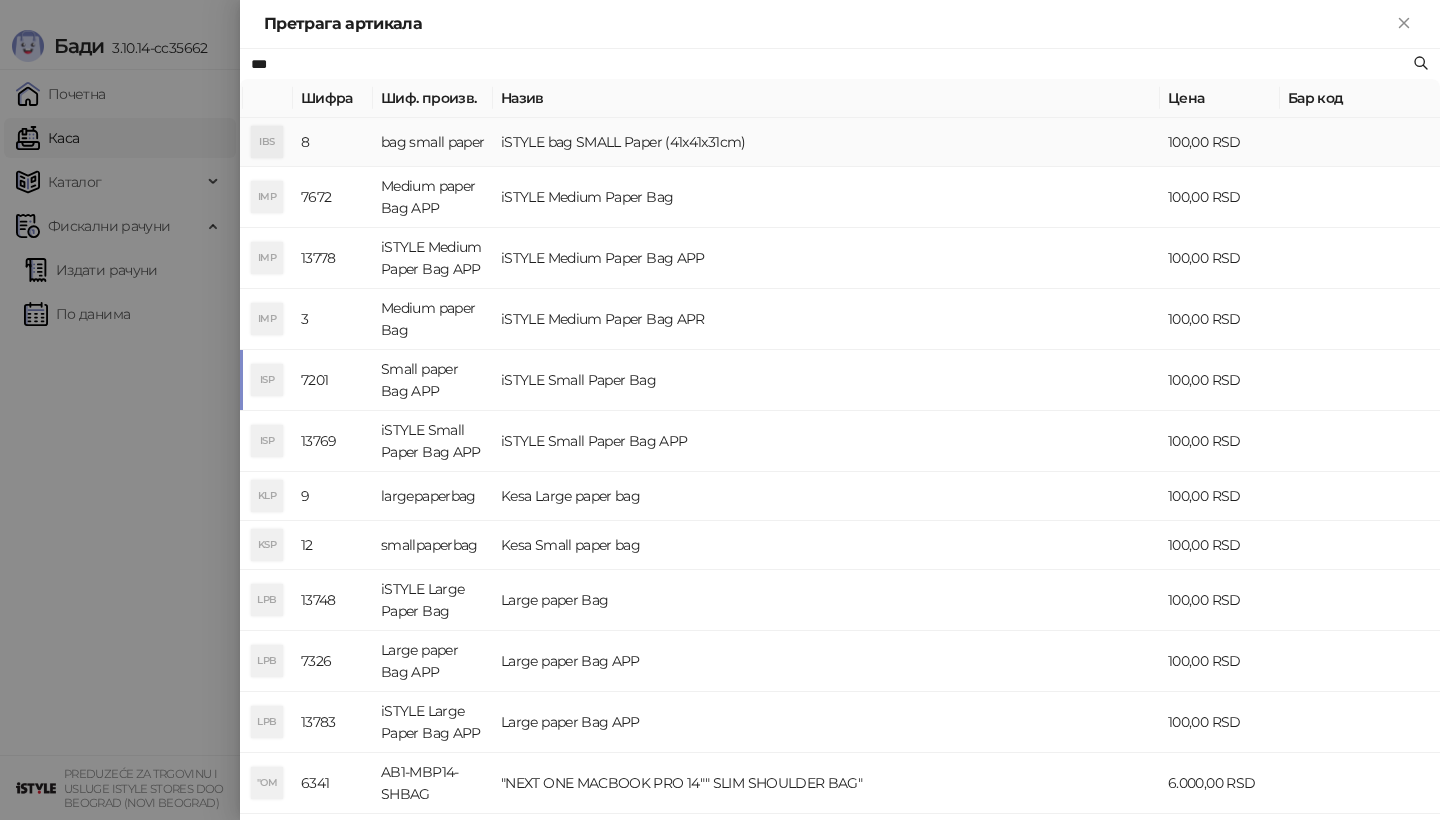 type on "***" 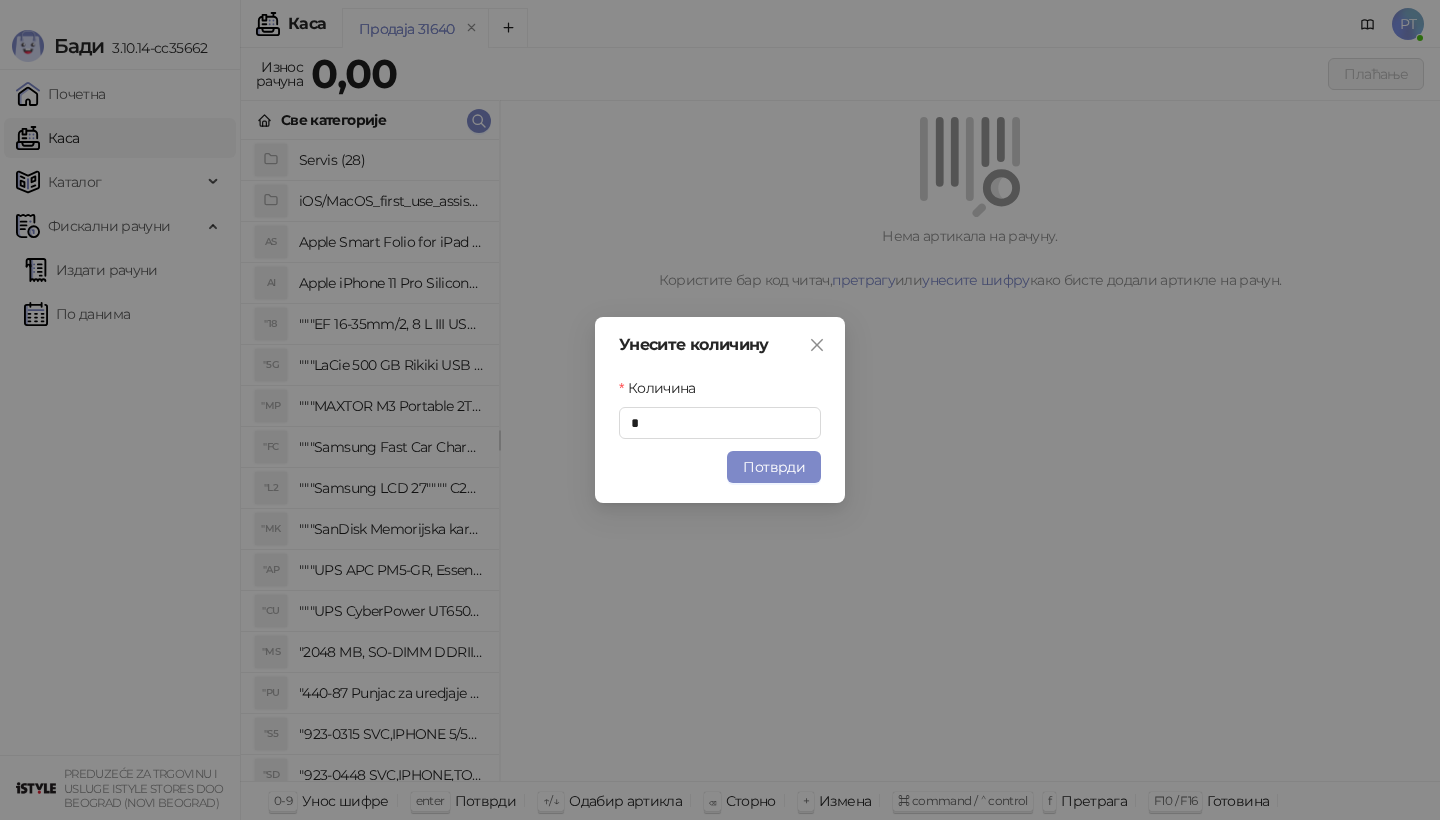 type 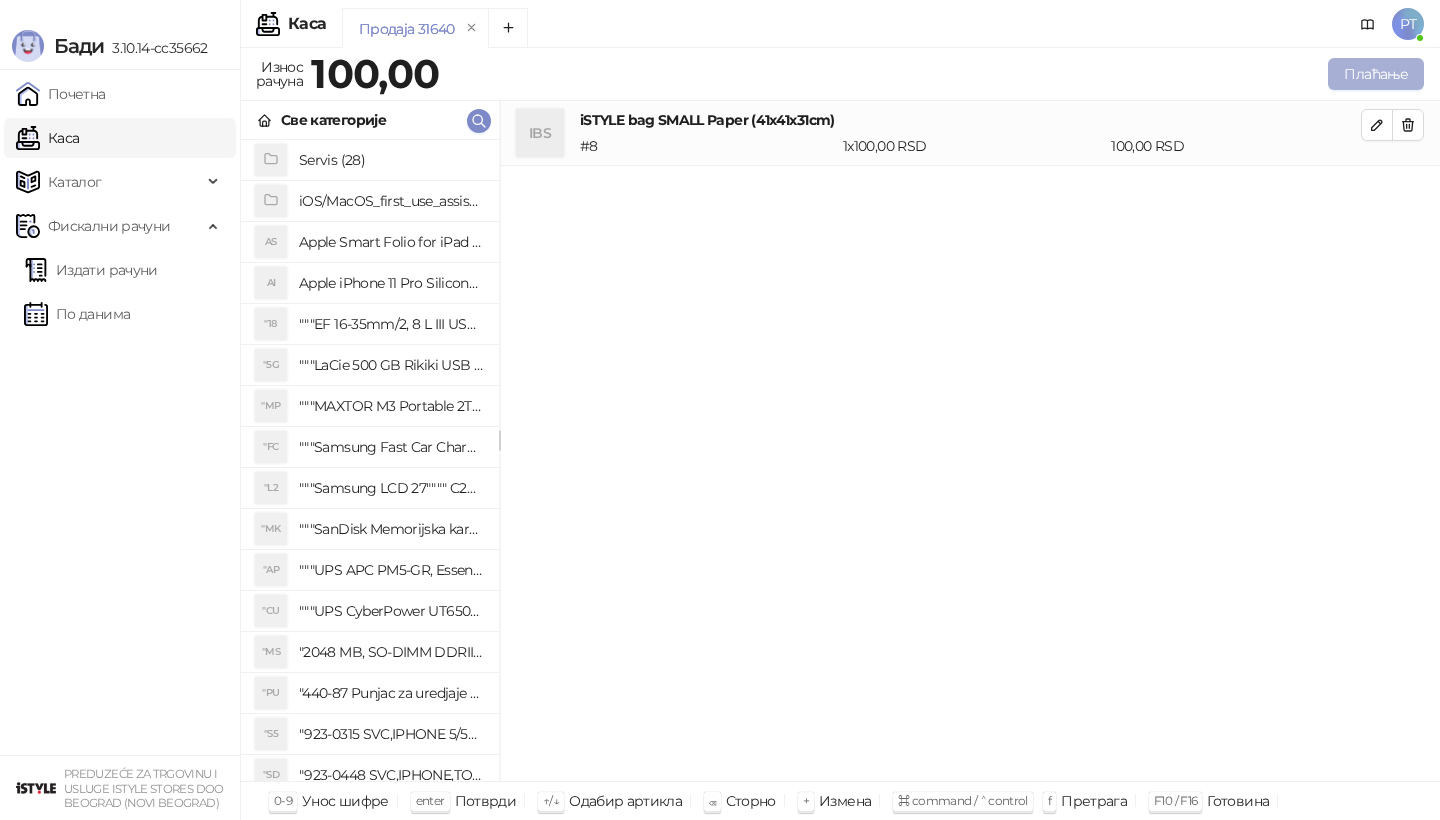 click on "Плаћање" at bounding box center [1376, 74] 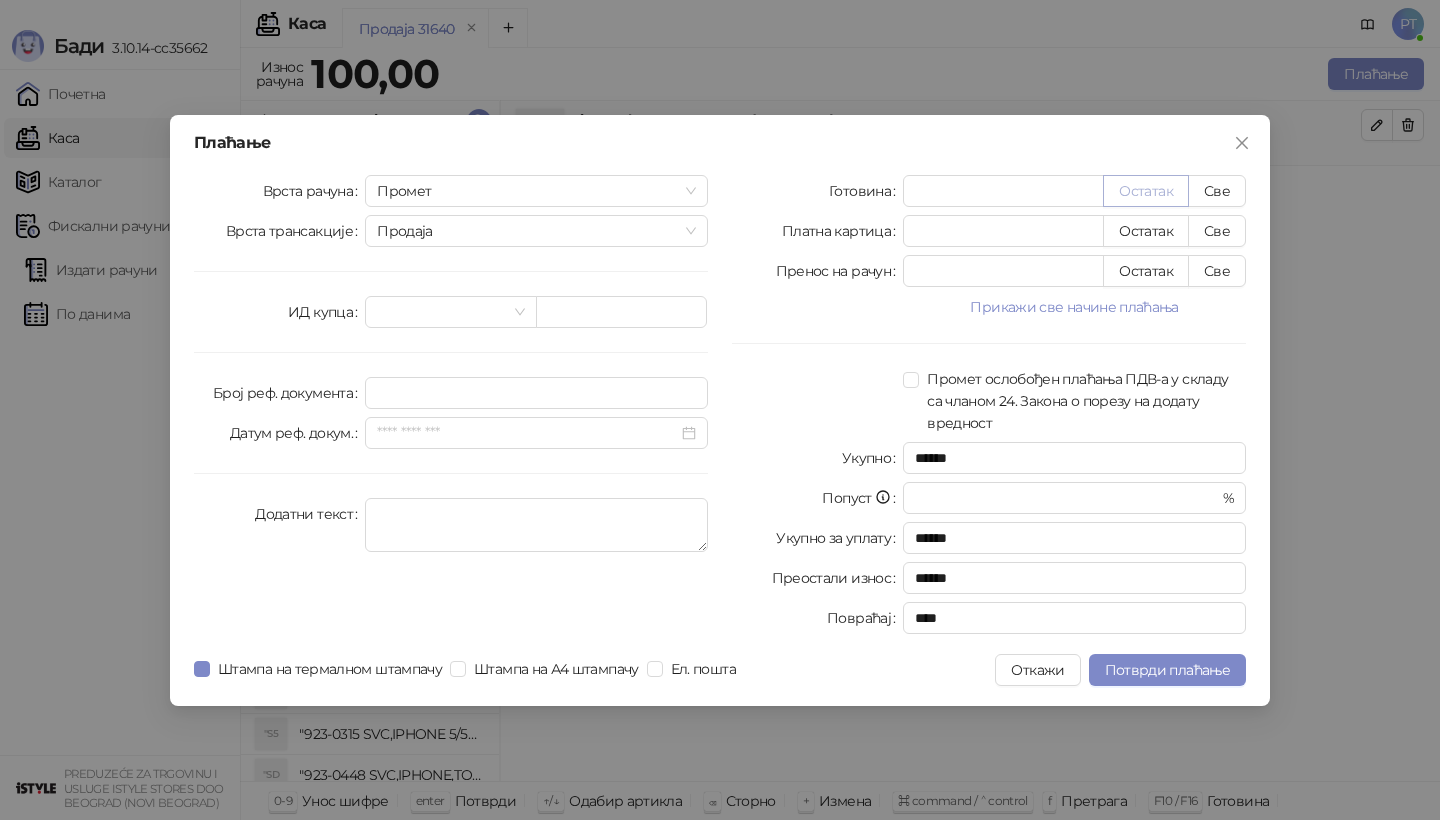 click on "Остатак" at bounding box center [1146, 191] 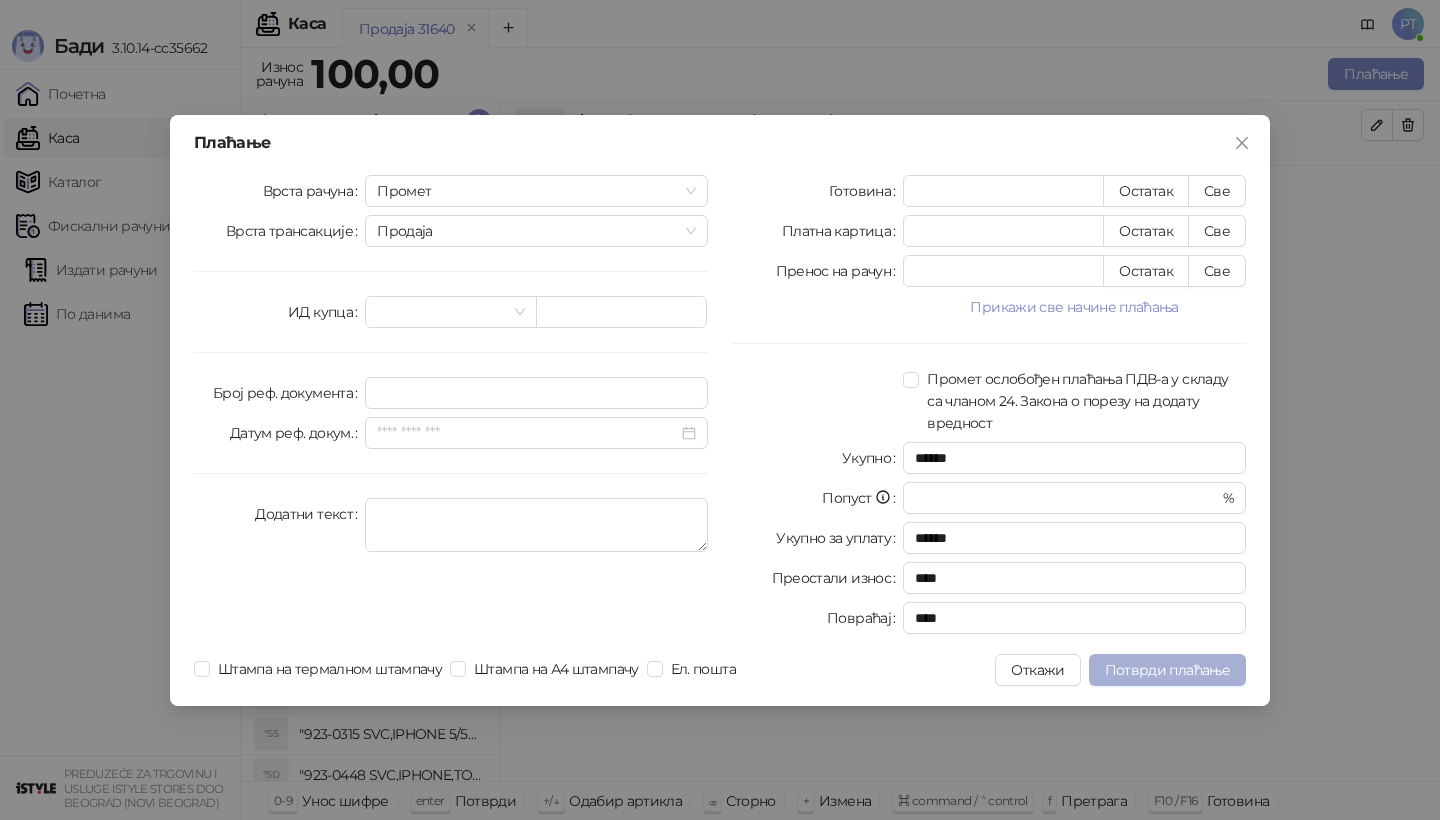 click on "Потврди плаћање" at bounding box center [1167, 670] 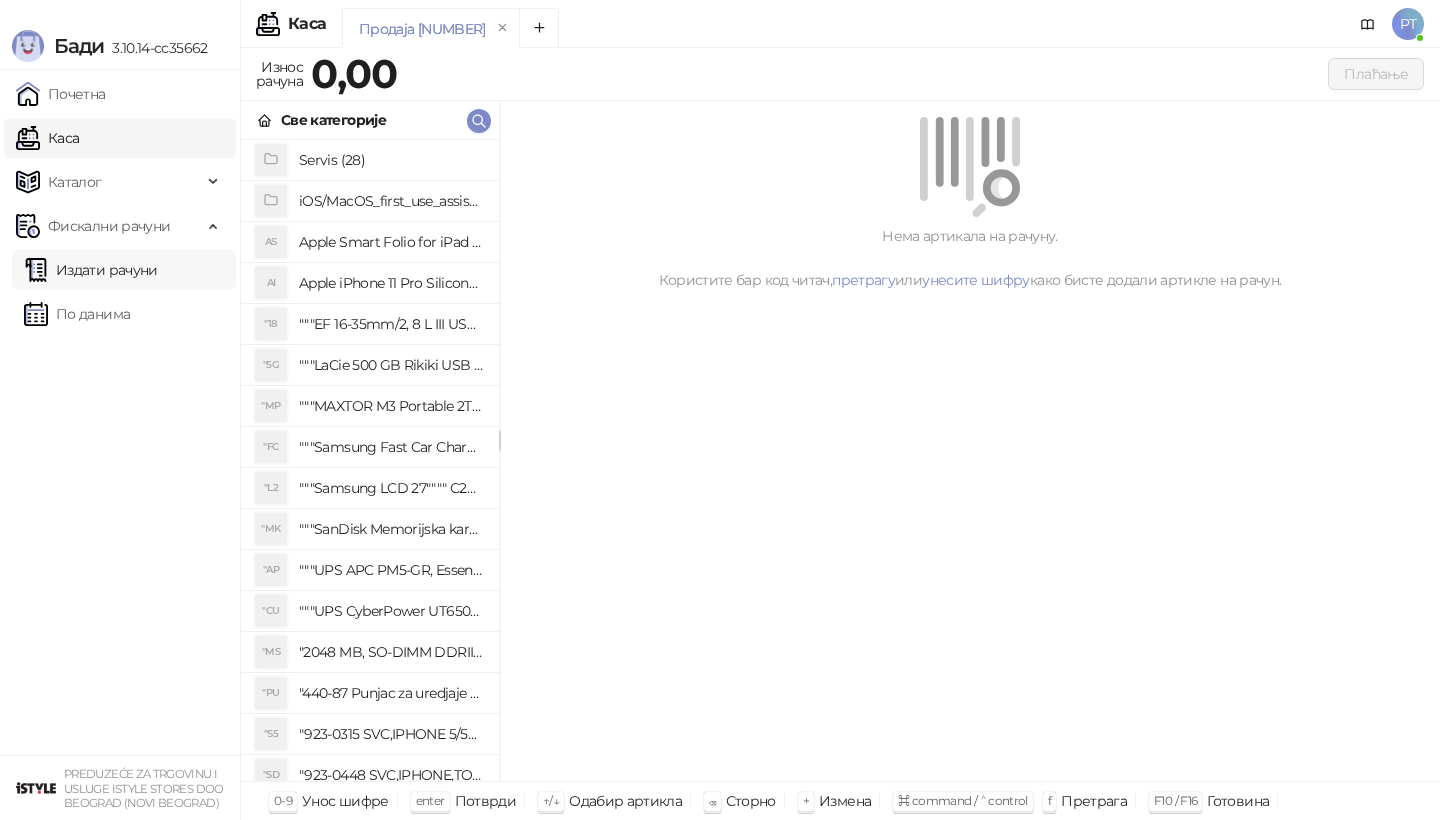 click on "Издати рачуни" at bounding box center [91, 270] 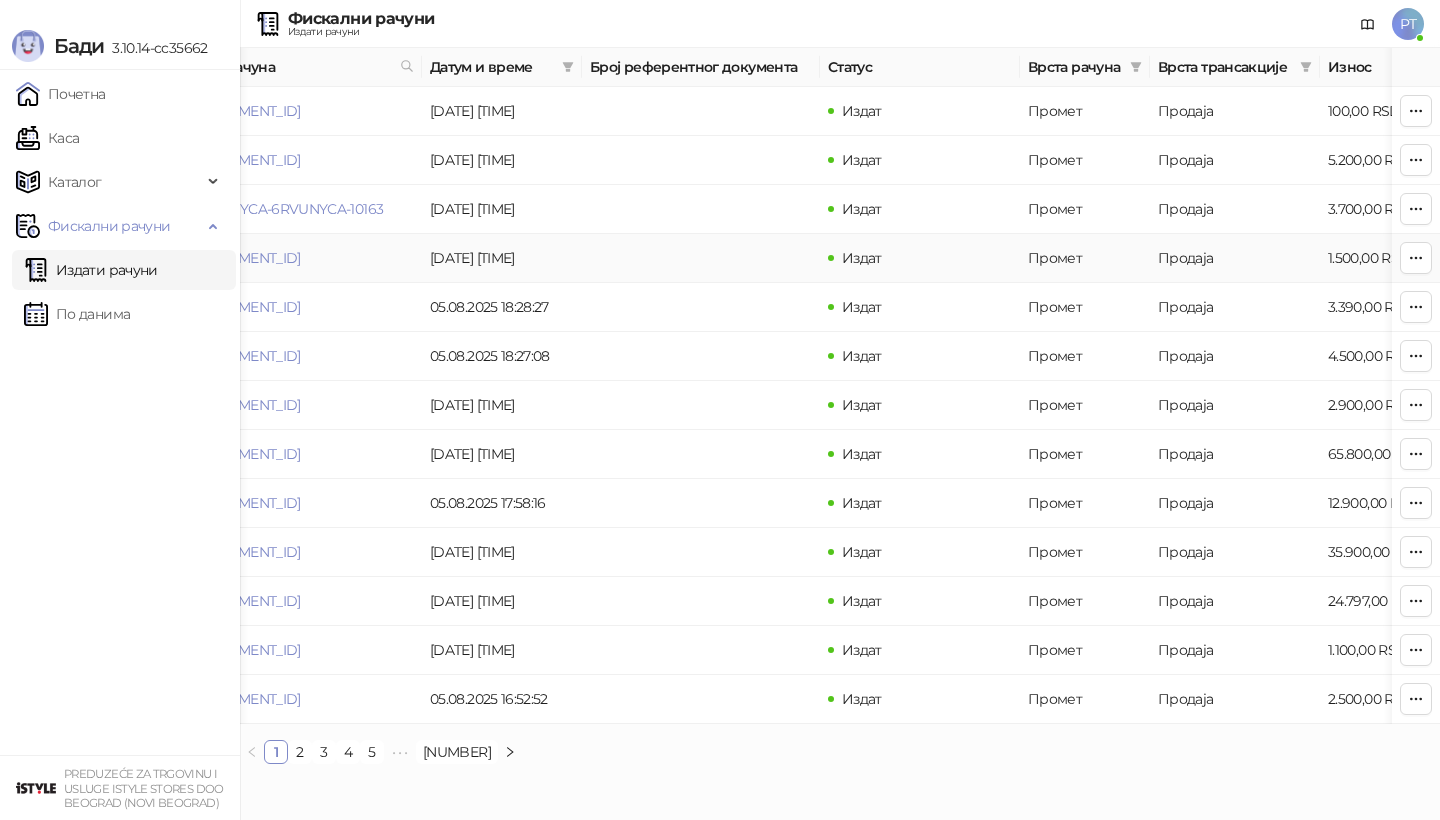 scroll, scrollTop: 0, scrollLeft: 52, axis: horizontal 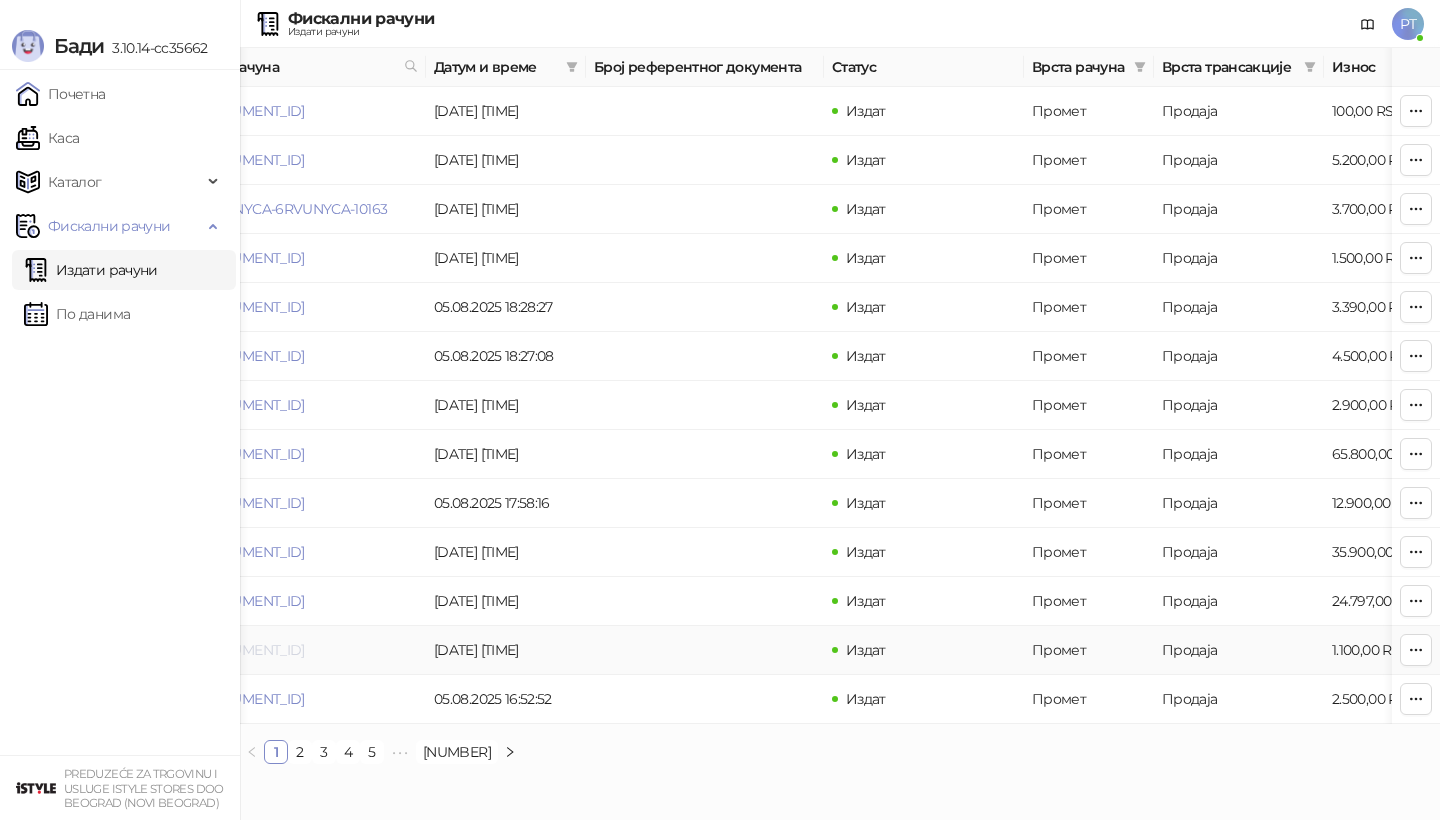 click on "[DOCUMENT_ID]" at bounding box center [250, 650] 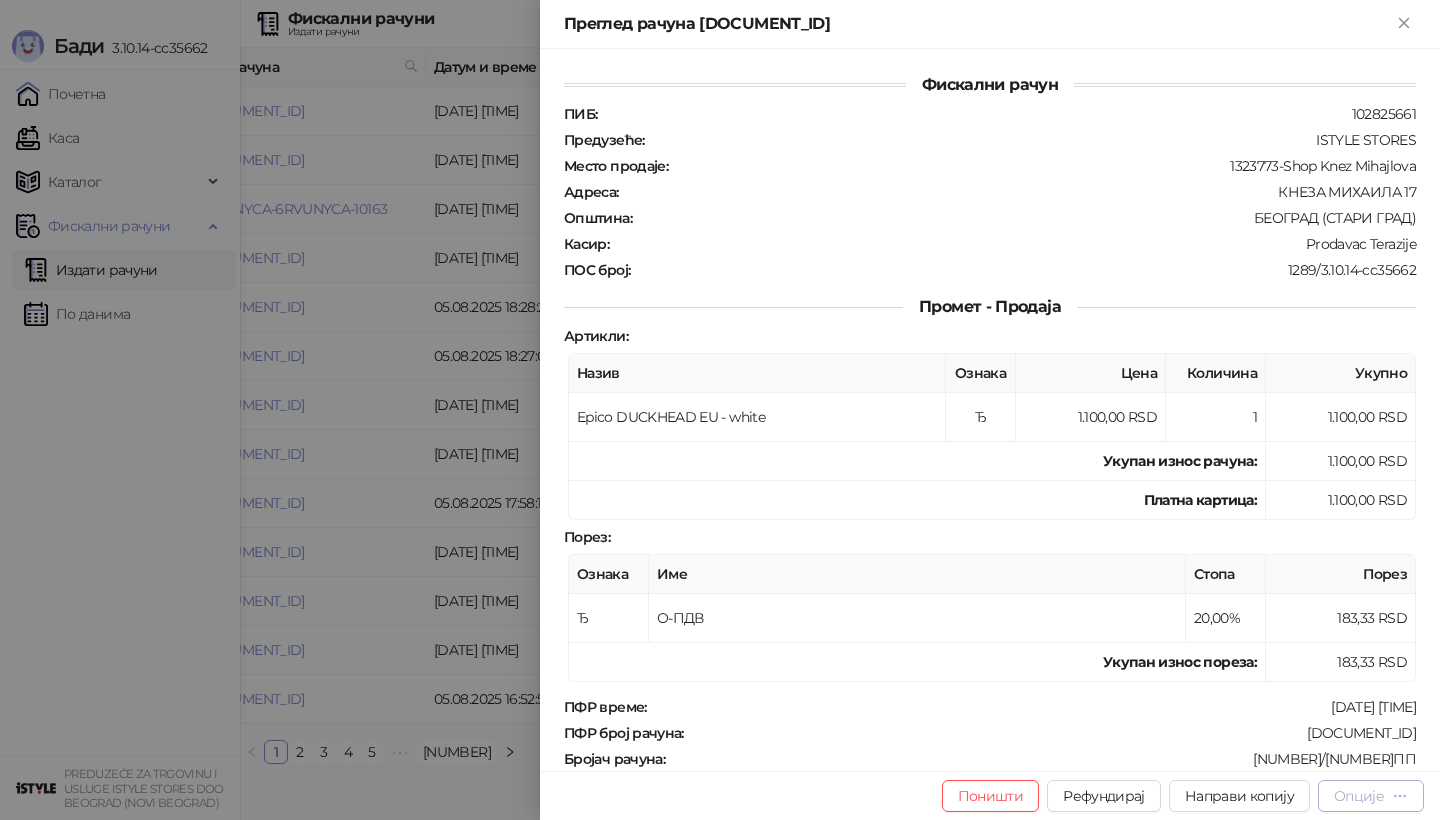 click on "Опције" at bounding box center (1359, 796) 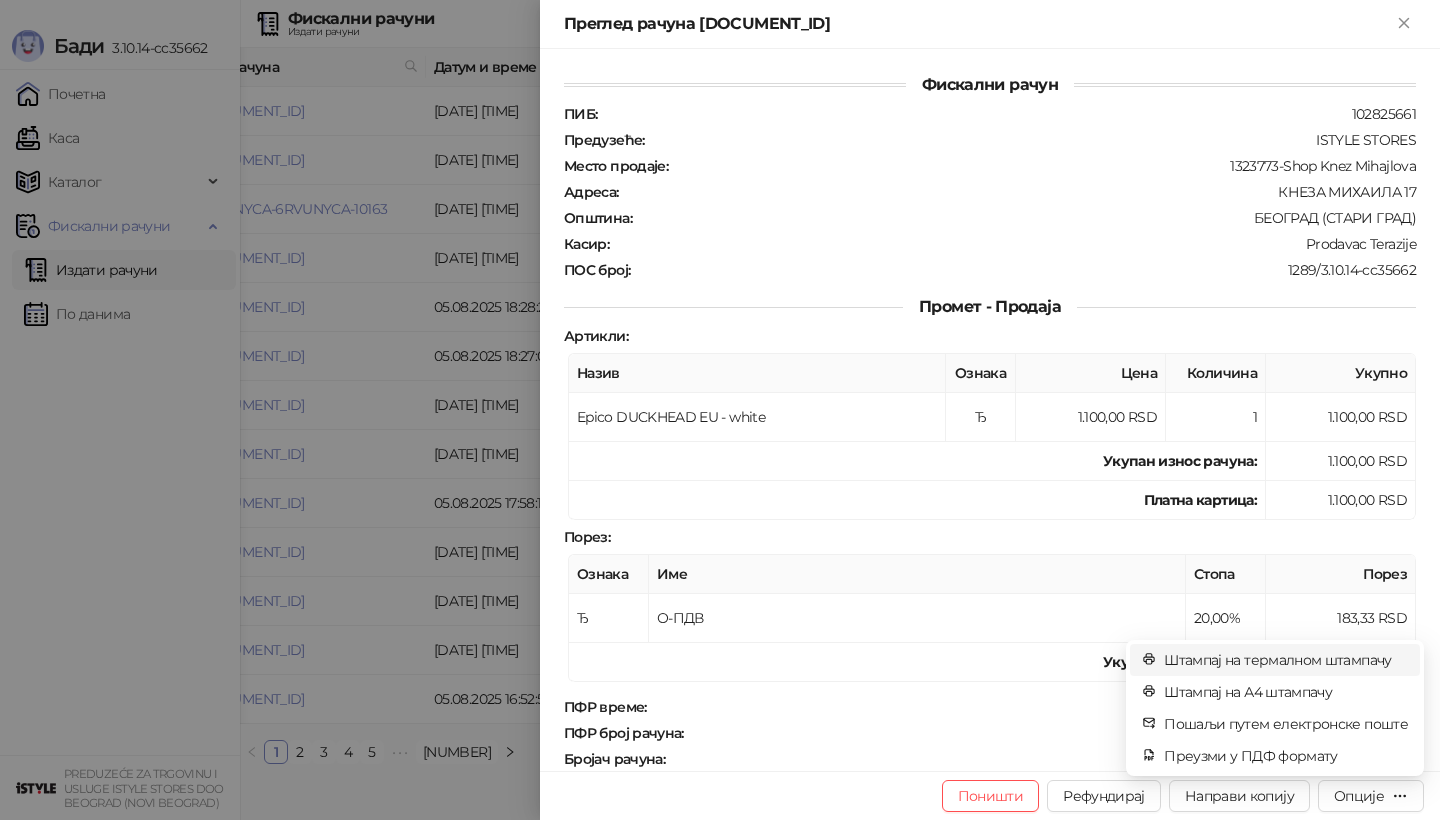 click on "Штампај на термалном штампачу" at bounding box center [1286, 660] 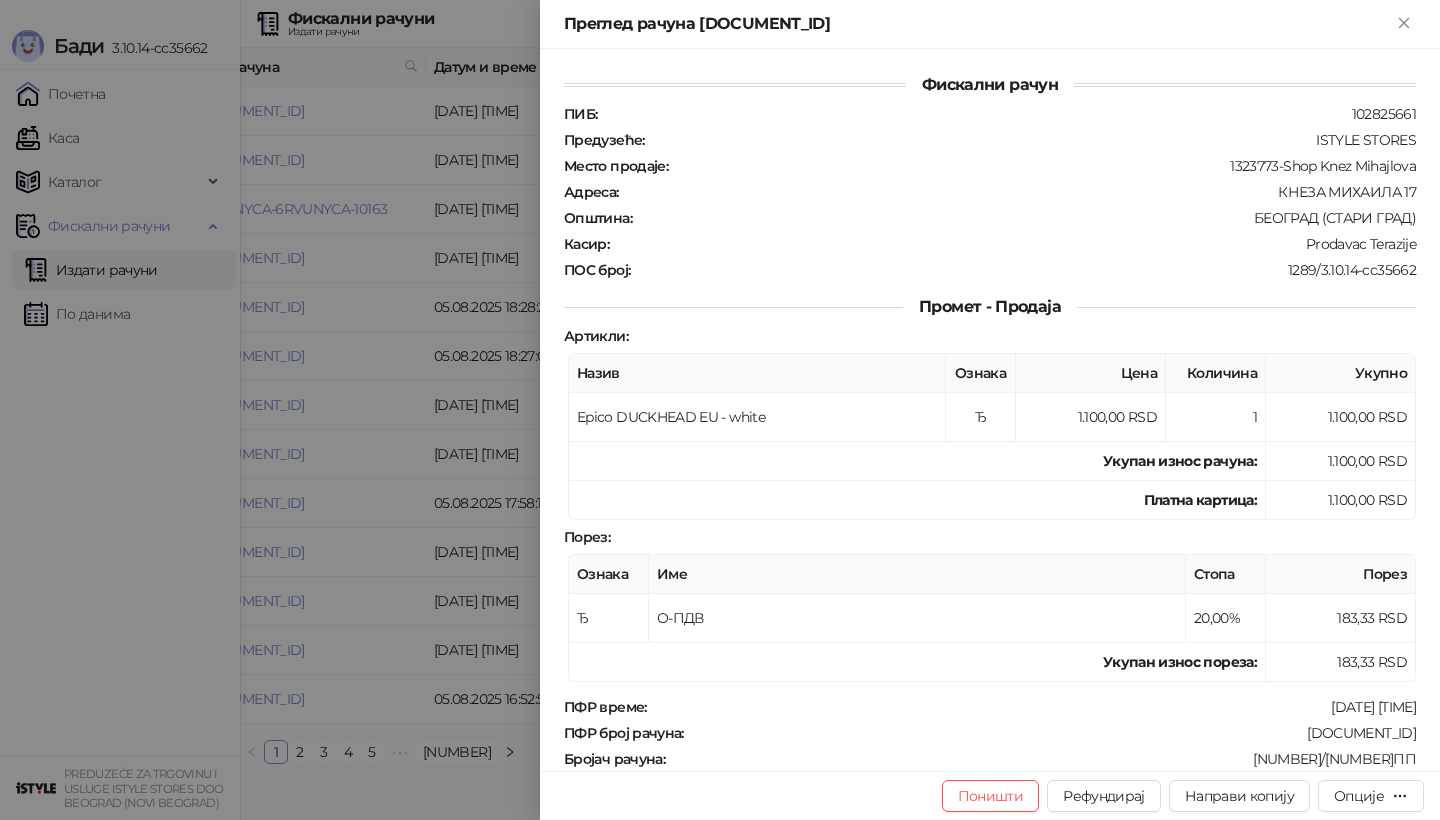 click at bounding box center (720, 410) 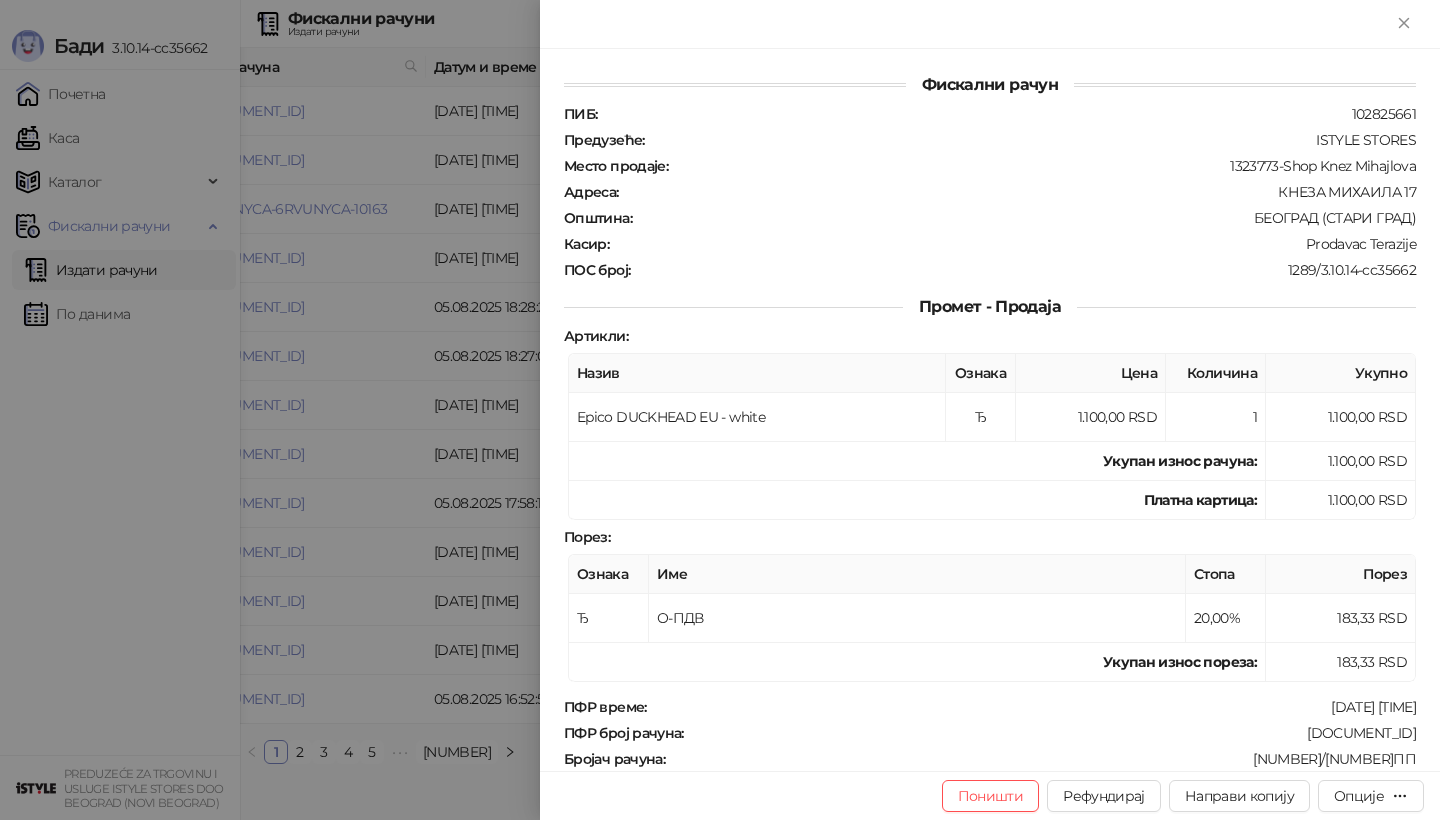 click at bounding box center (720, 410) 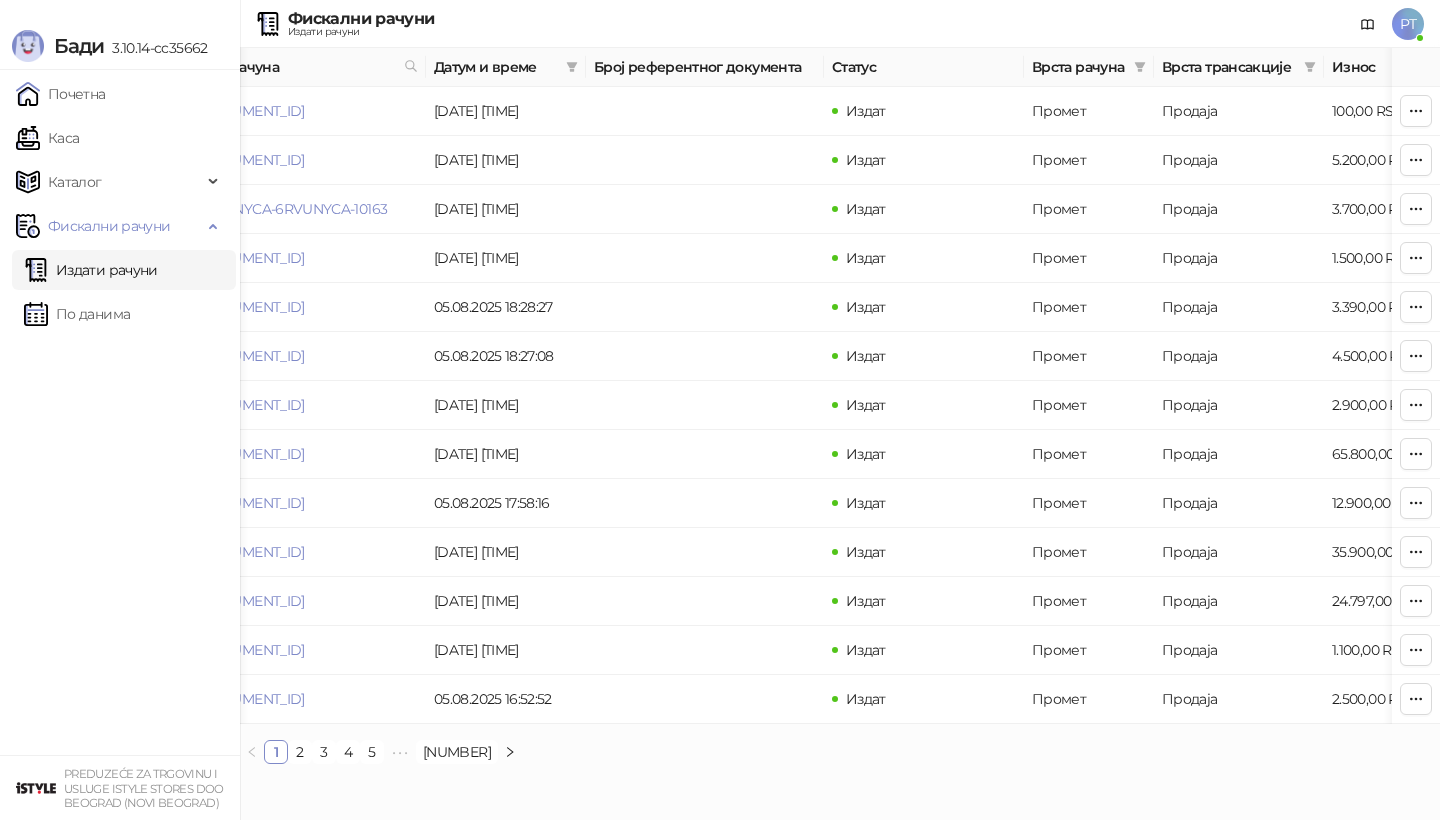 click on "Каса" at bounding box center (47, 138) 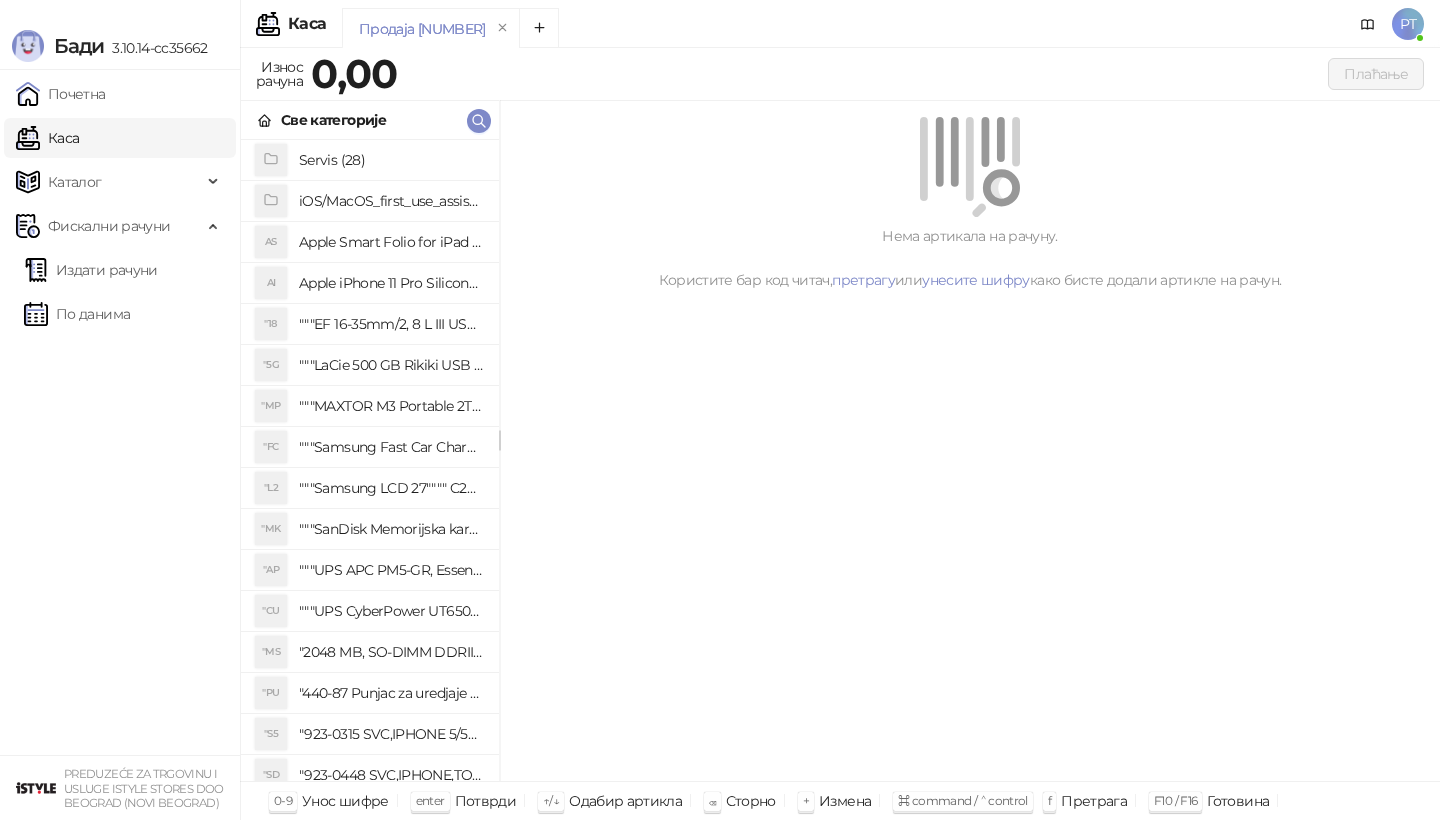 click on "Каса" at bounding box center (47, 138) 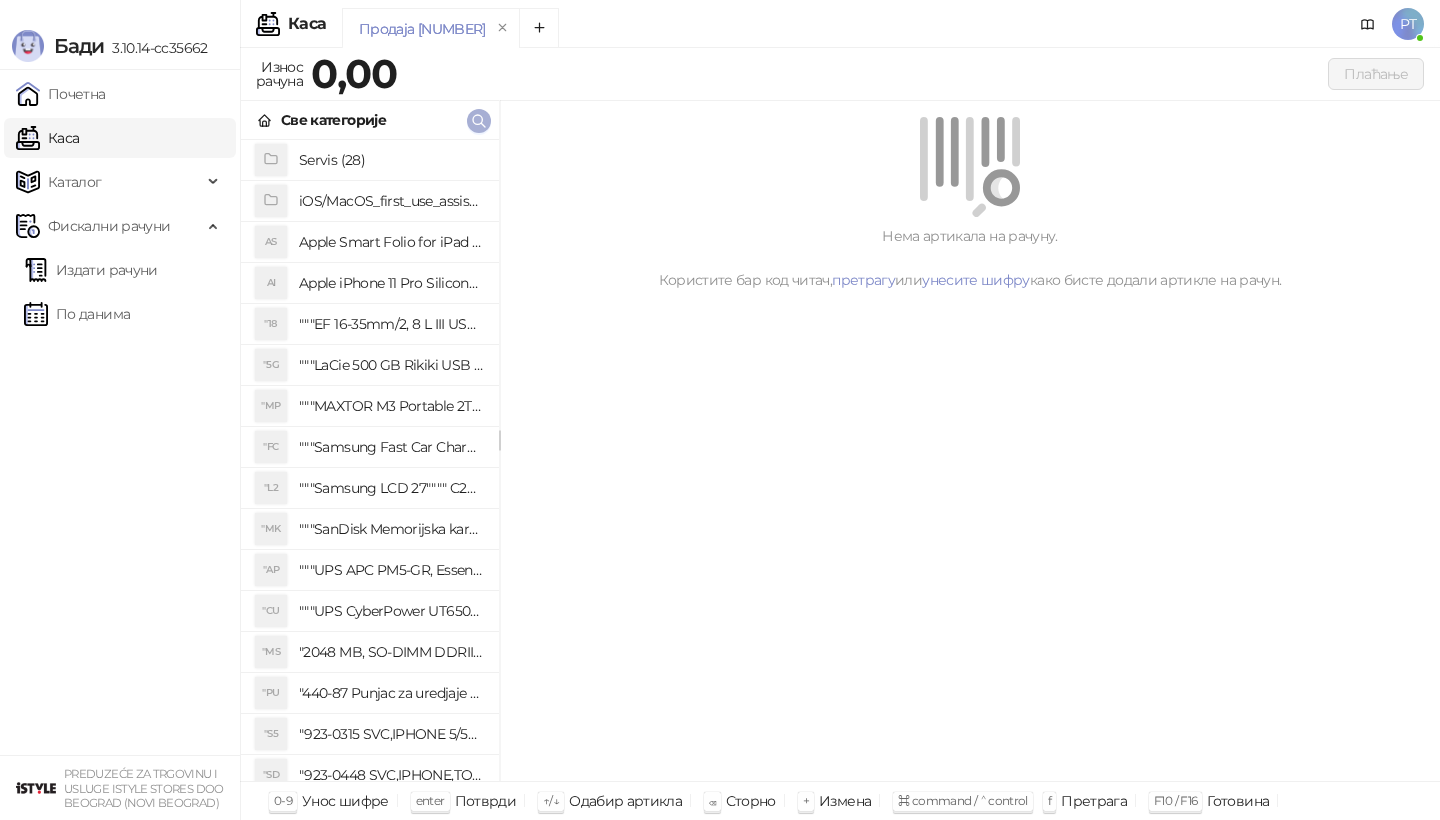 click at bounding box center (479, 120) 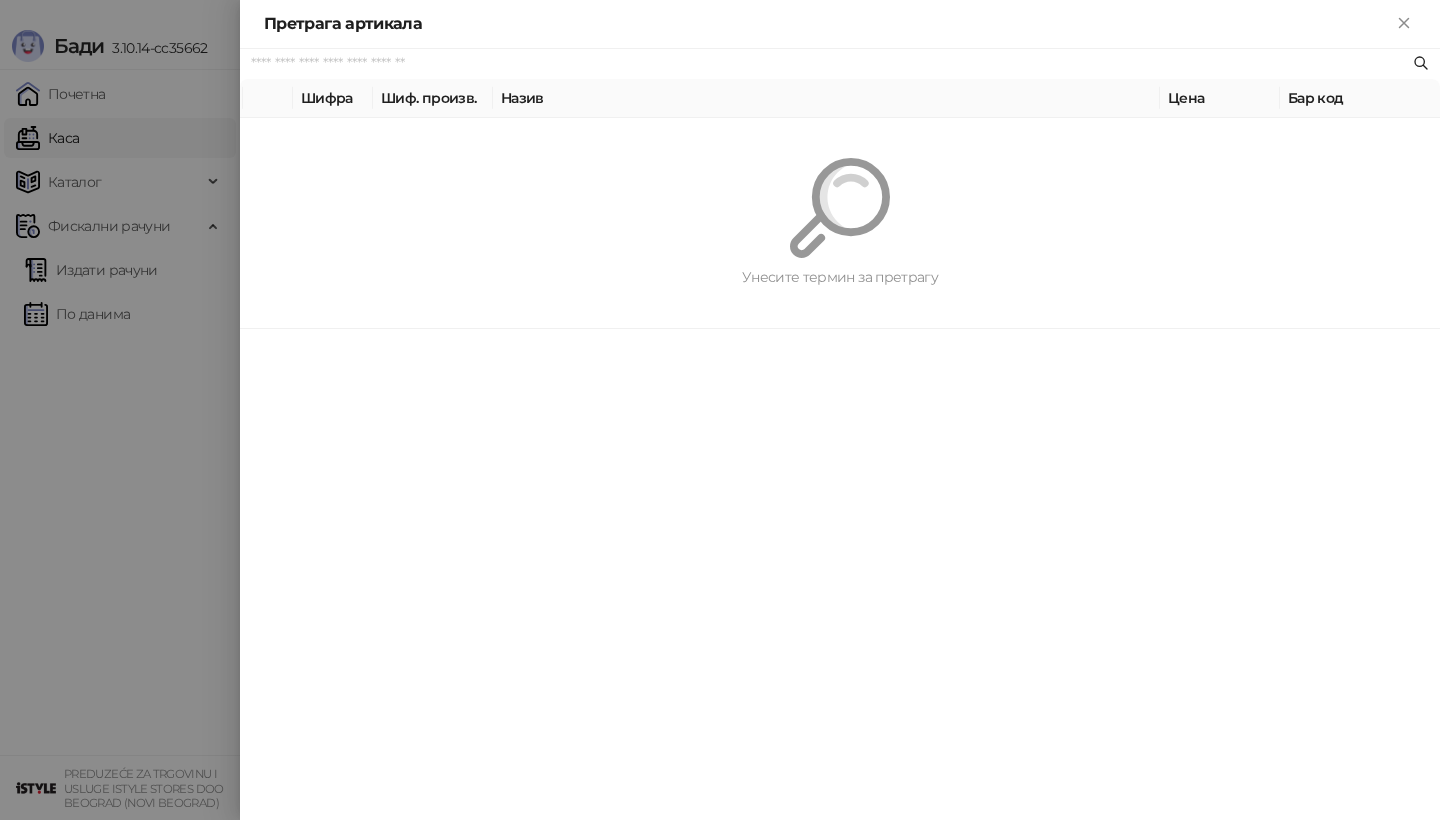paste on "**********" 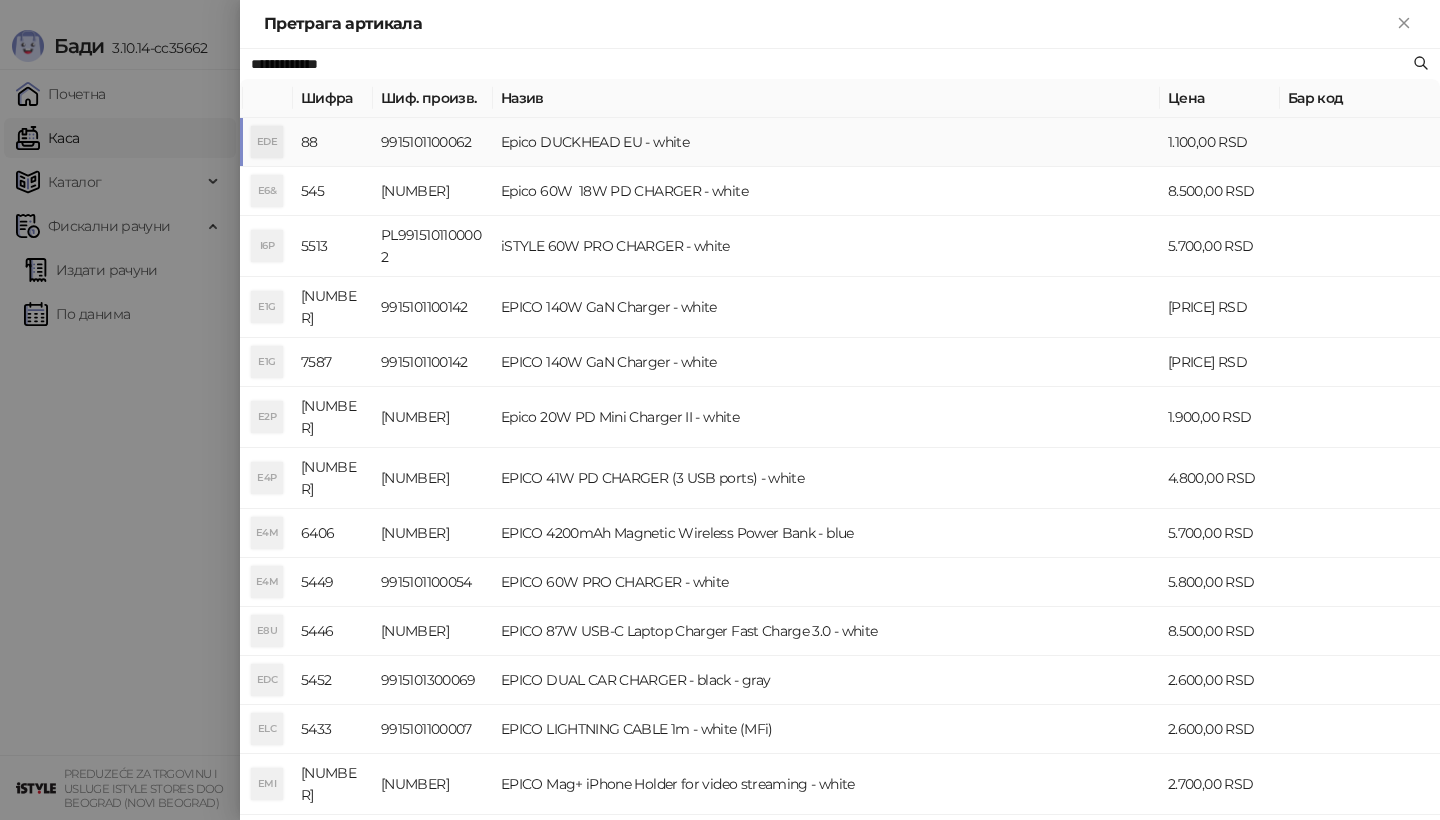 type on "**********" 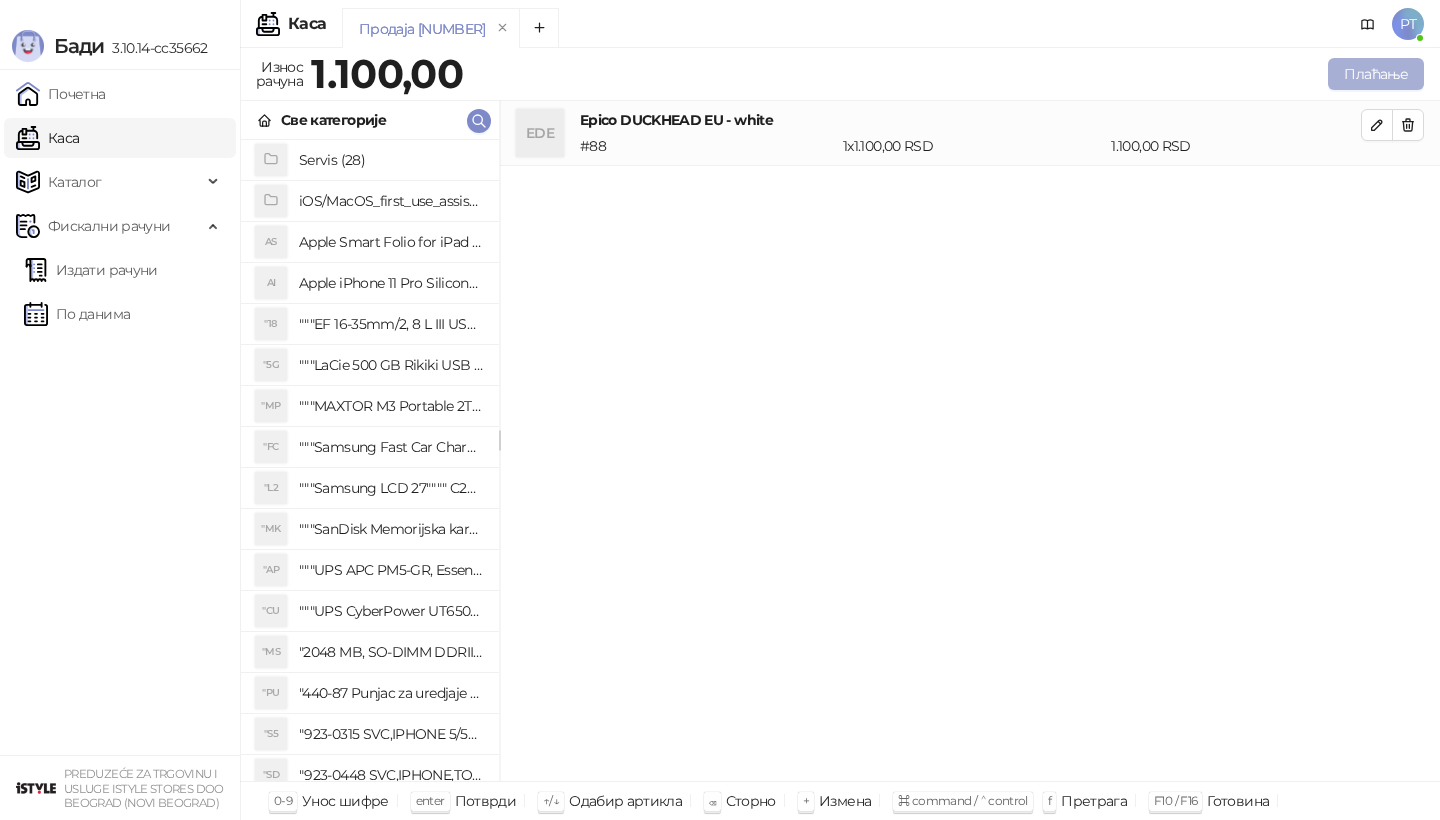 click on "Плаћање" at bounding box center [1376, 74] 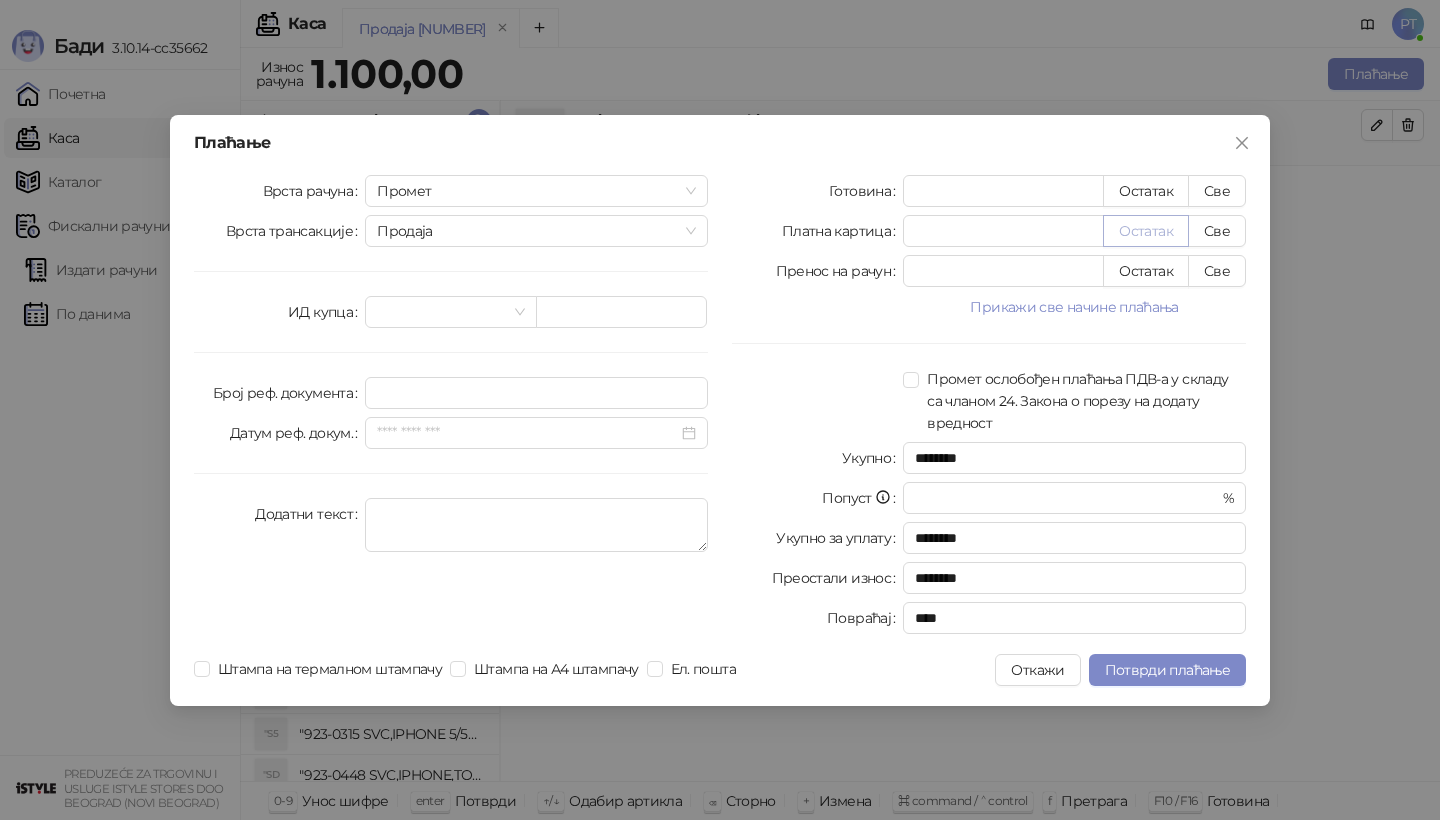 click on "Остатак" at bounding box center (1146, 231) 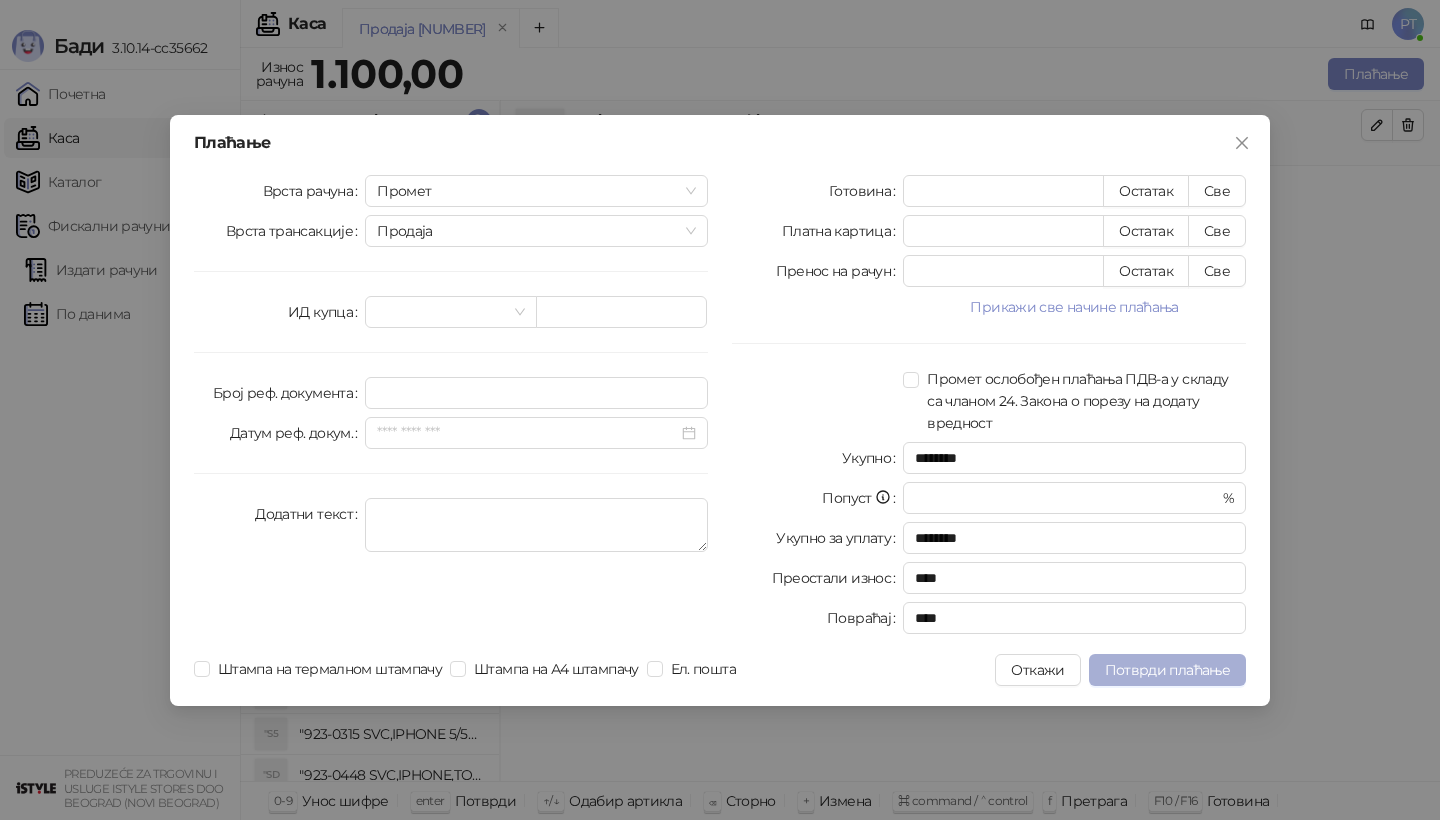 click on "Потврди плаћање" at bounding box center [1167, 670] 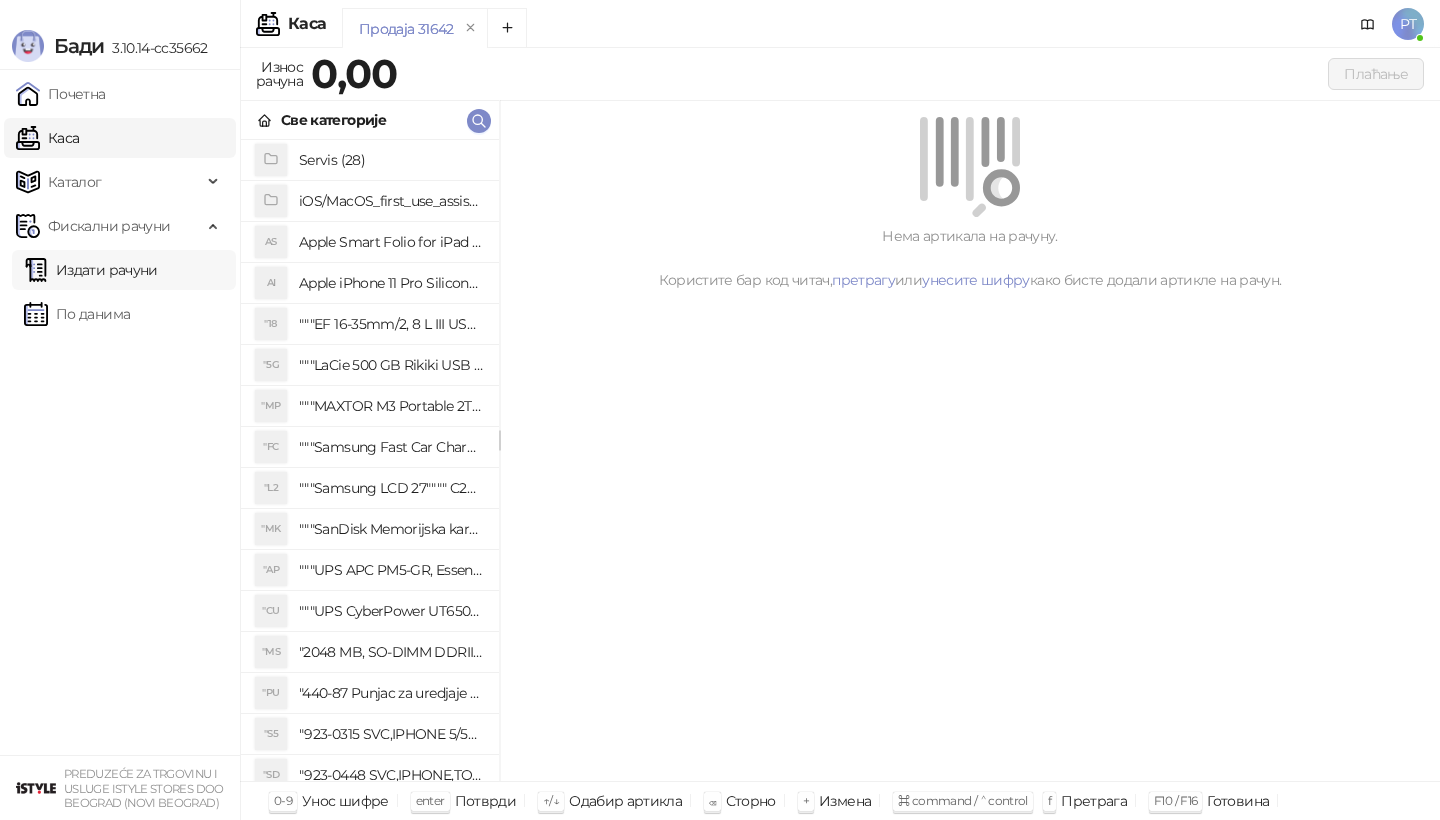 click on "Издати рачуни" at bounding box center (91, 270) 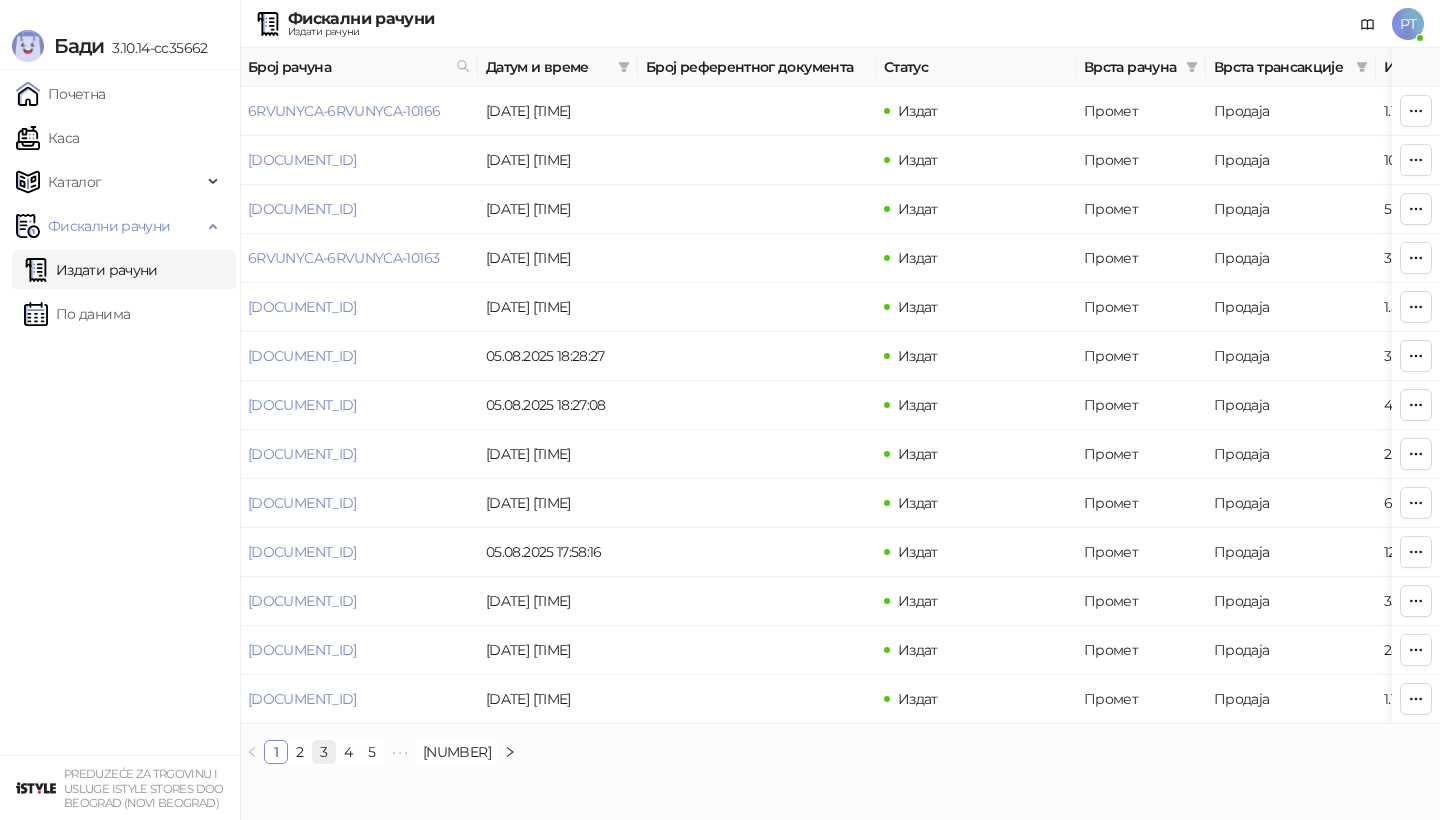 click on "3" at bounding box center [324, 752] 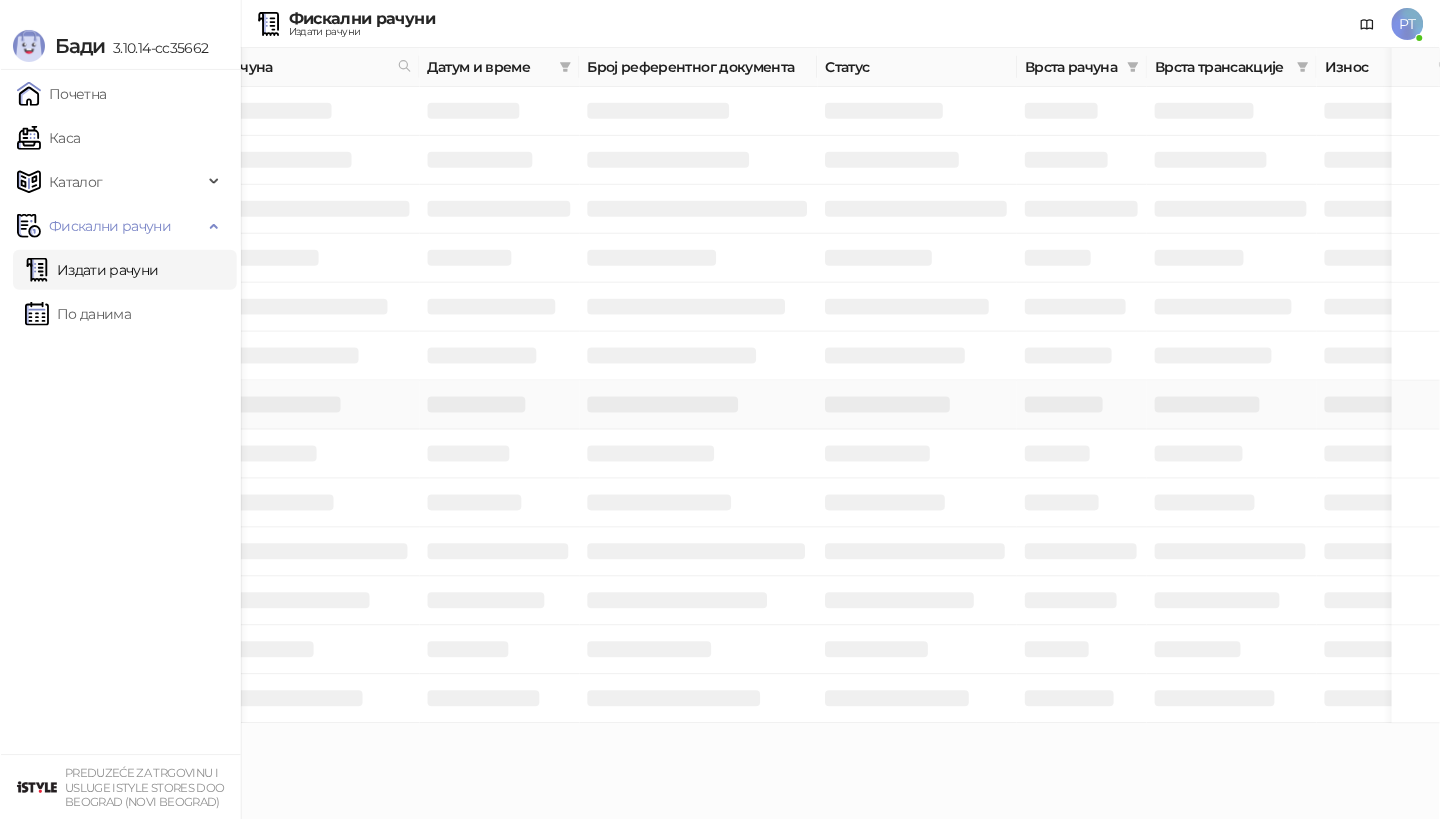scroll, scrollTop: 0, scrollLeft: 80, axis: horizontal 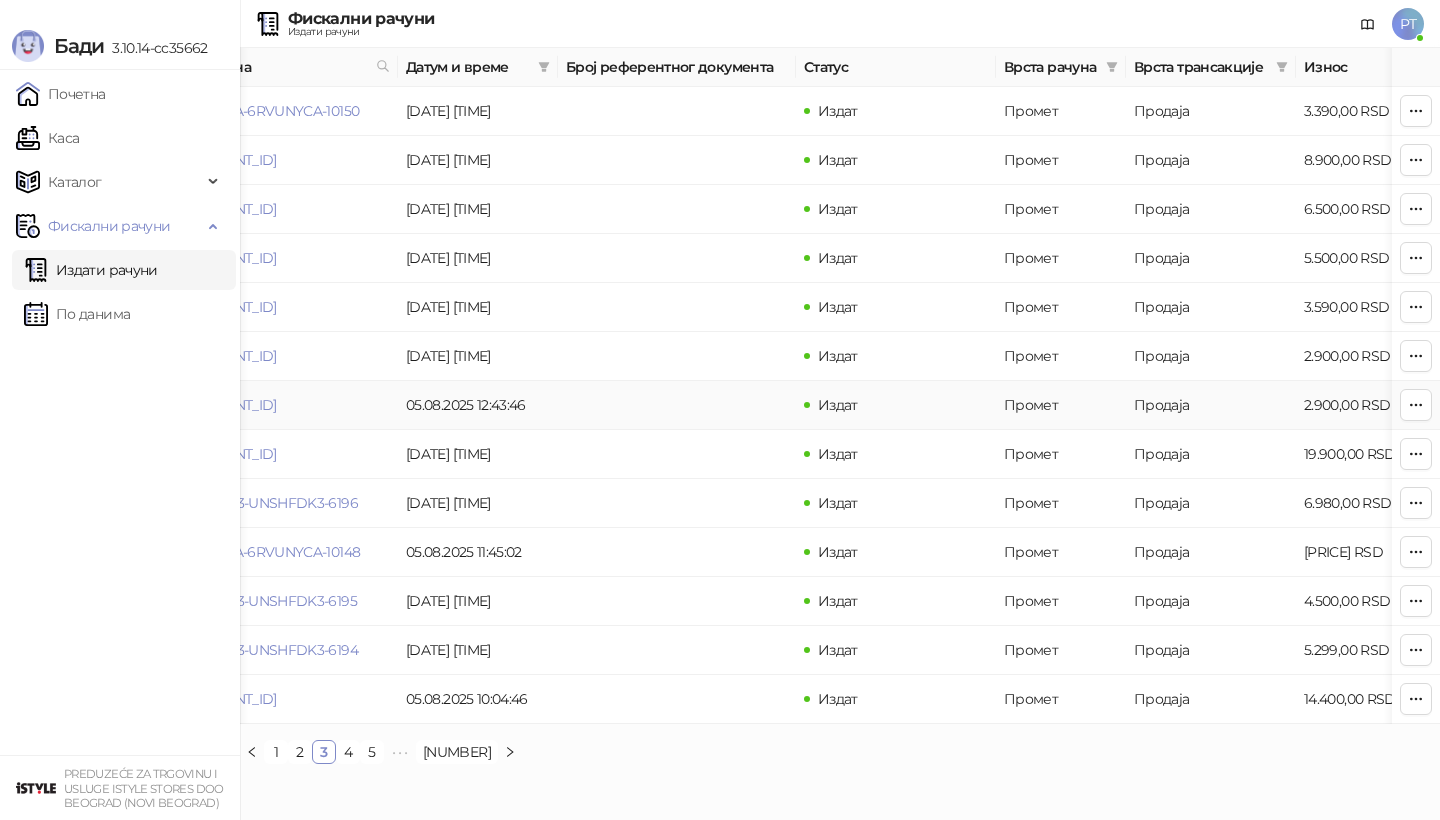 click on "[DOCUMENT_ID]" at bounding box center (279, 405) 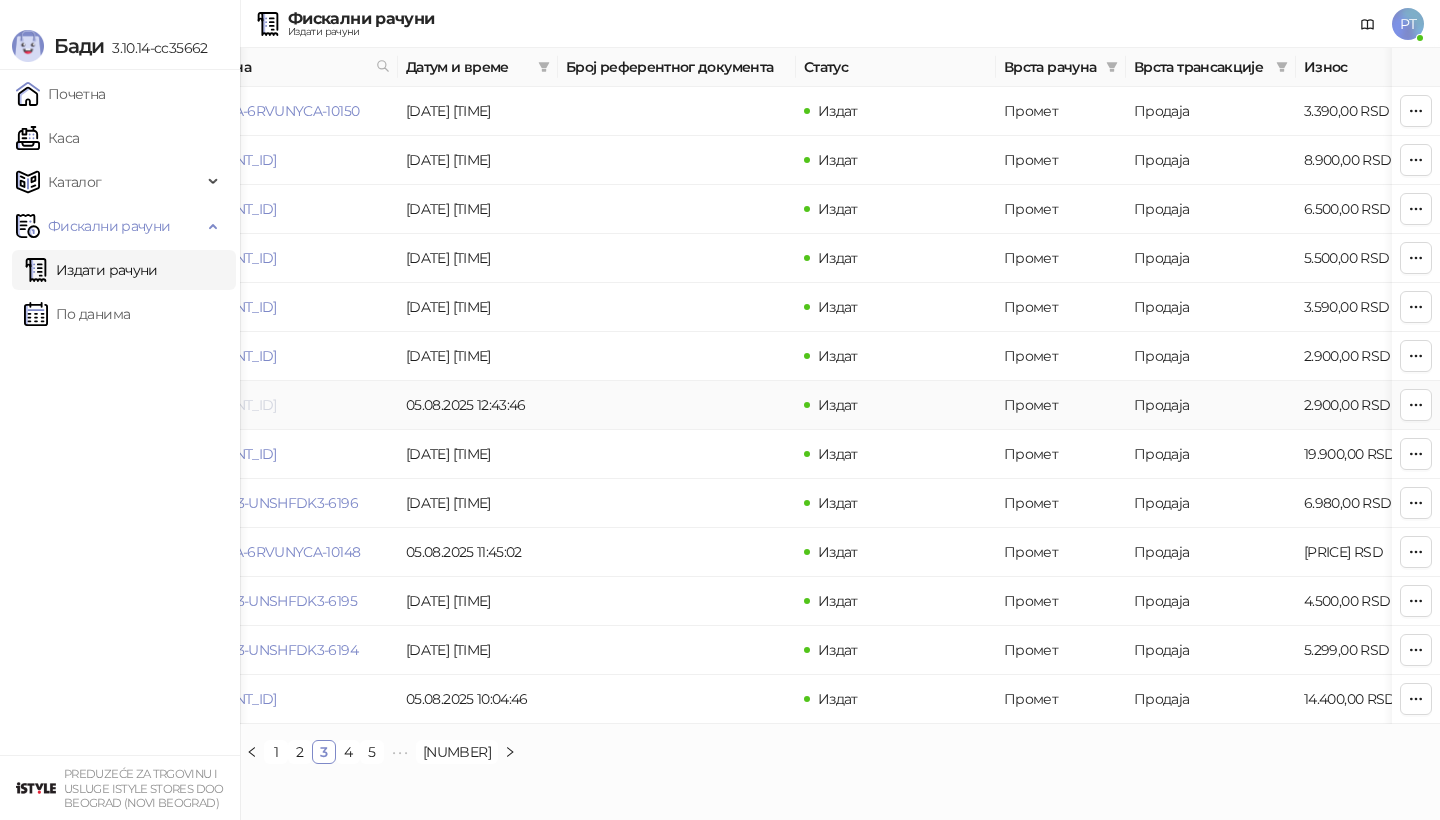 click on "[DOCUMENT_ID]" at bounding box center [222, 405] 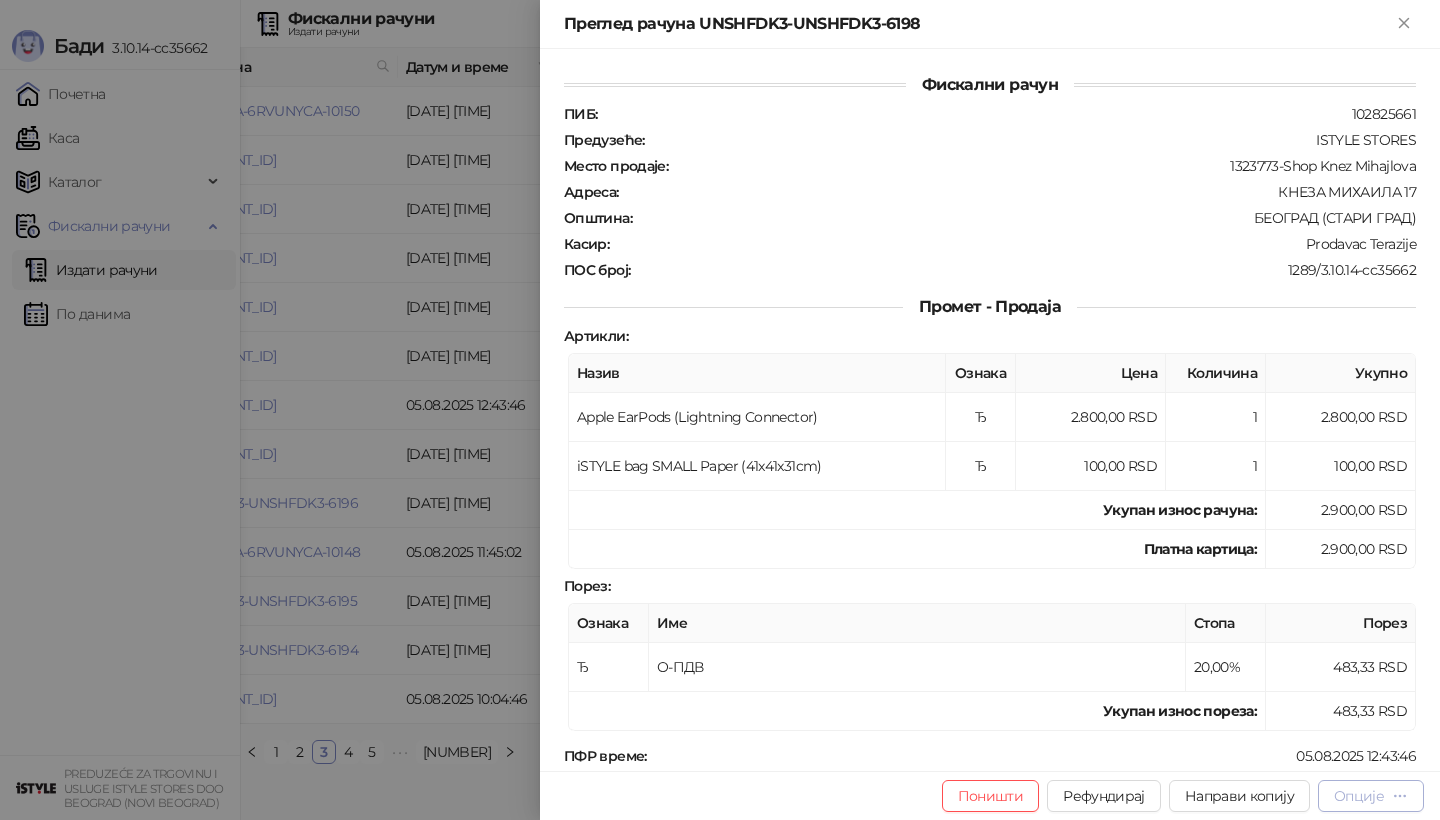 click on "Опције" at bounding box center (1359, 796) 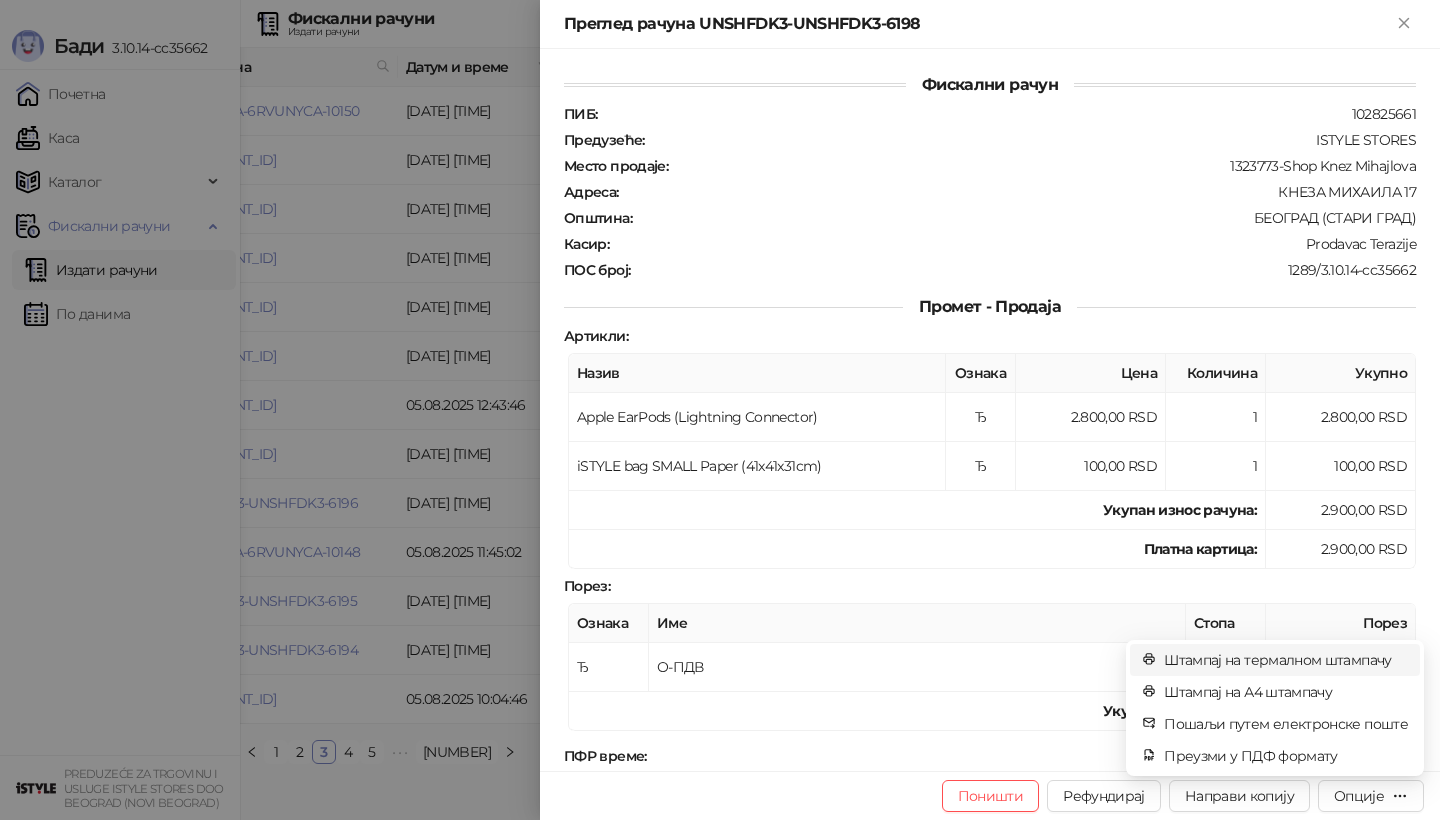 click on "Штампај на термалном штампачу" at bounding box center [1286, 660] 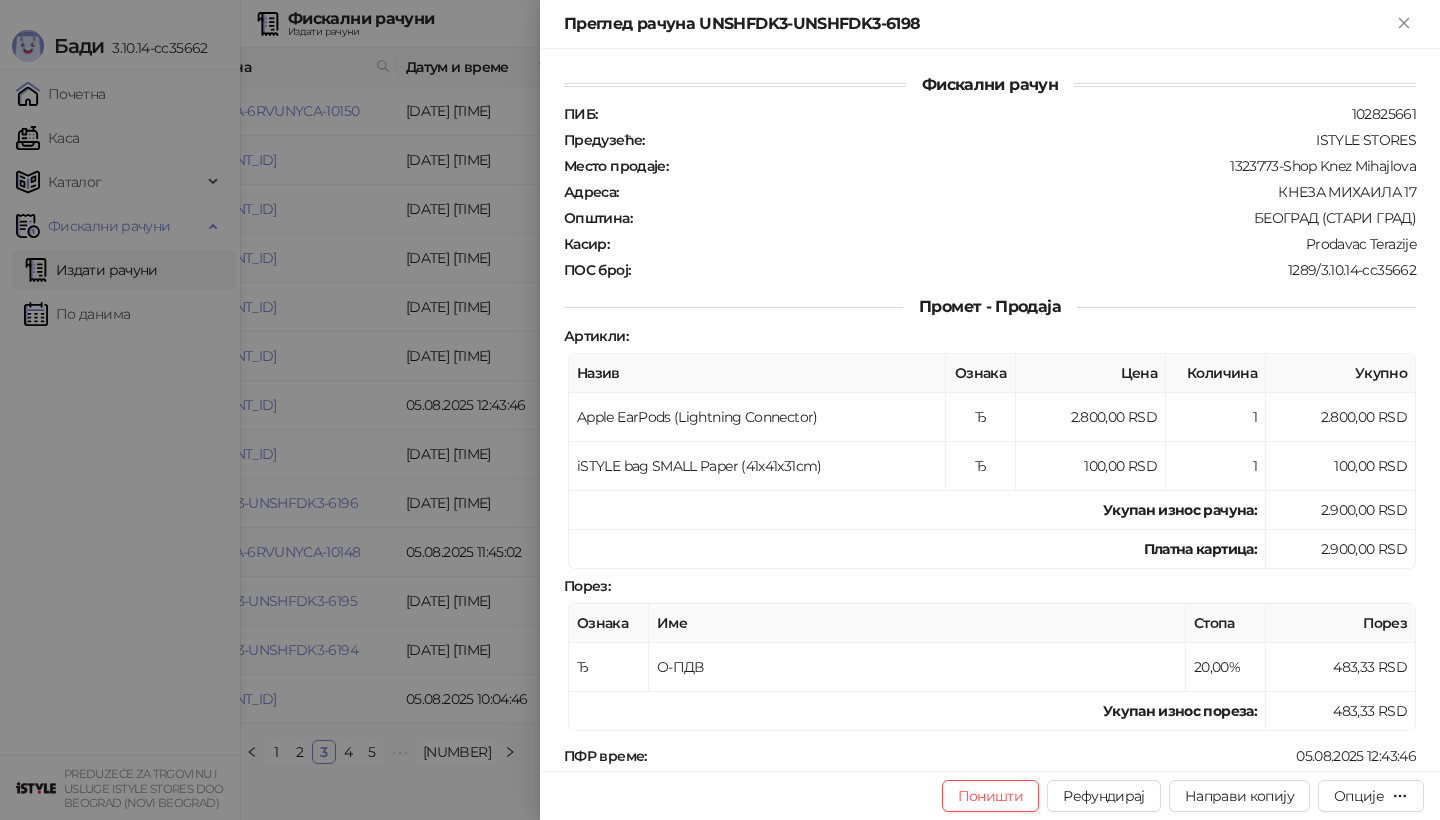 click at bounding box center [720, 410] 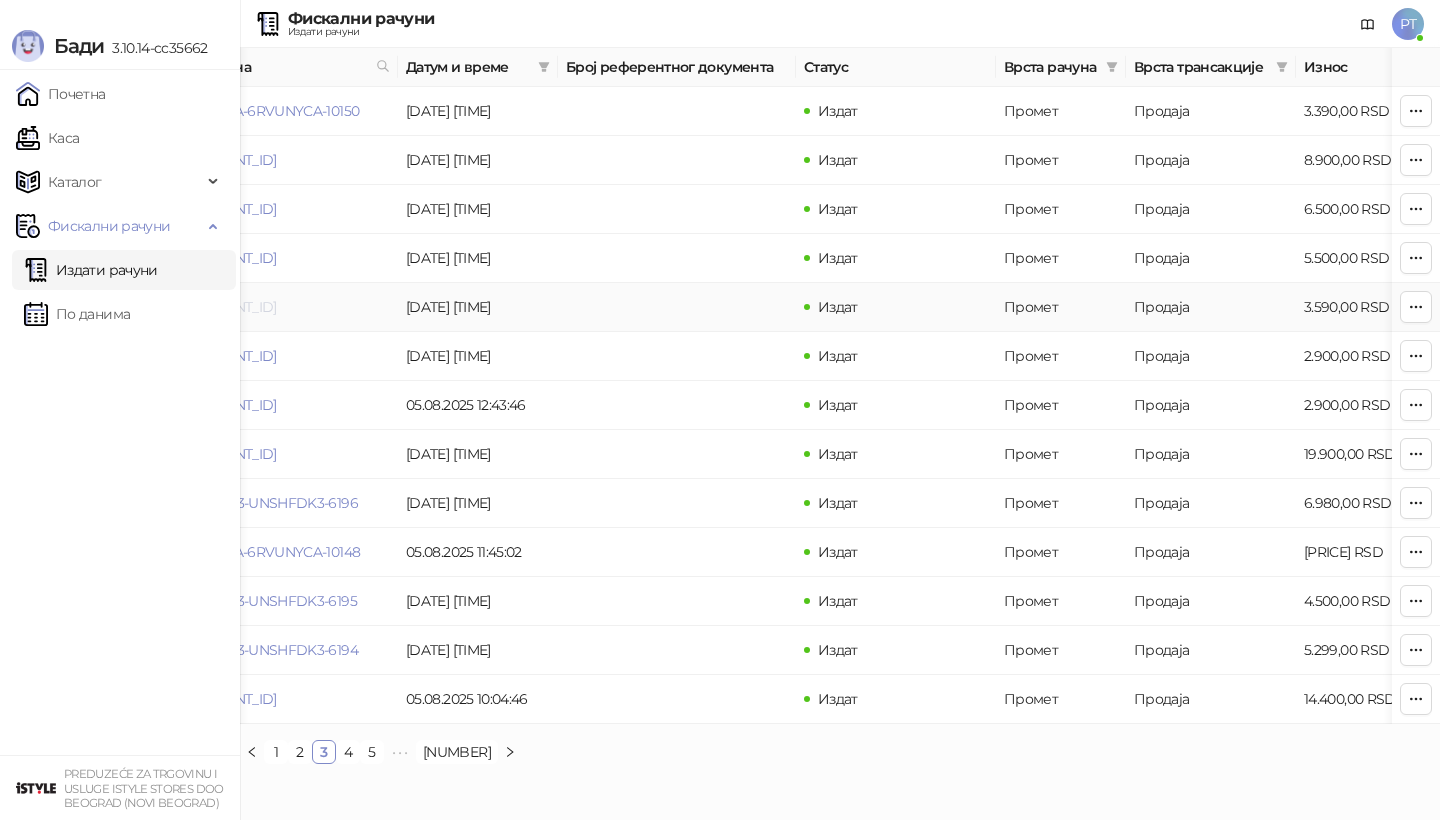 click on "[DOCUMENT_ID]" at bounding box center (222, 307) 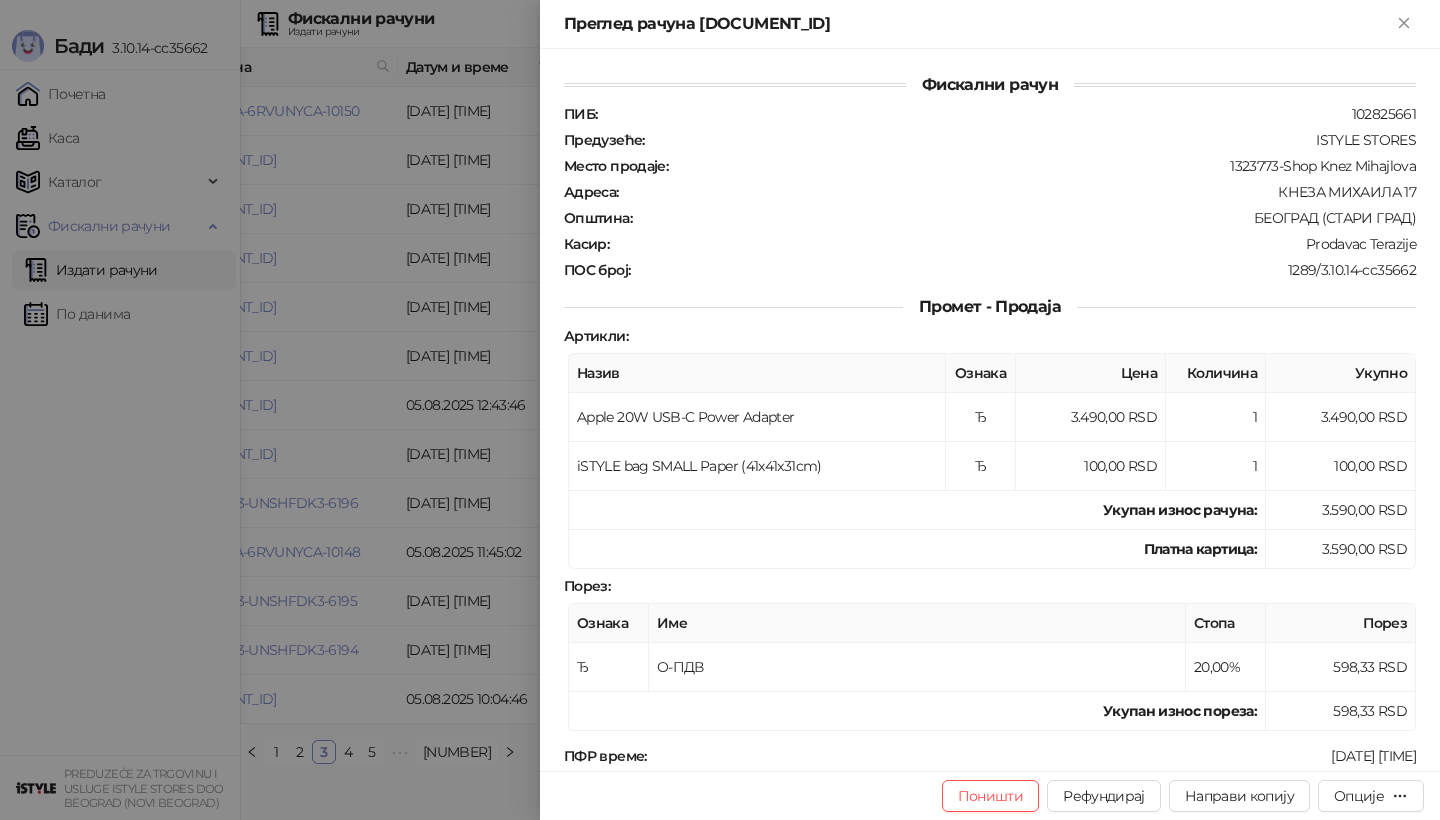 click at bounding box center (720, 410) 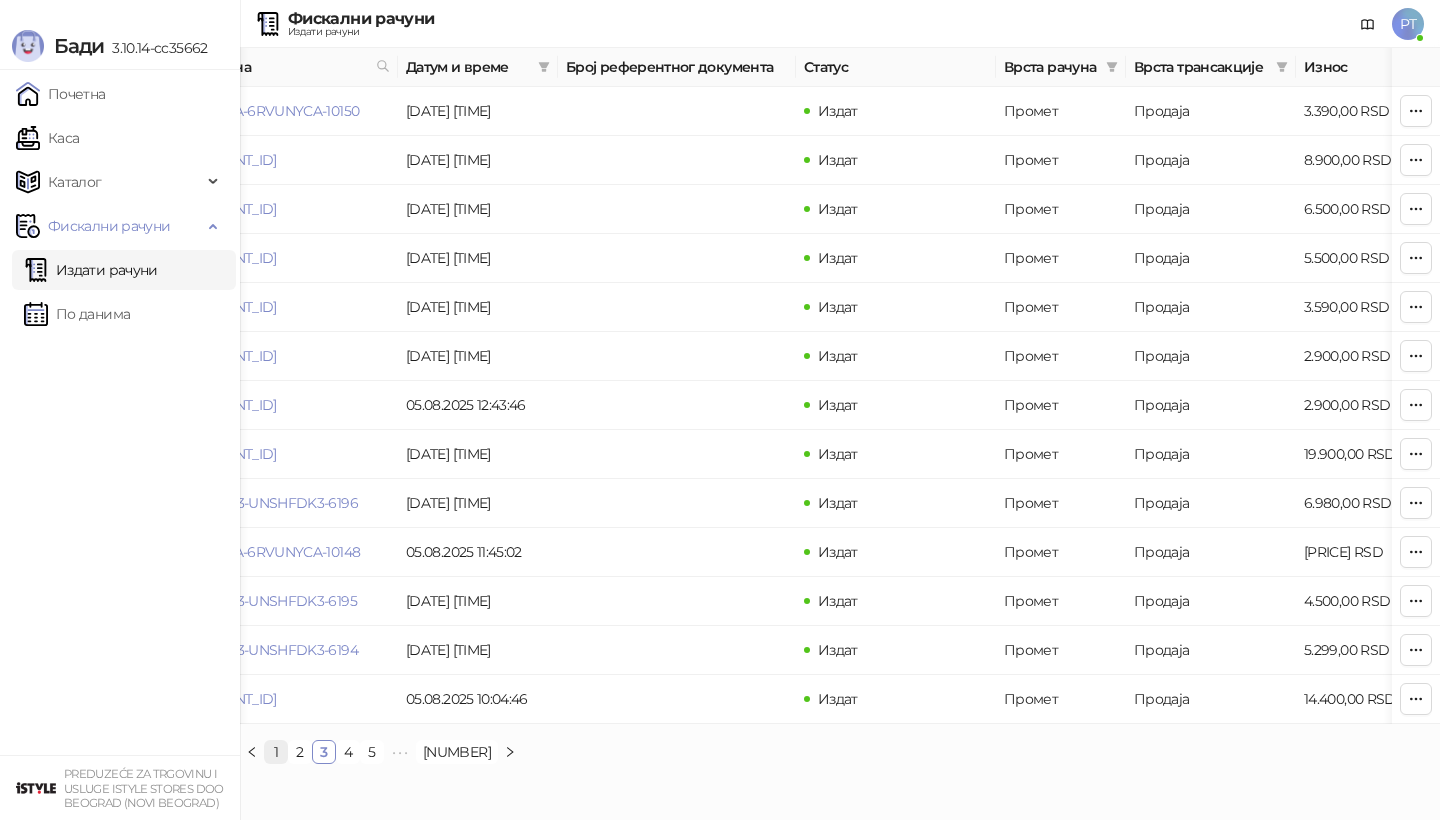 click on "1" at bounding box center (276, 752) 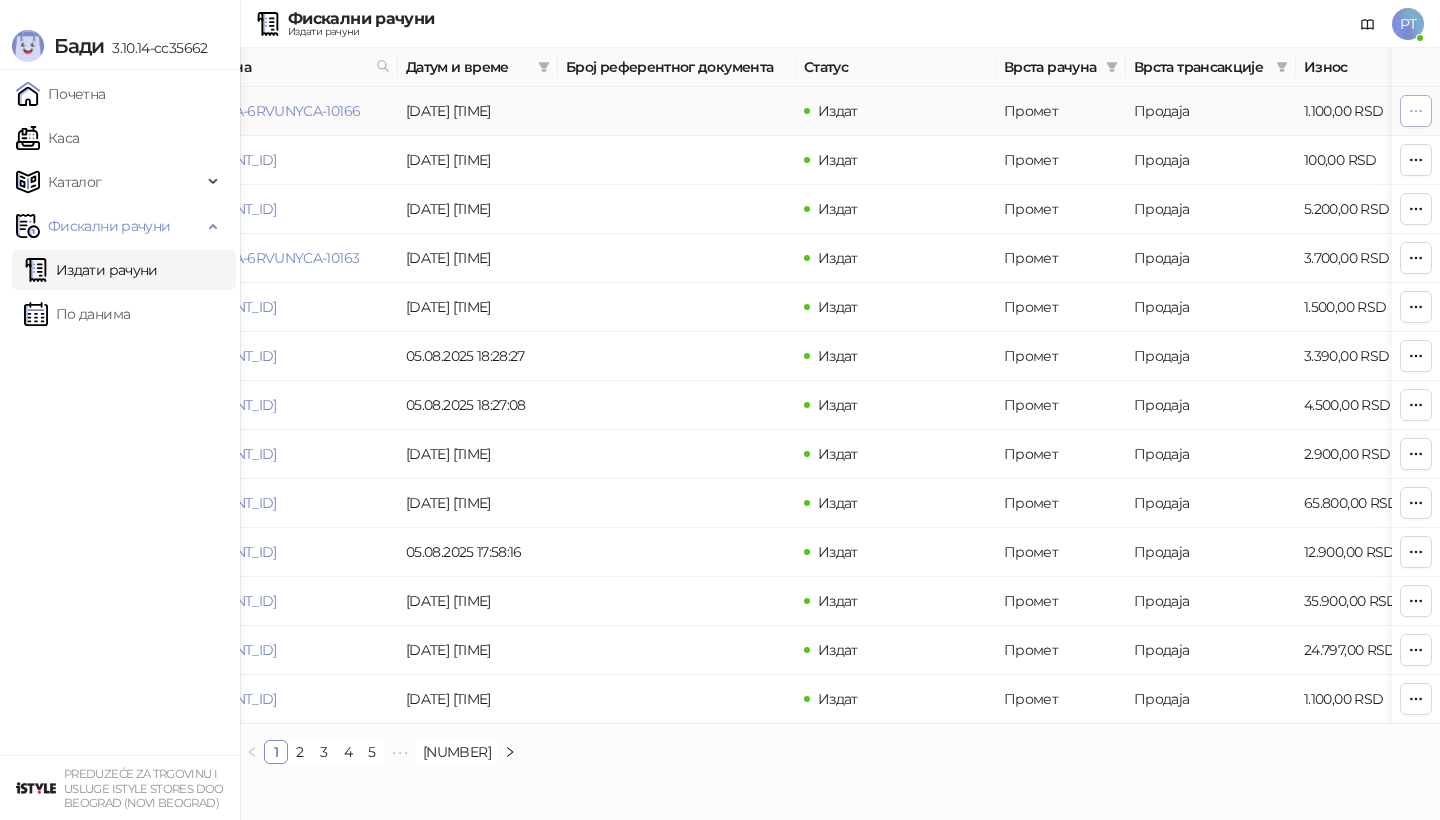 click 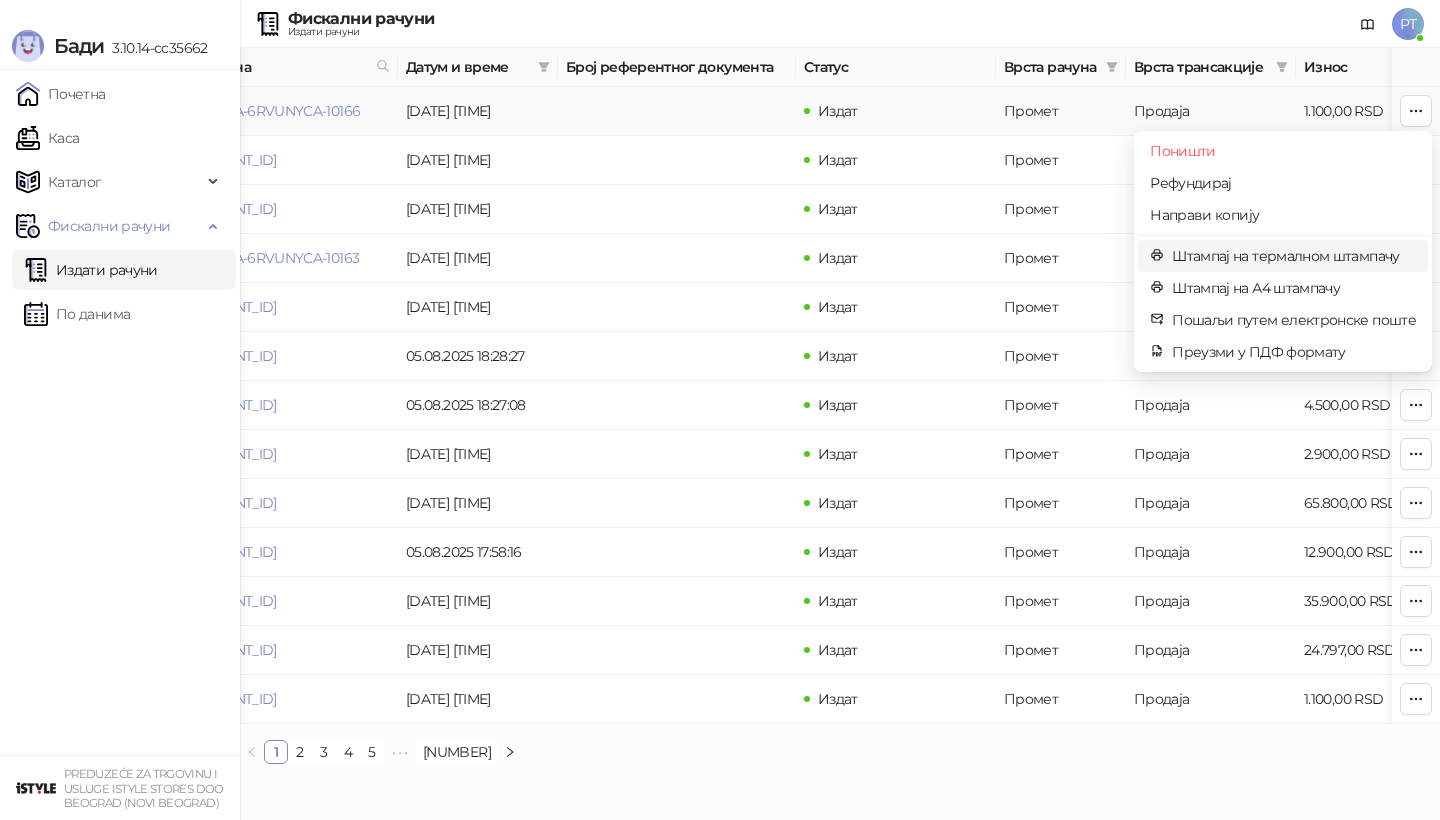 click on "Штампај на термалном штампачу" at bounding box center (1294, 256) 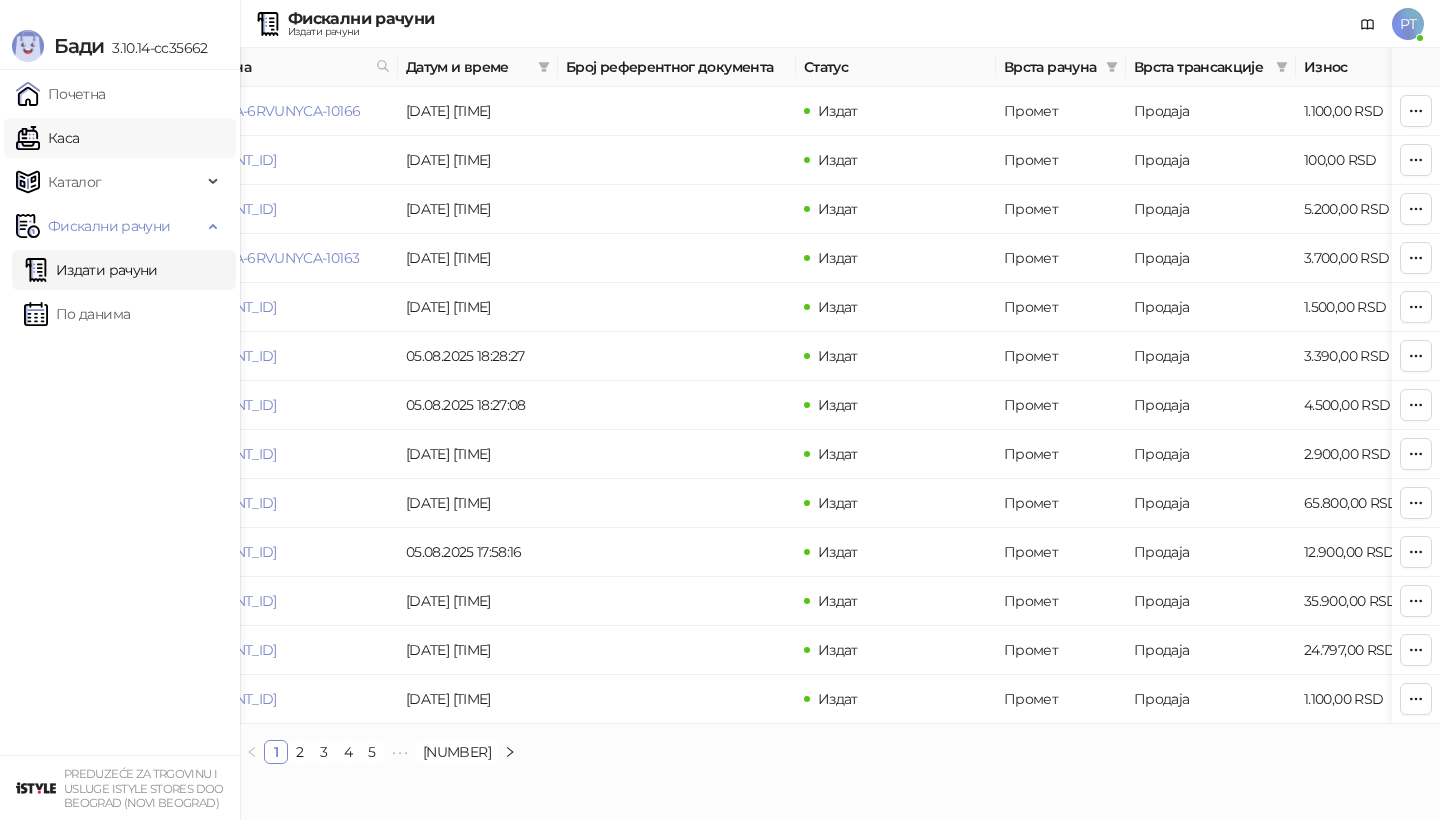click on "Каса" at bounding box center (47, 138) 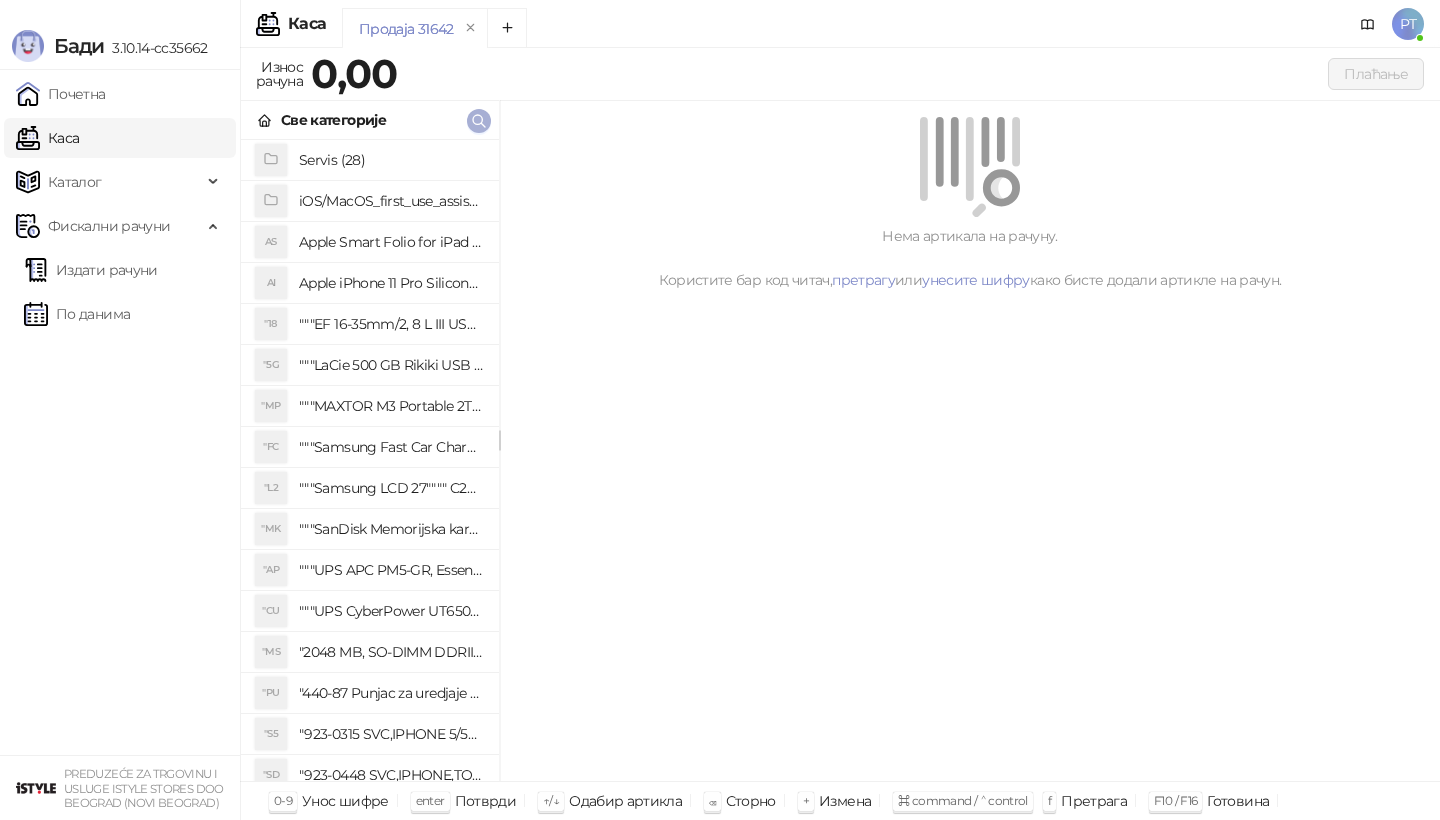 click 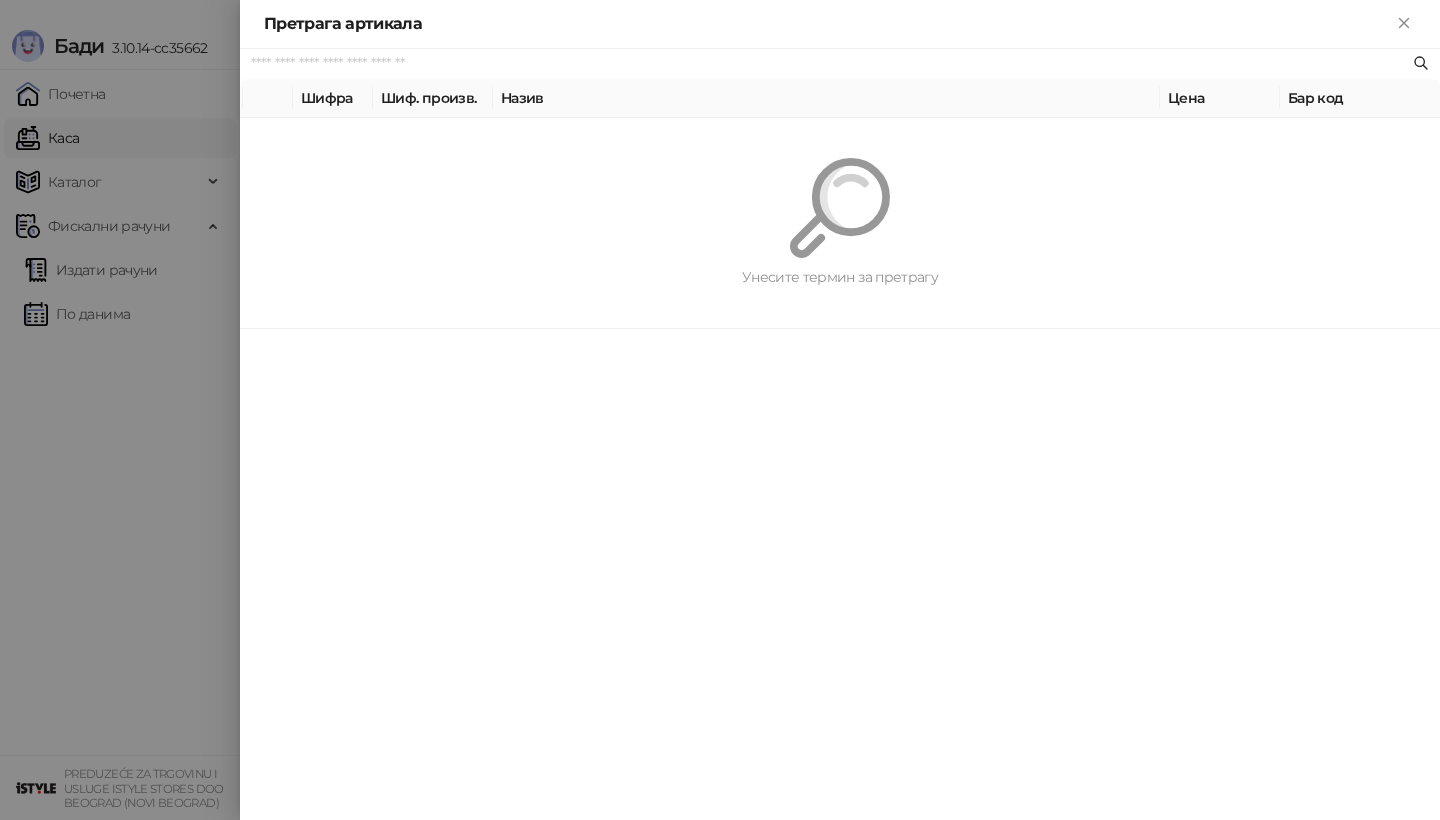 paste on "*********" 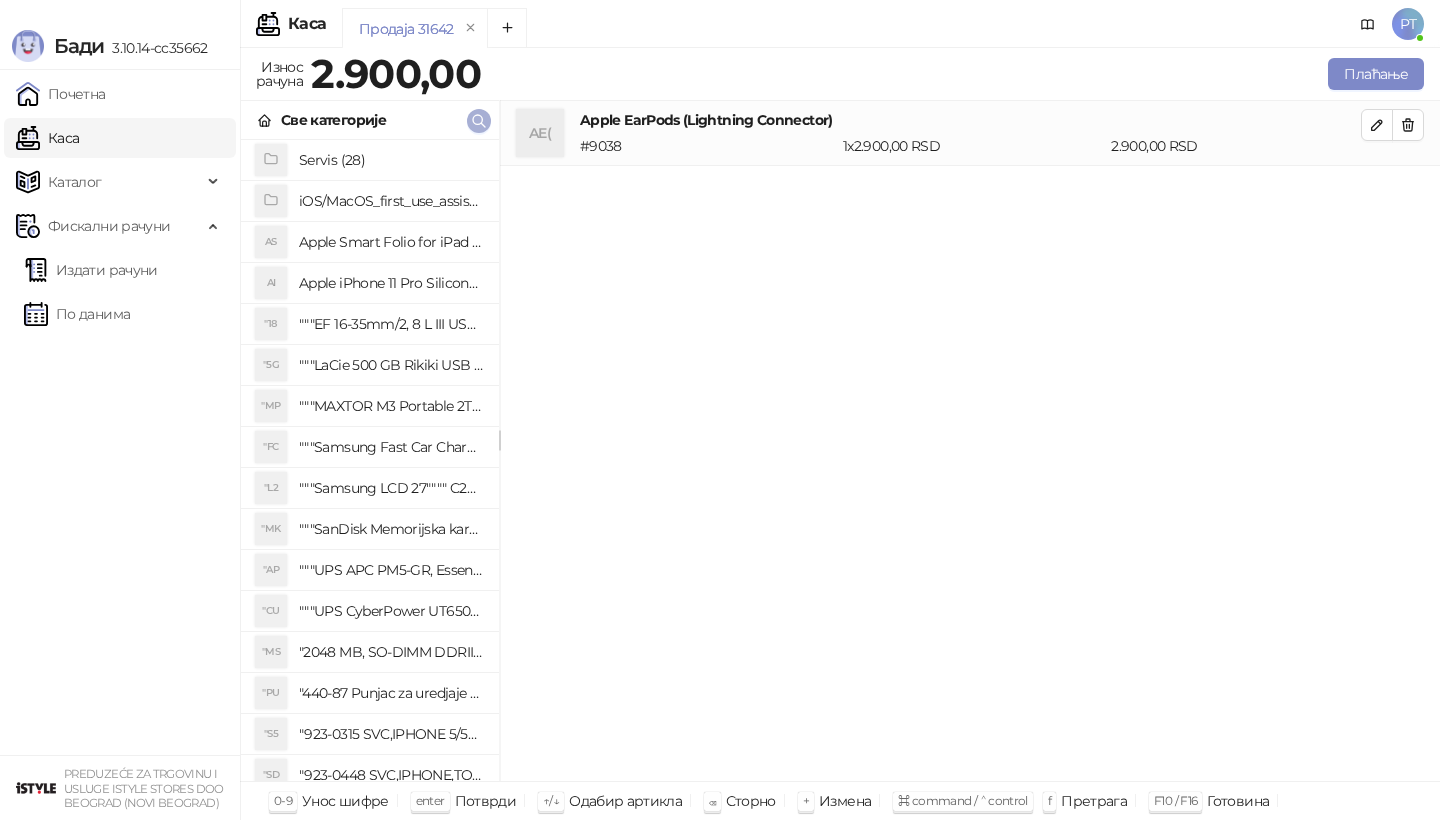click 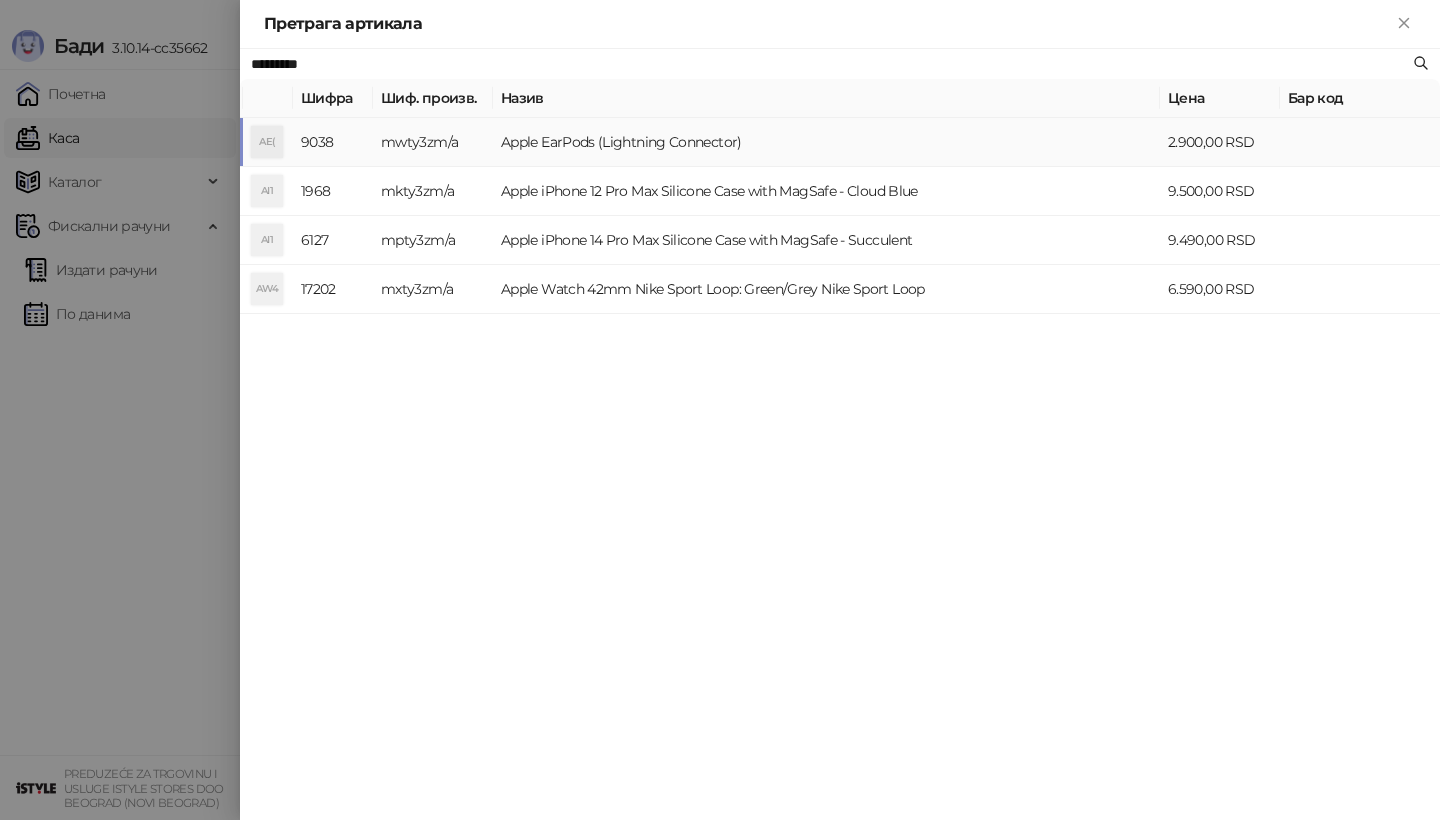 paste 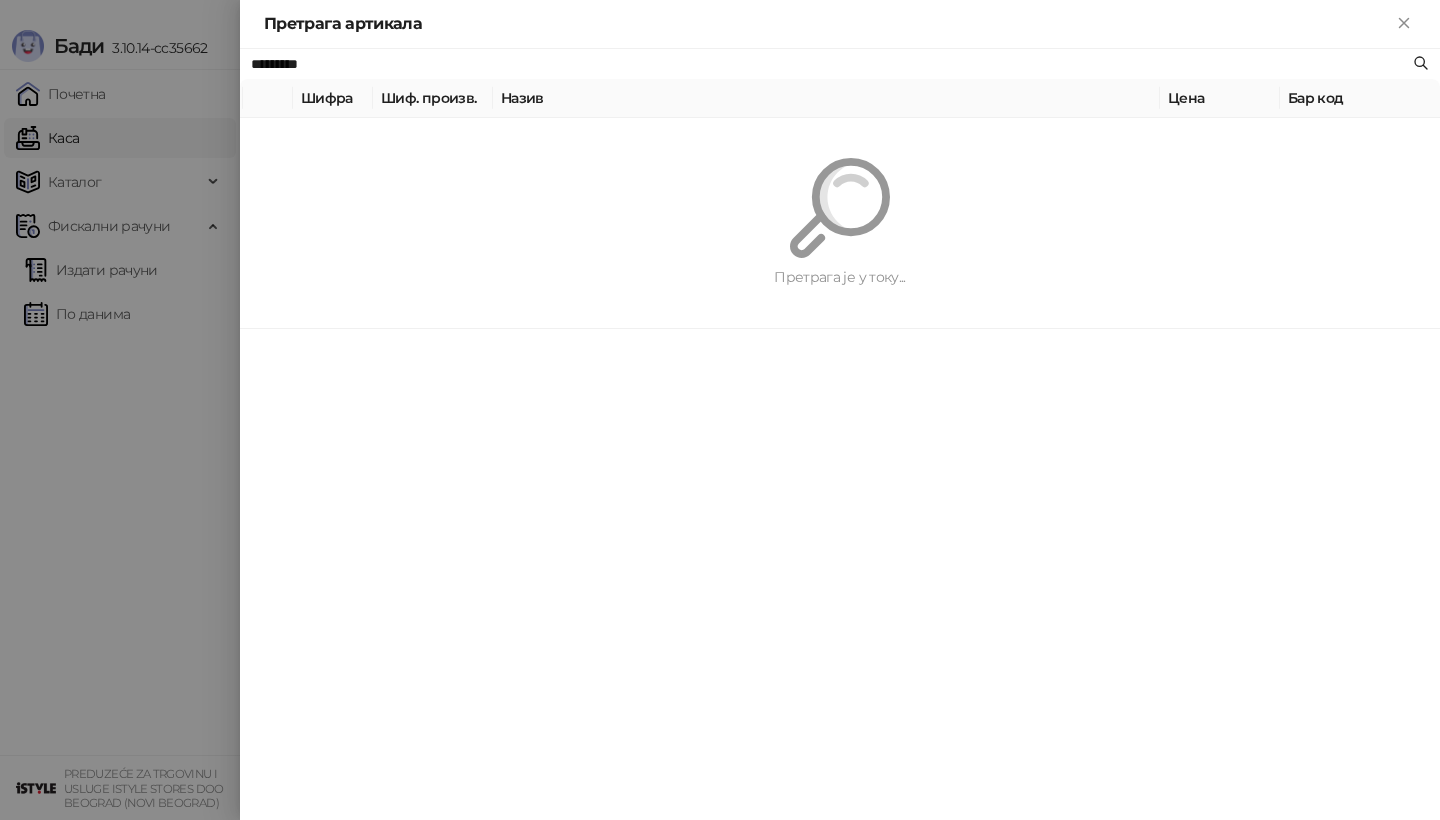 type on "*********" 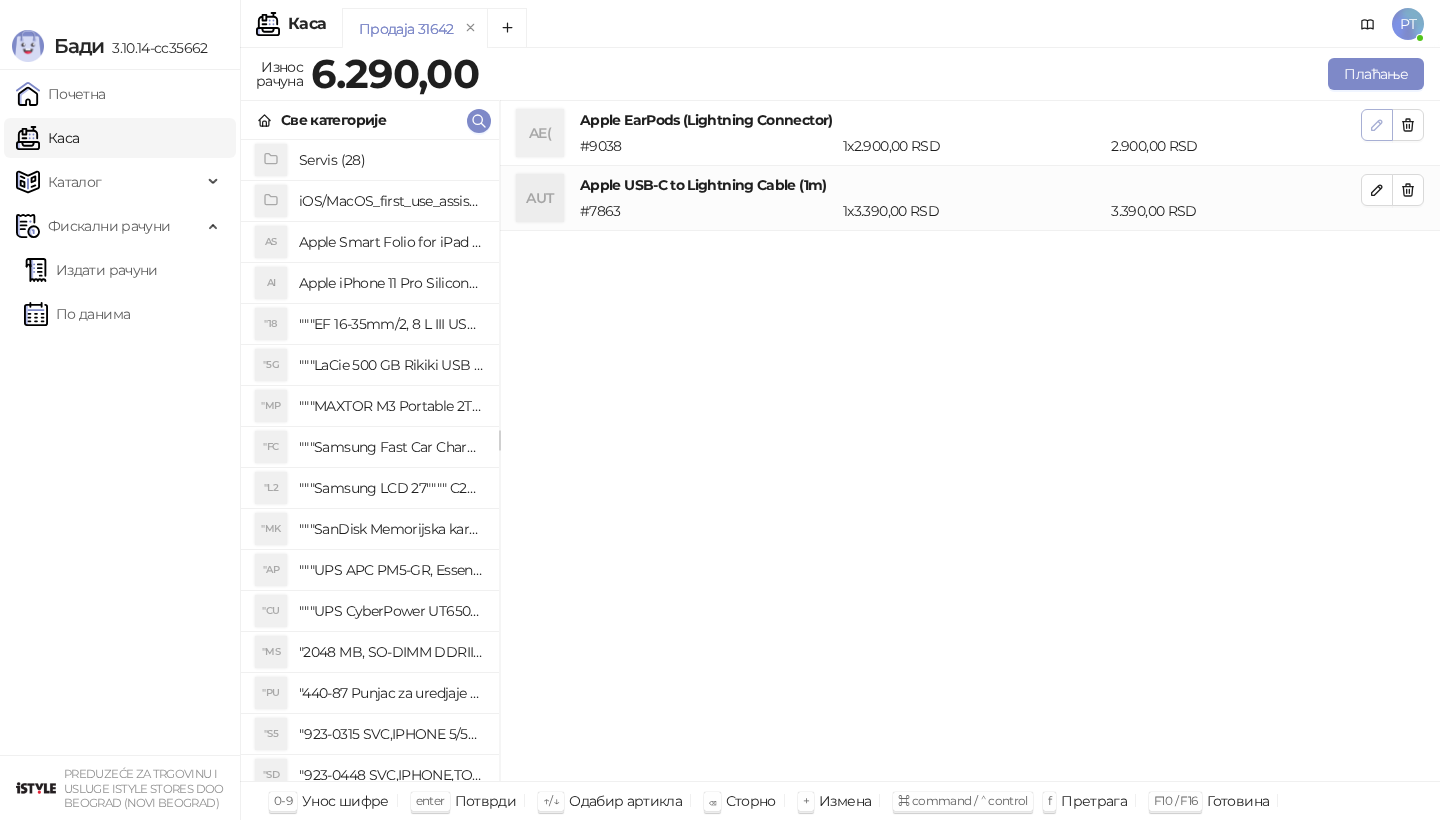 click 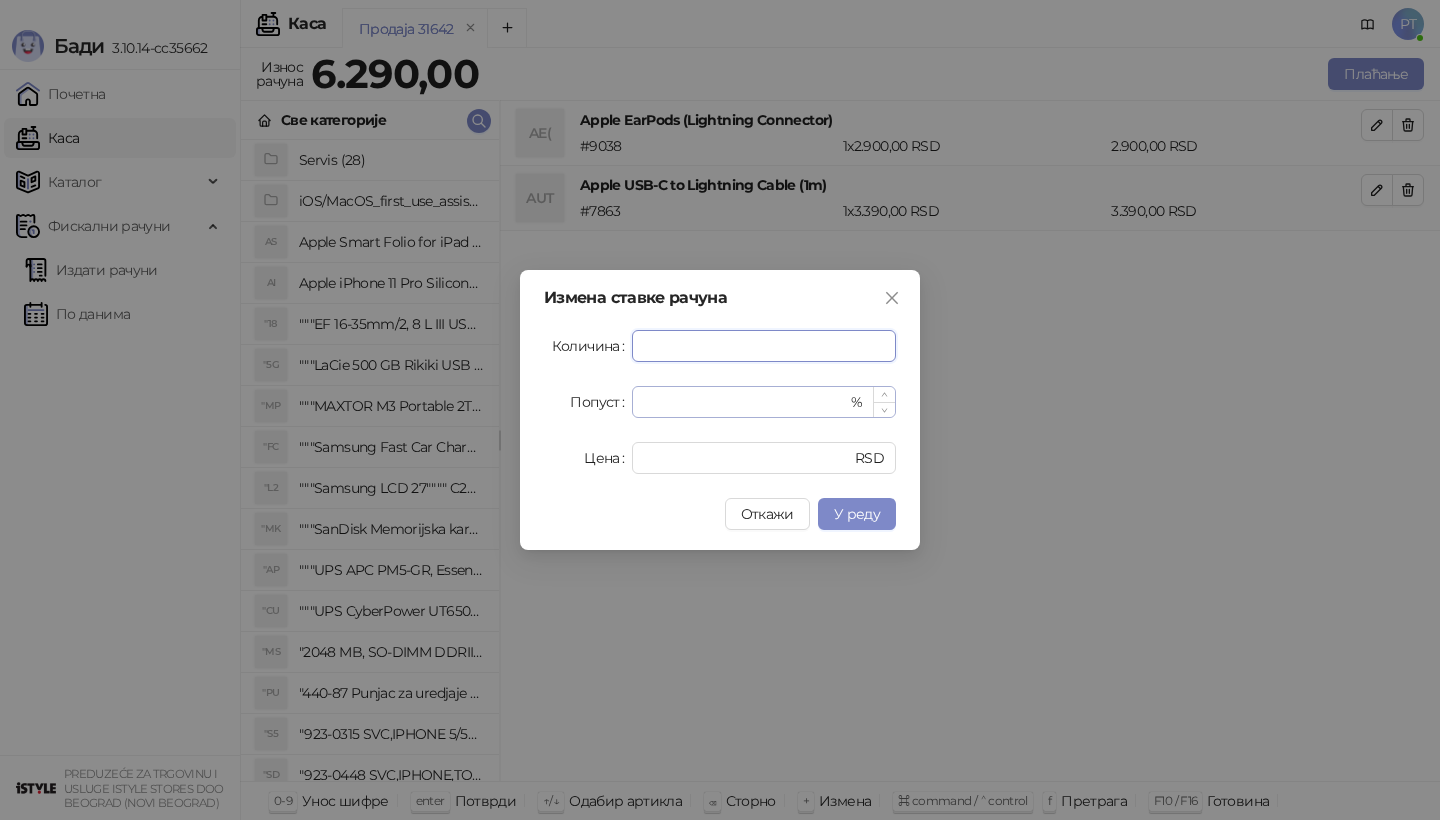 type on "*" 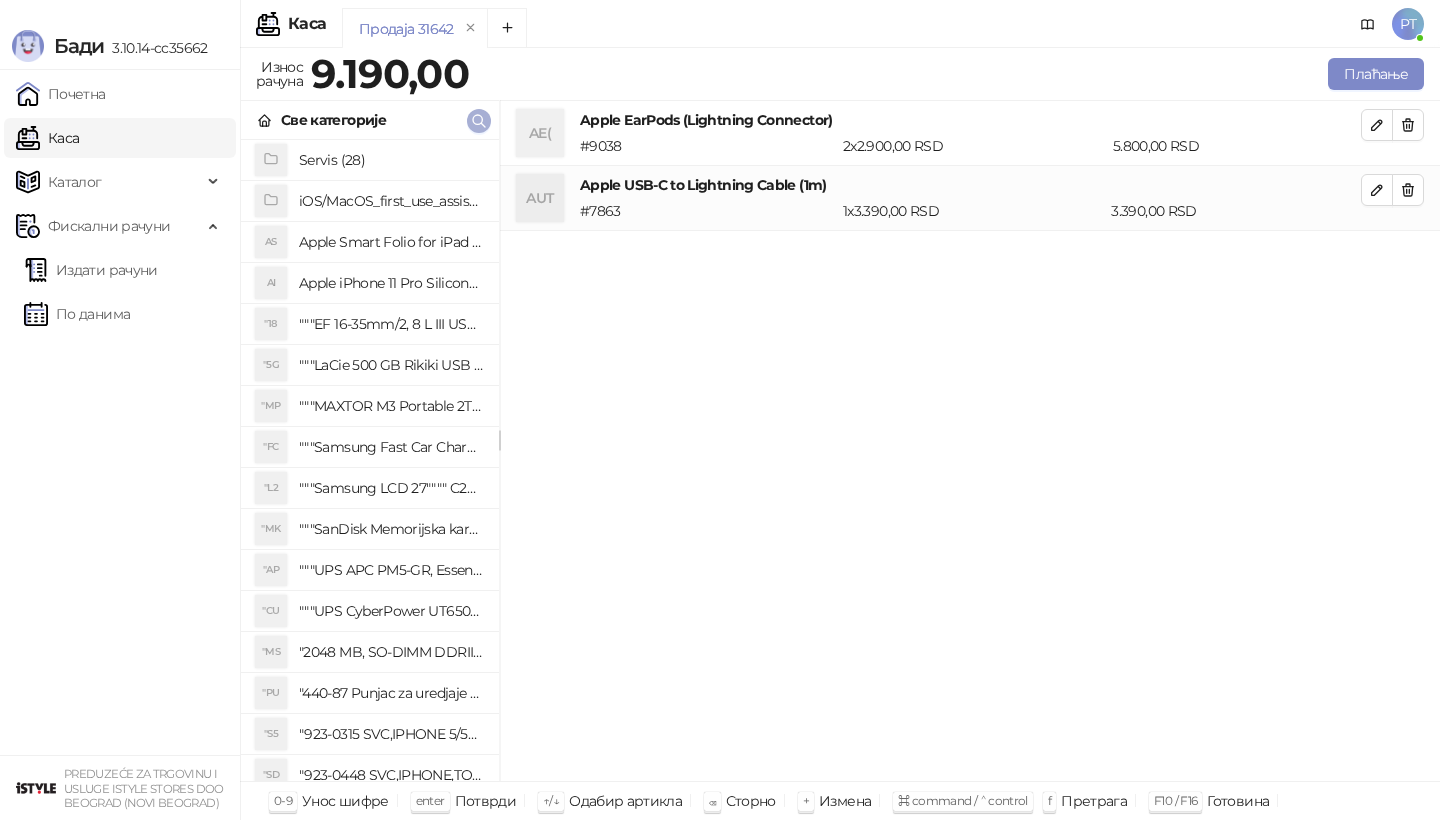 click 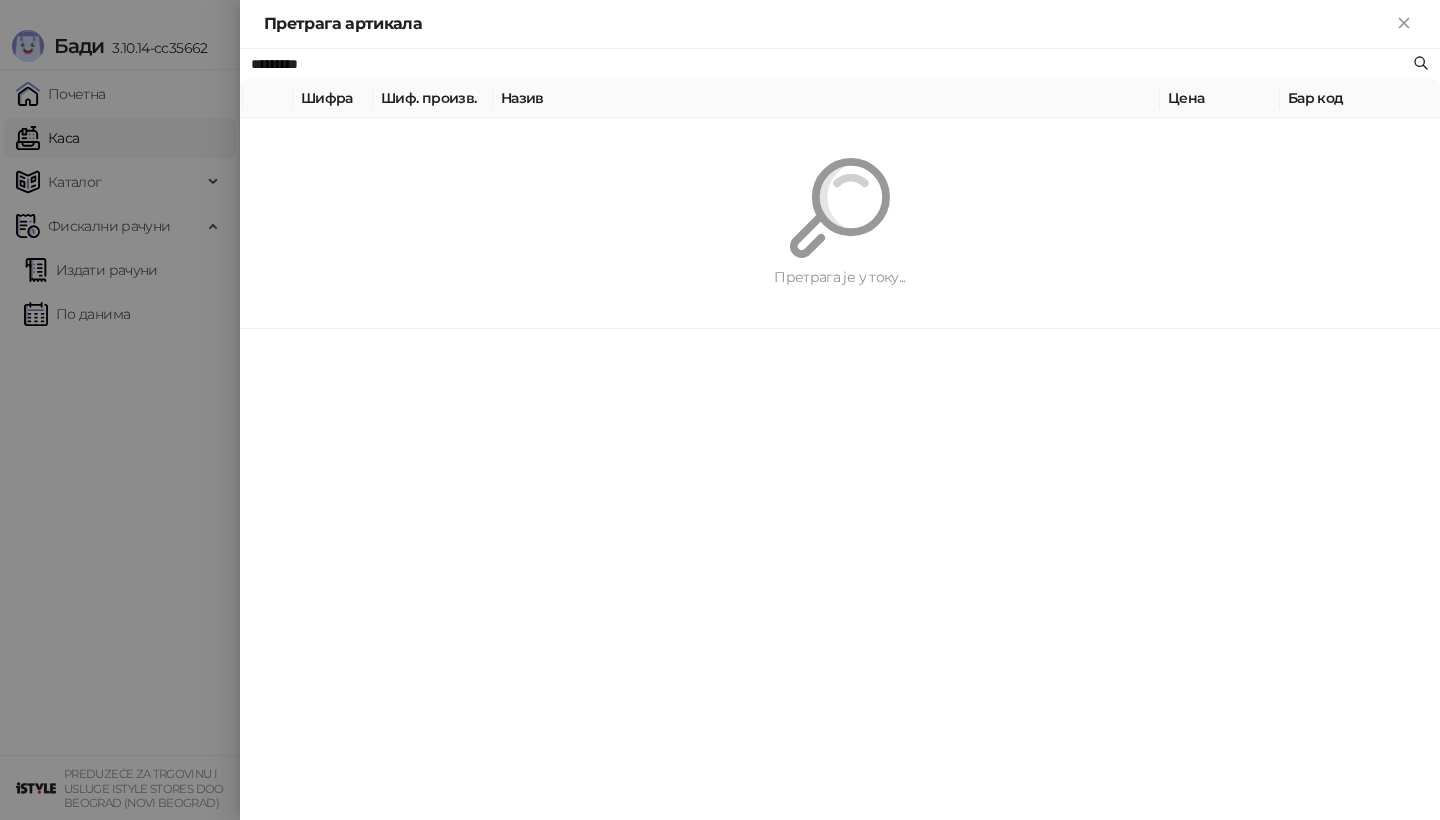 paste 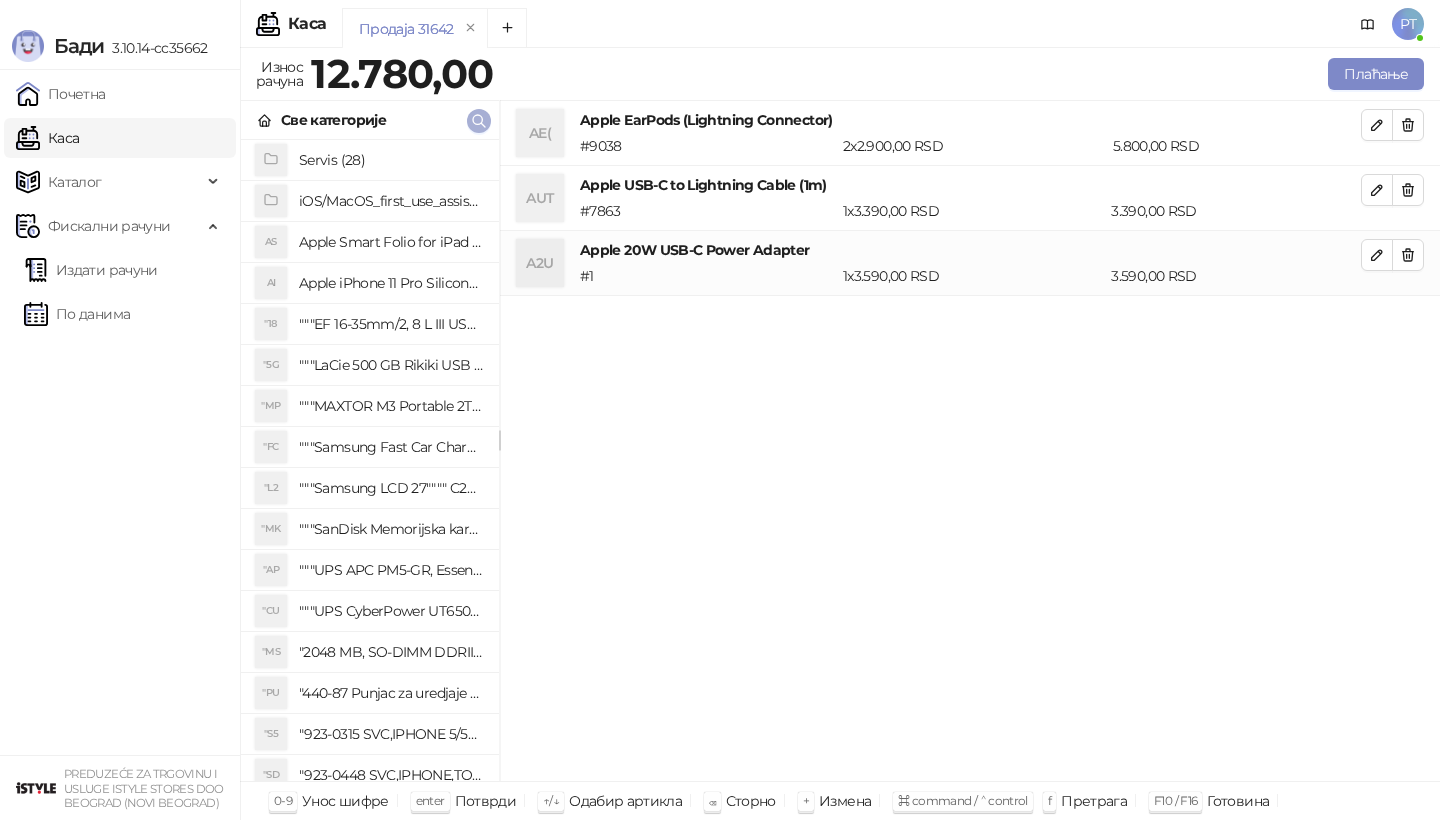 click 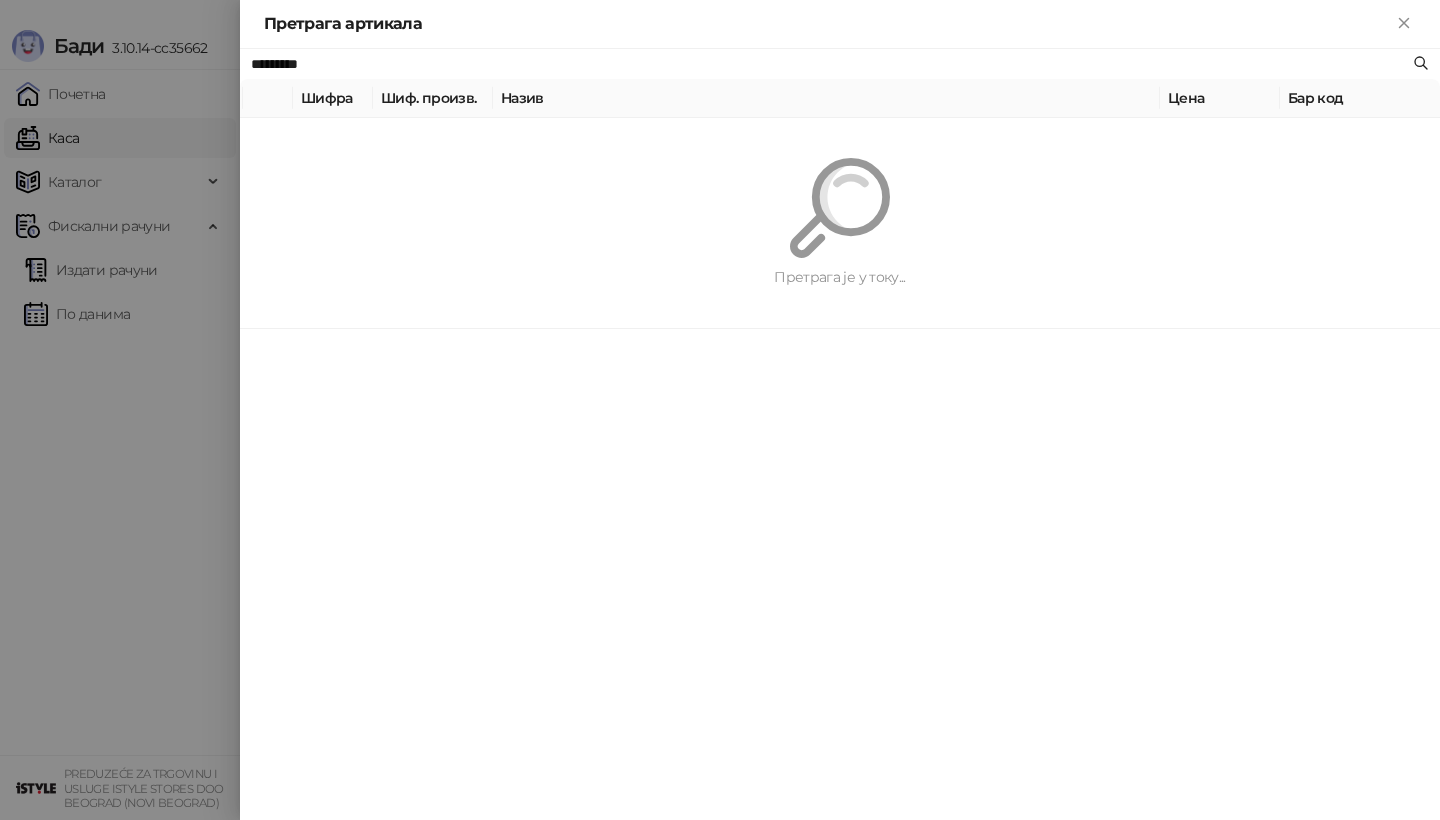paste 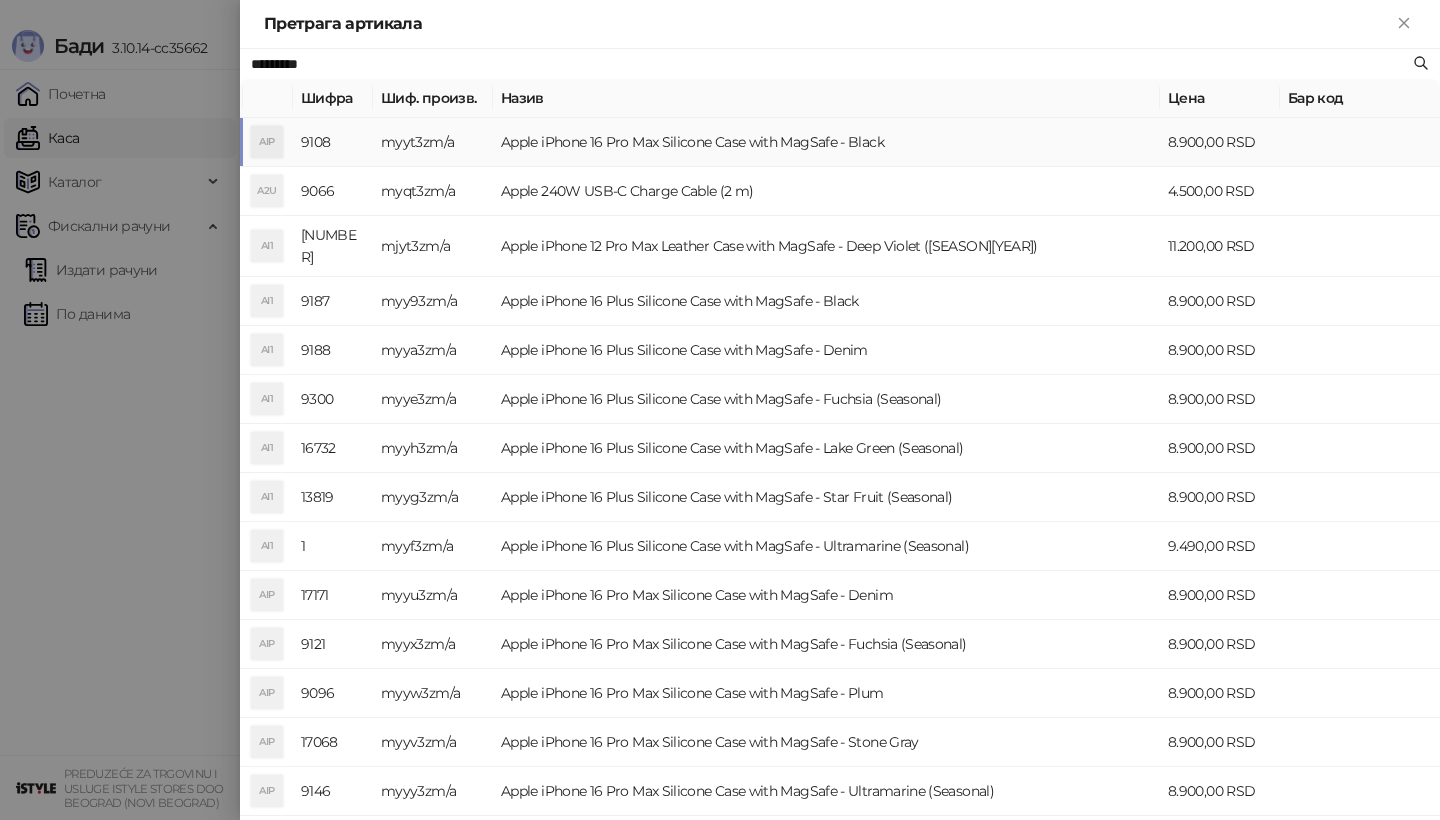 type on "*********" 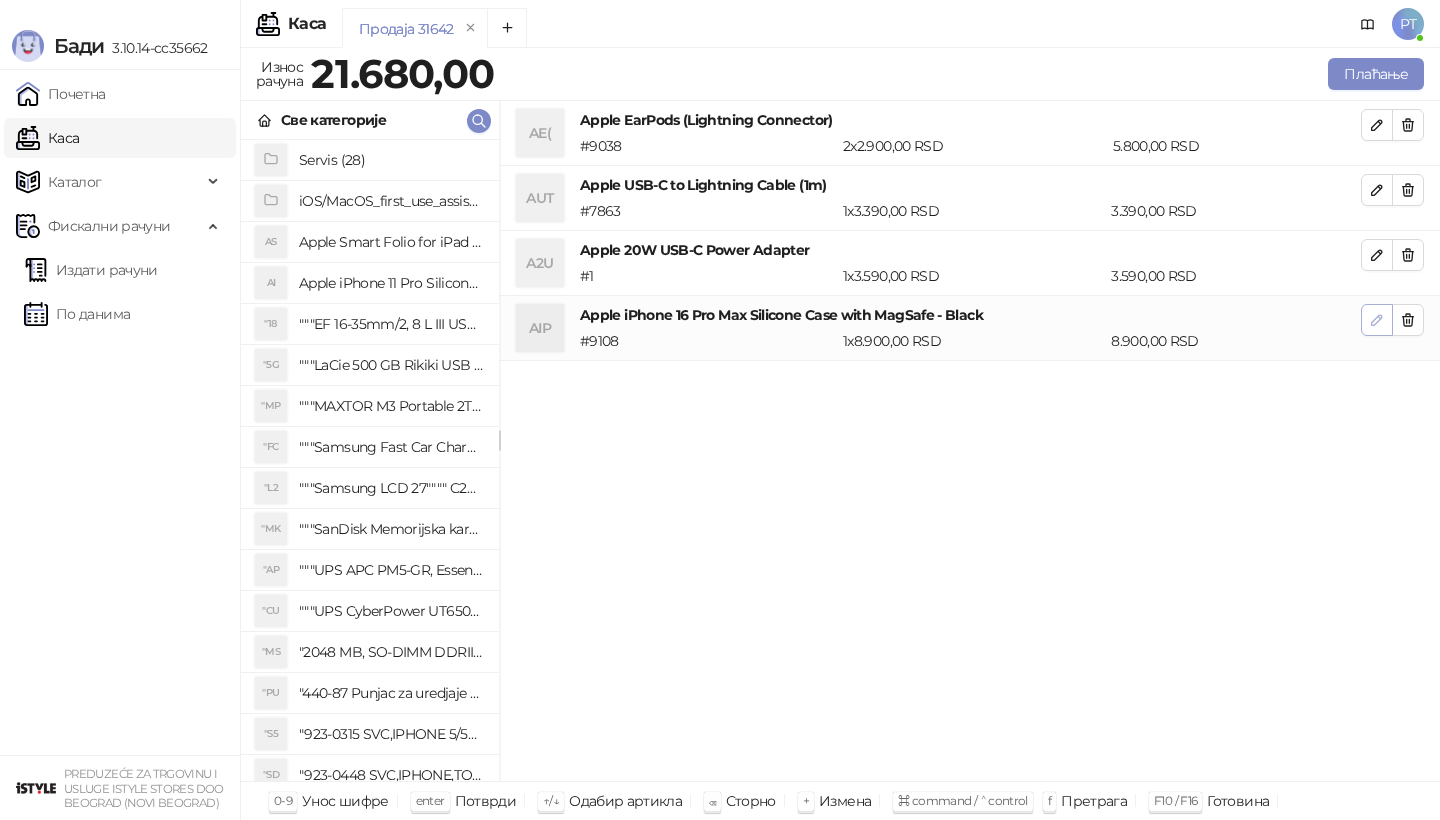 click at bounding box center (1377, 320) 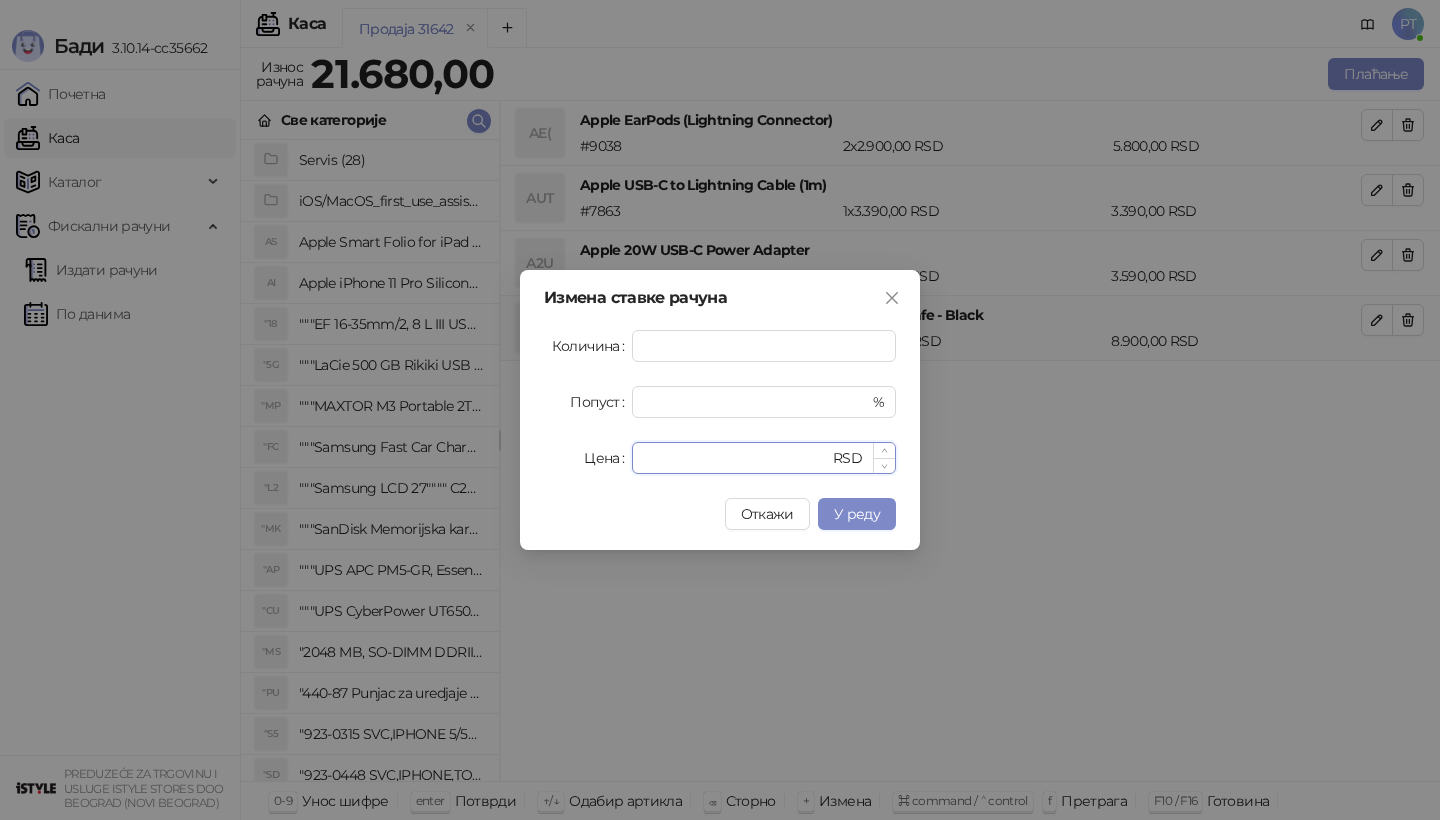 click on "****" at bounding box center [736, 458] 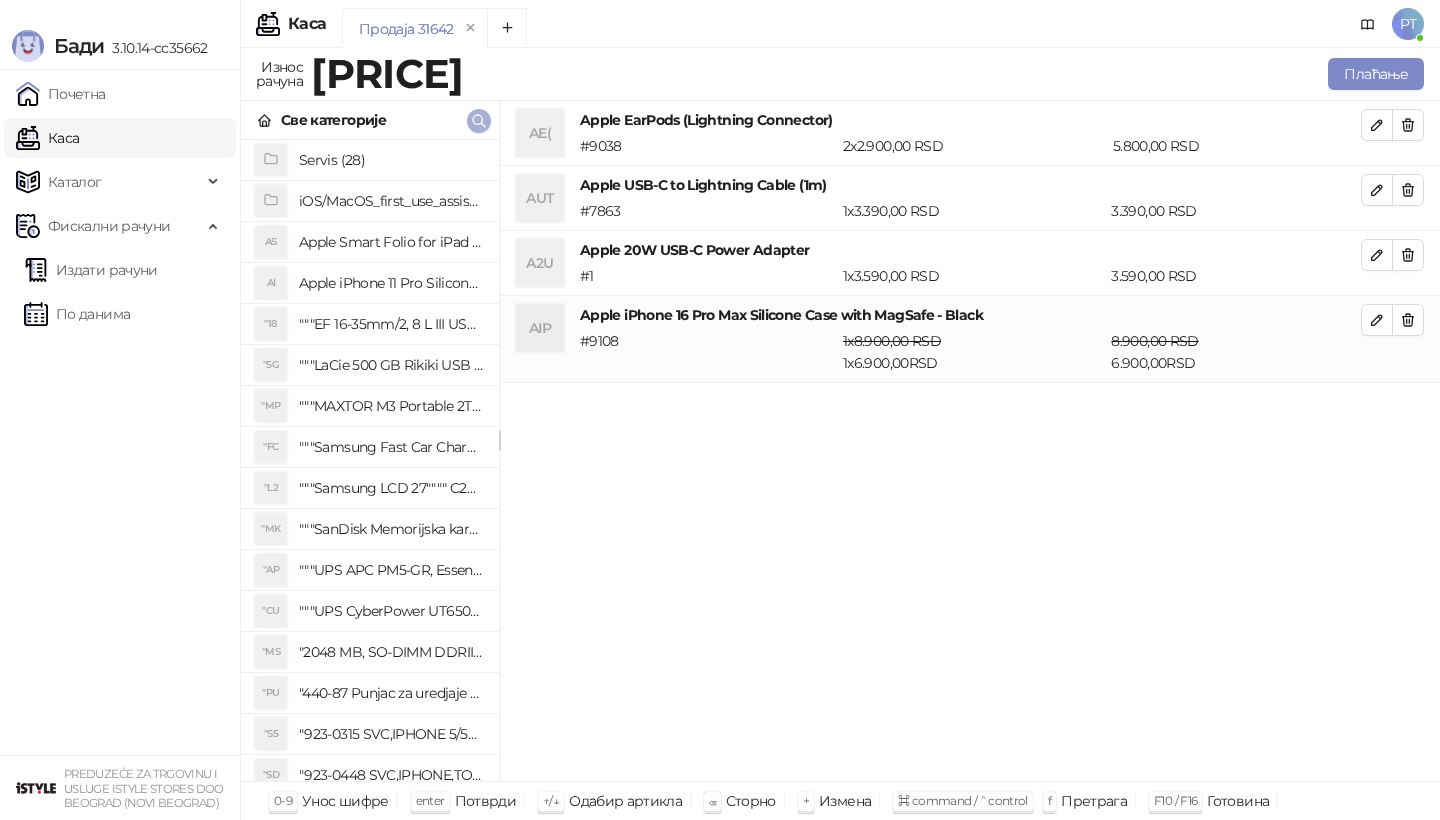 click 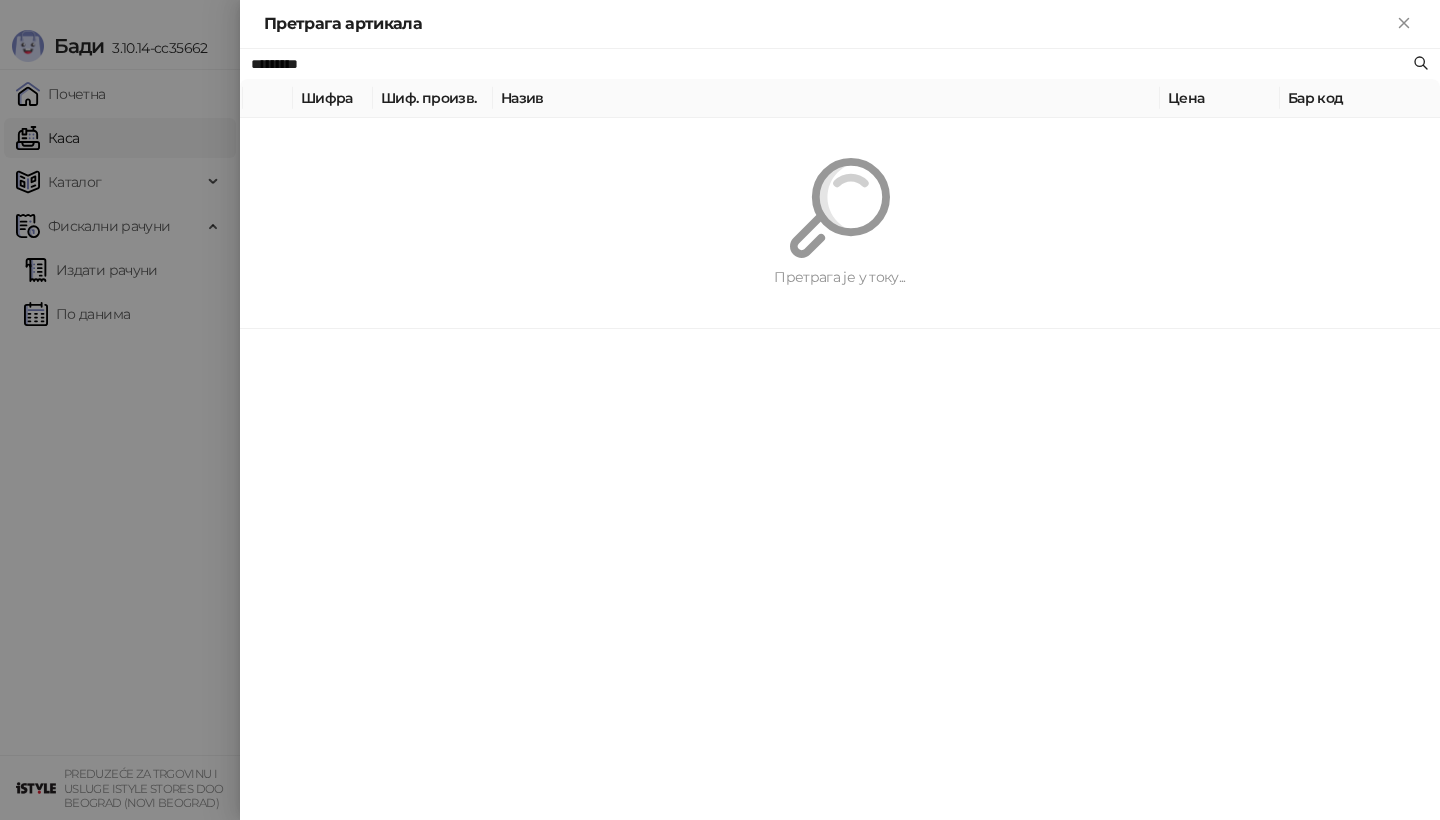 paste on "****" 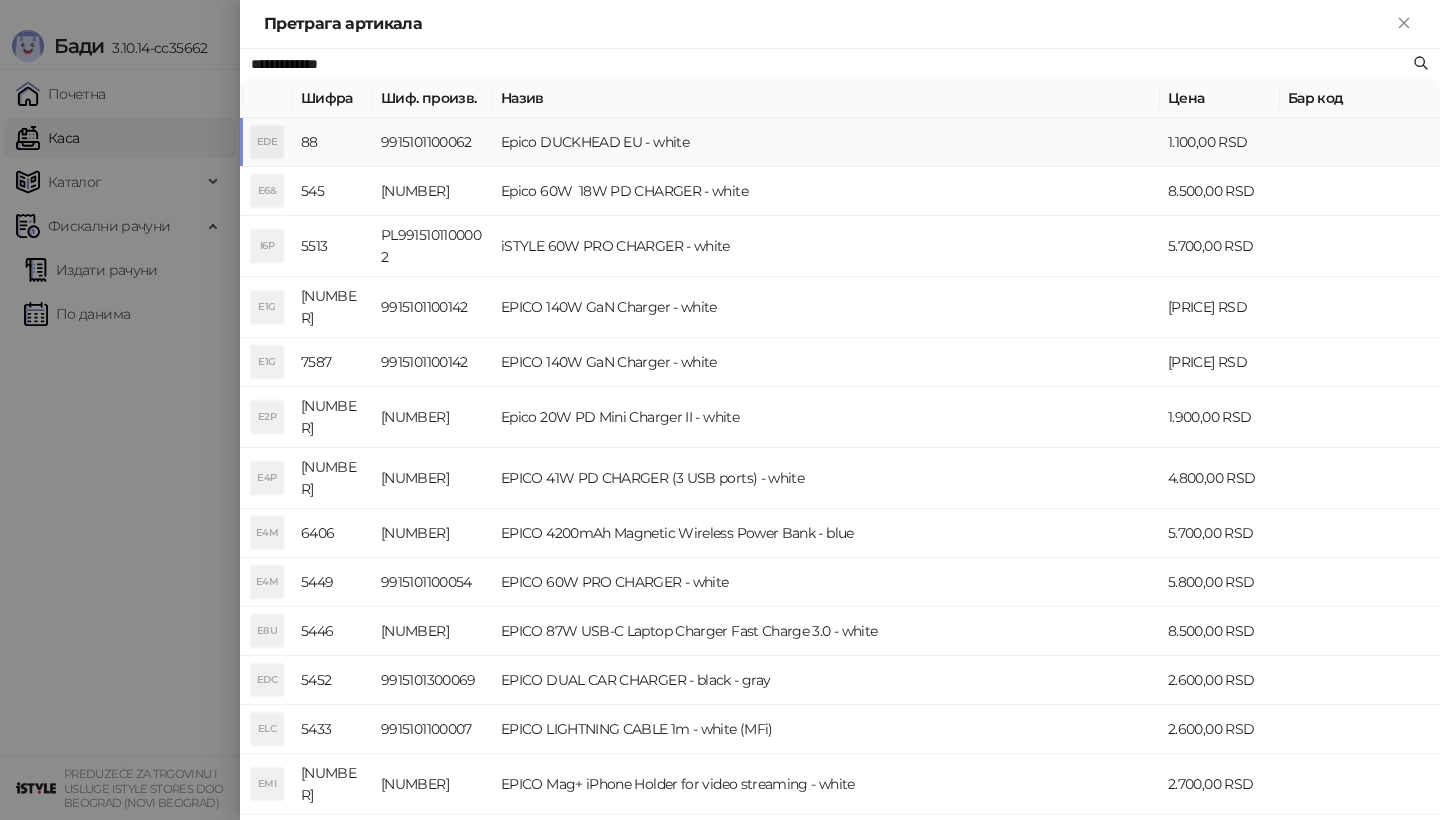 type on "**********" 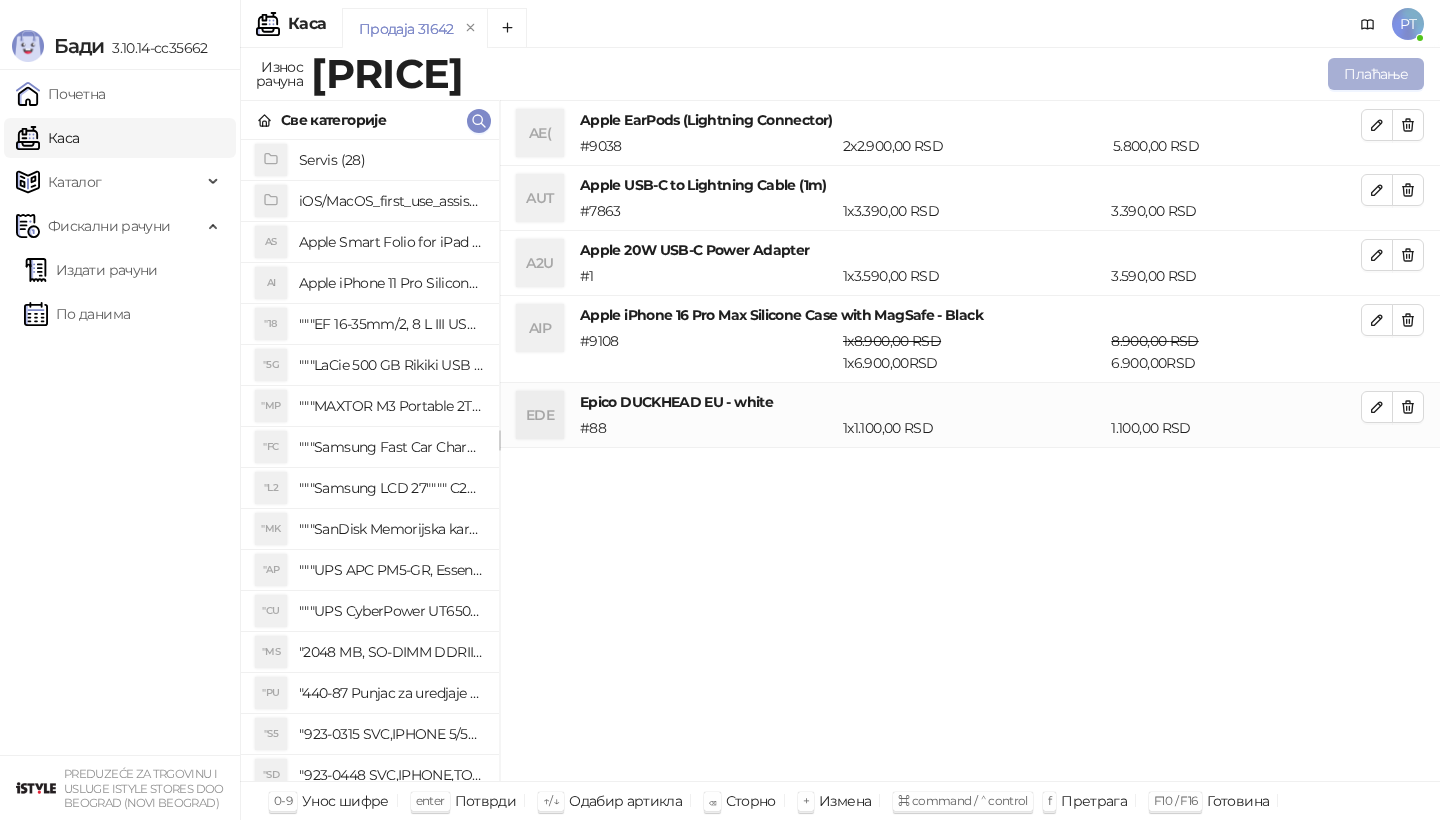 click on "Плаћање" at bounding box center [1376, 74] 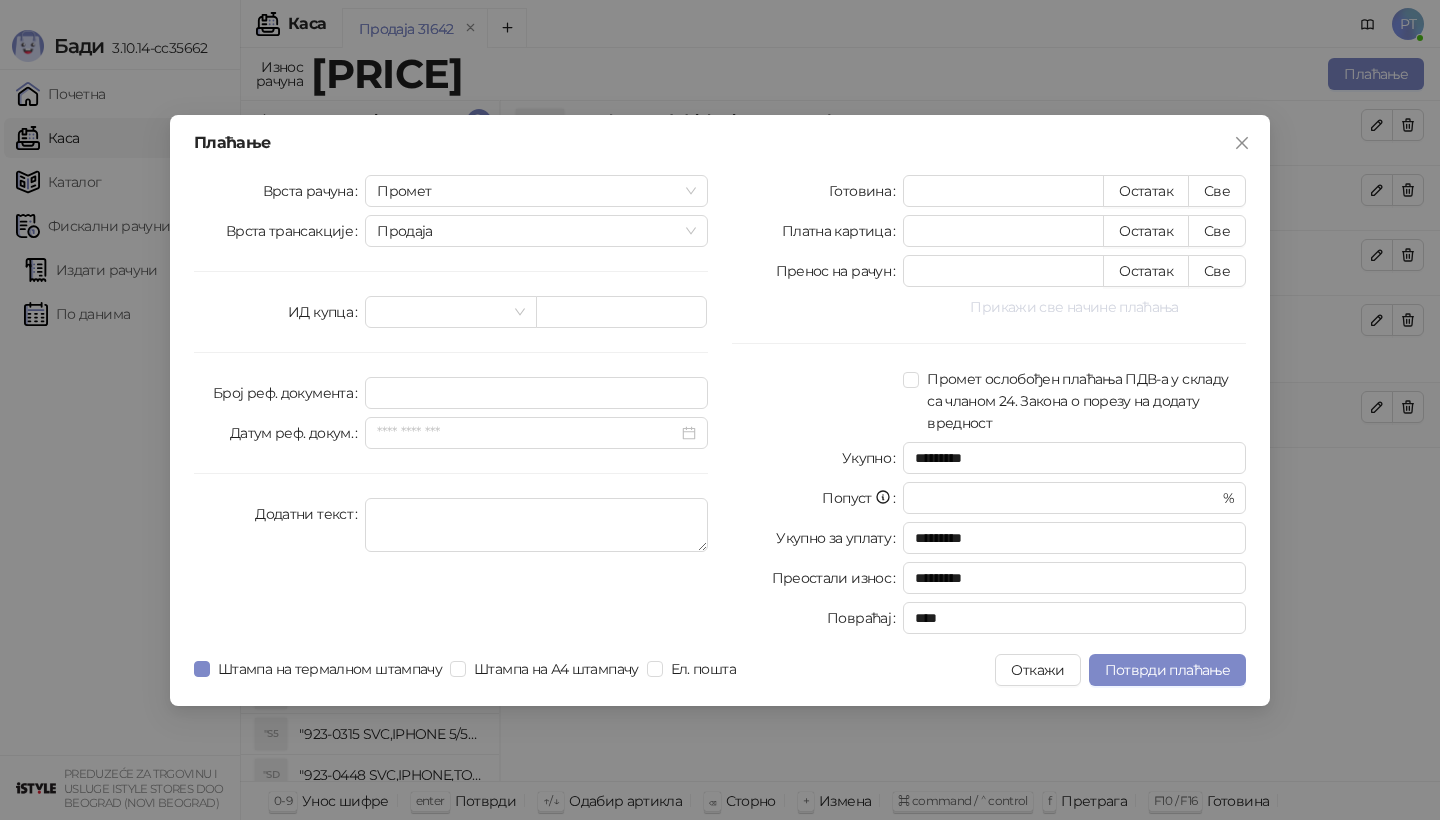 click on "Прикажи све начине плаћања" at bounding box center (1074, 307) 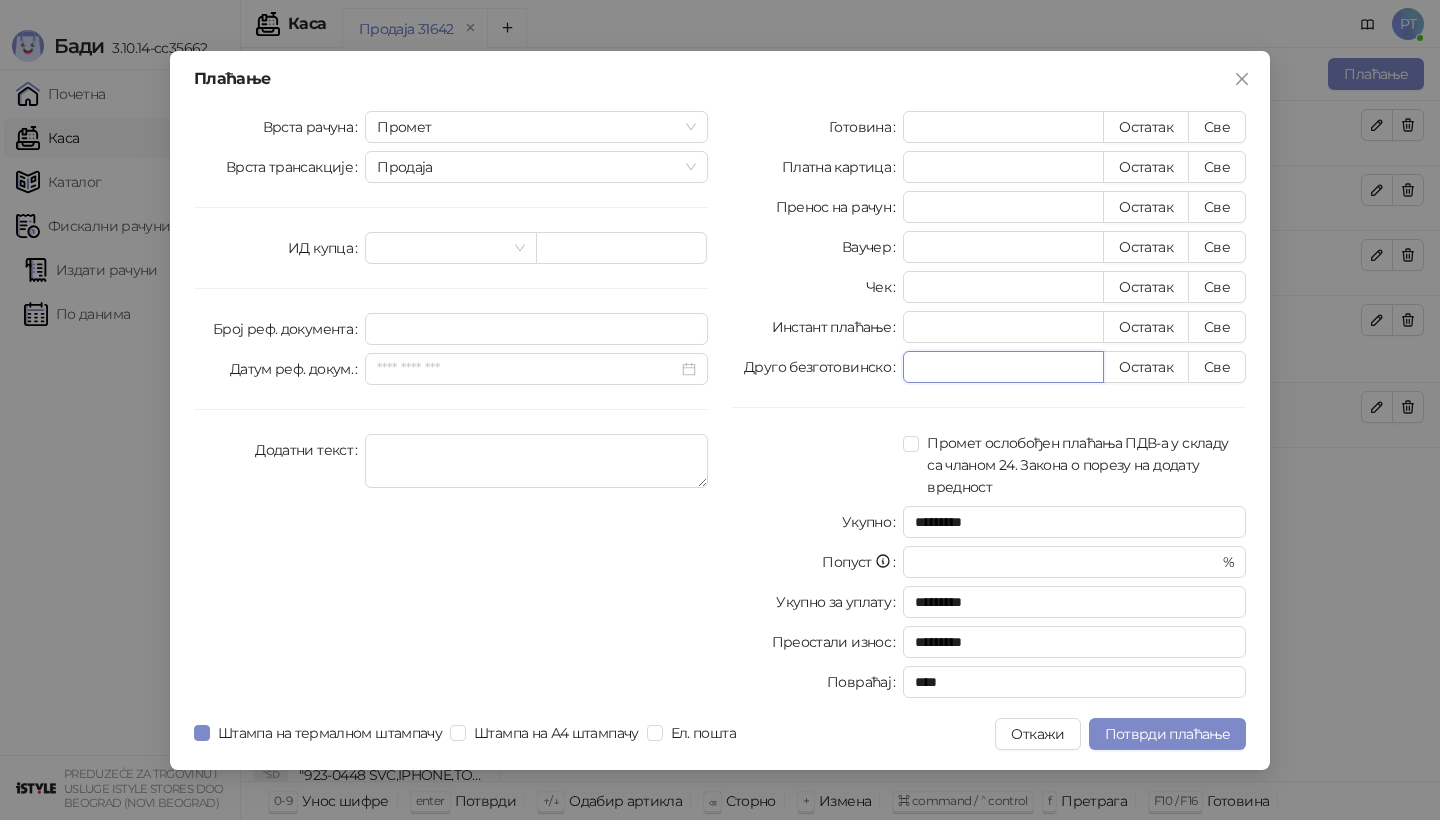 click on "*" at bounding box center [1003, 367] 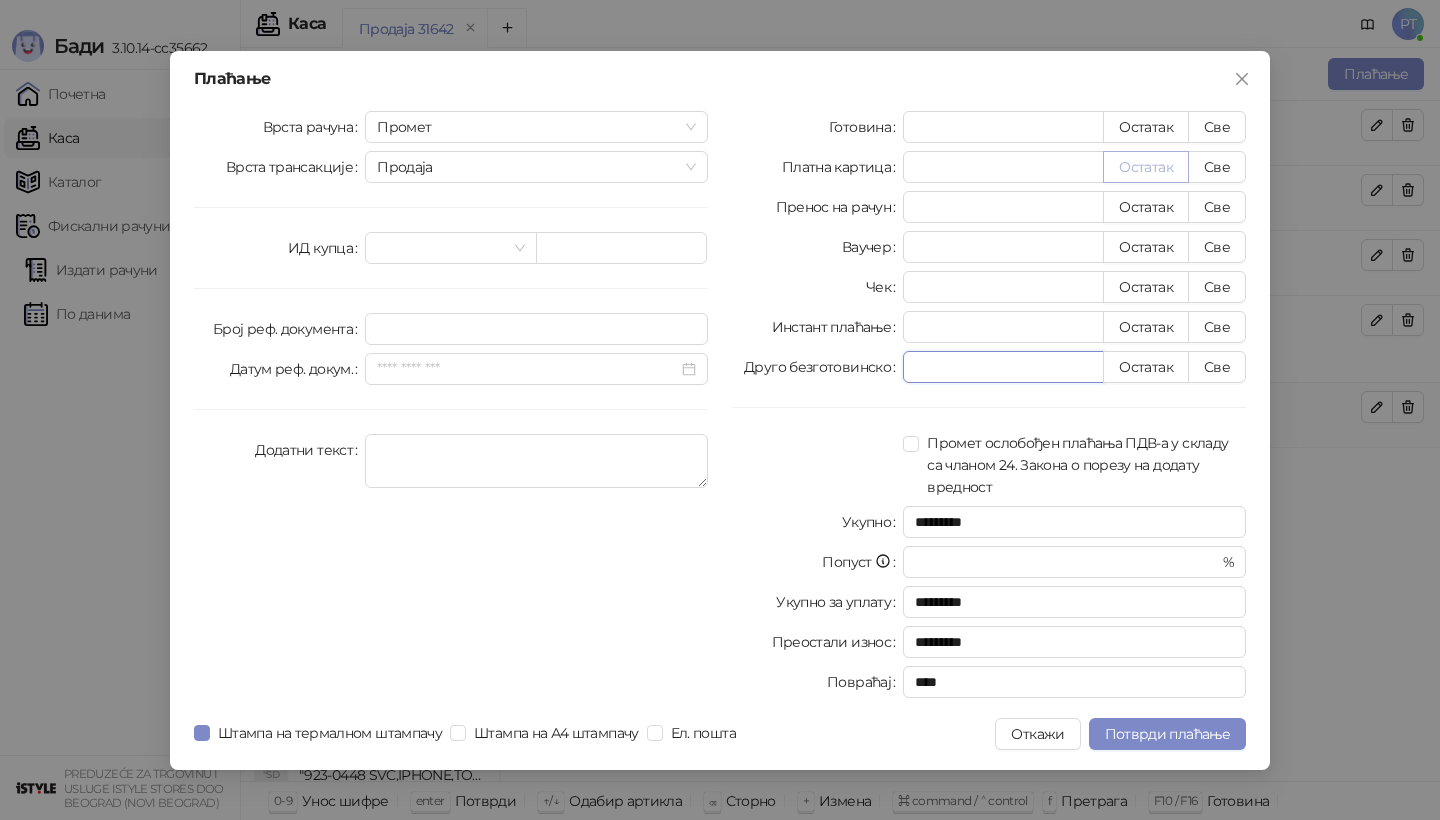 type on "****" 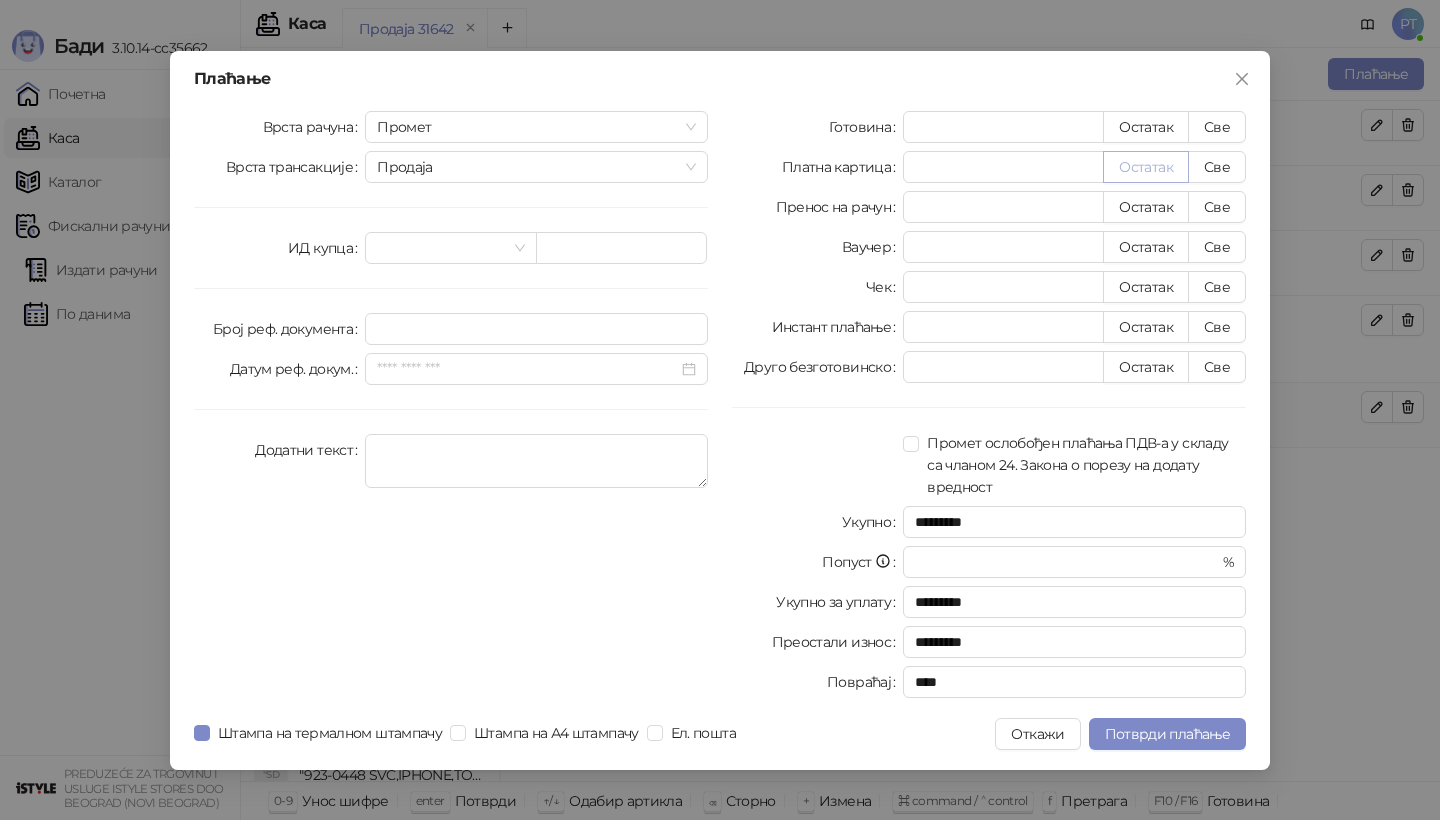 click on "Остатак" at bounding box center (1146, 167) 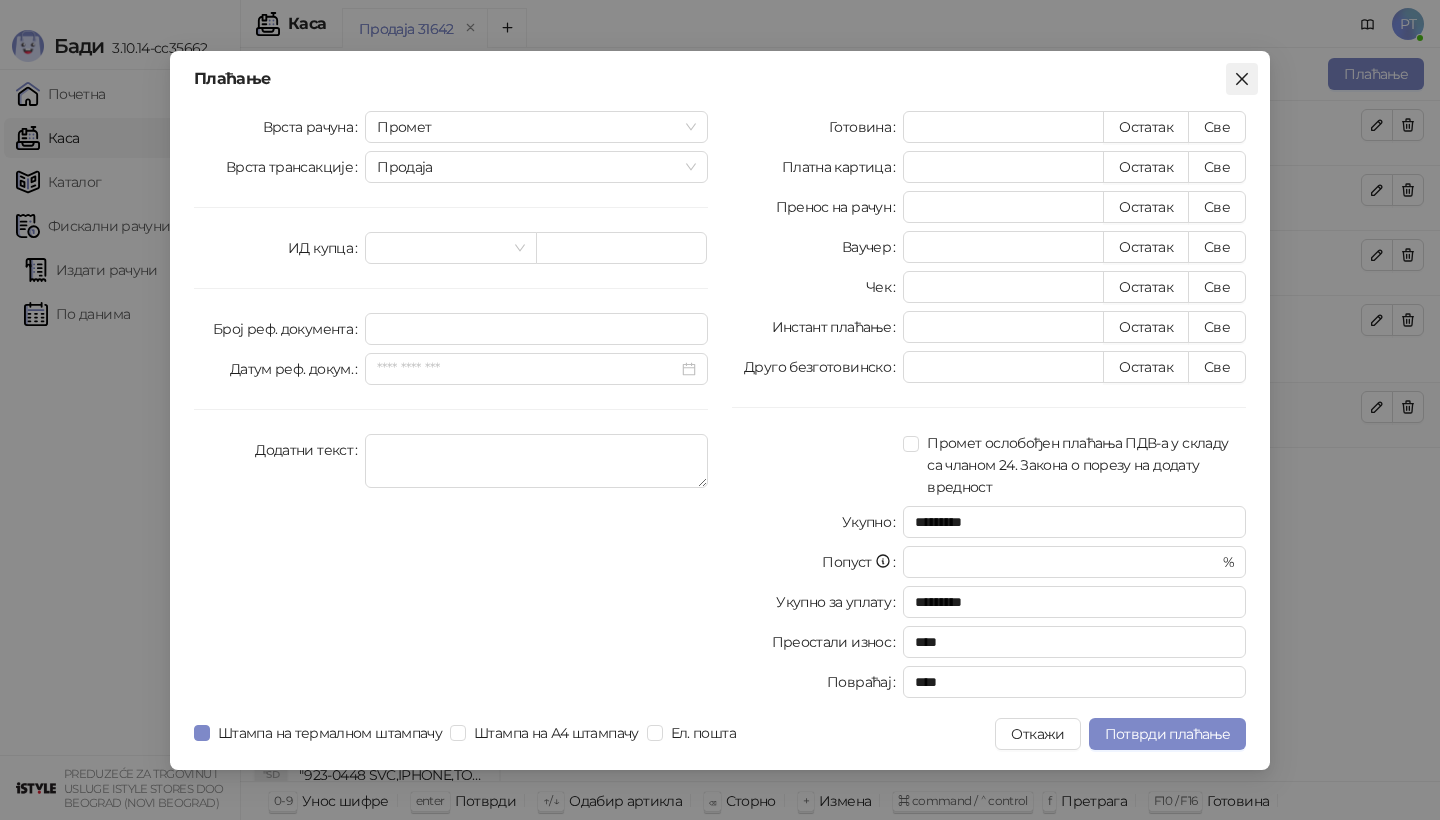 click 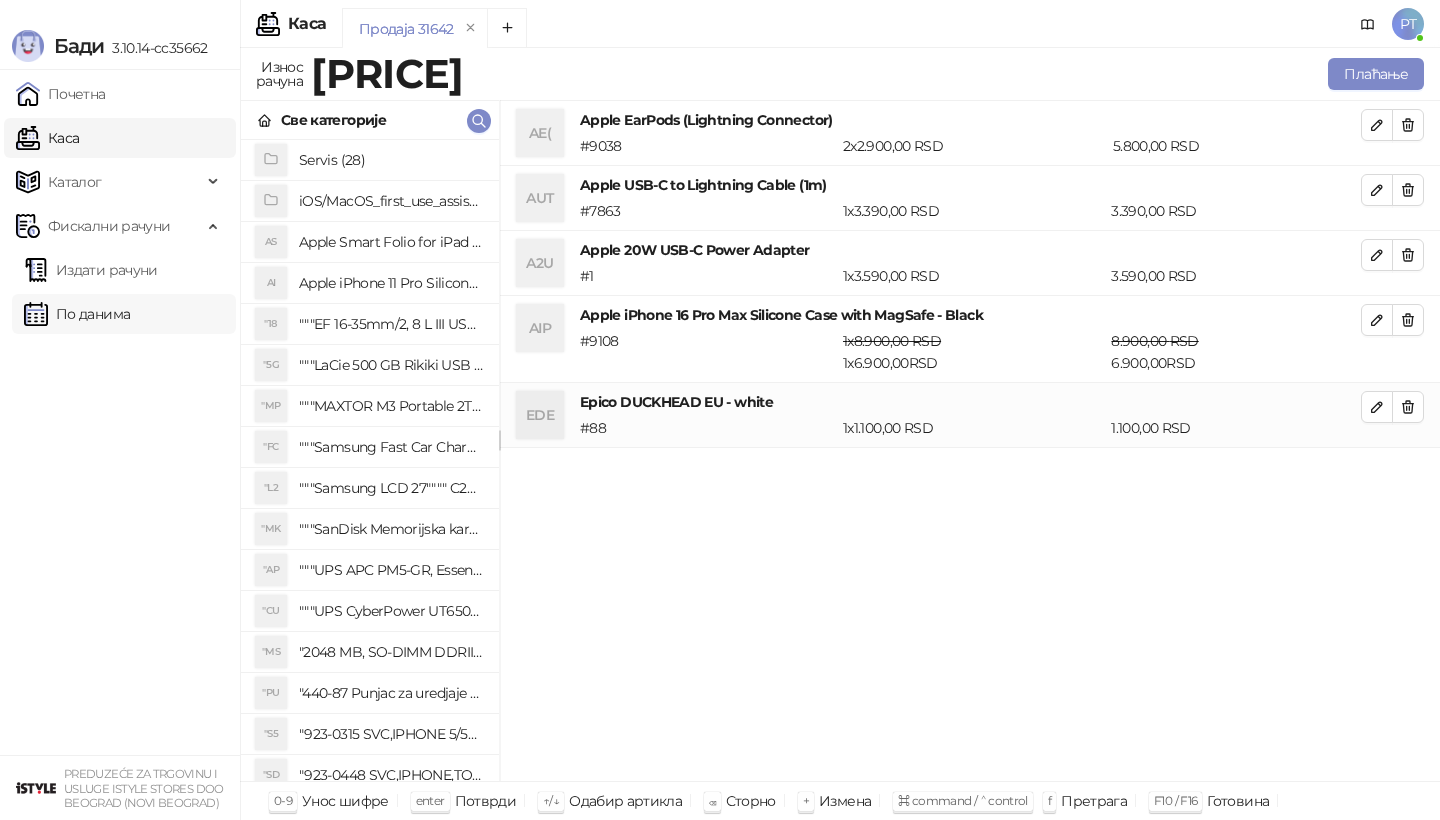 click on "По данима" at bounding box center (77, 314) 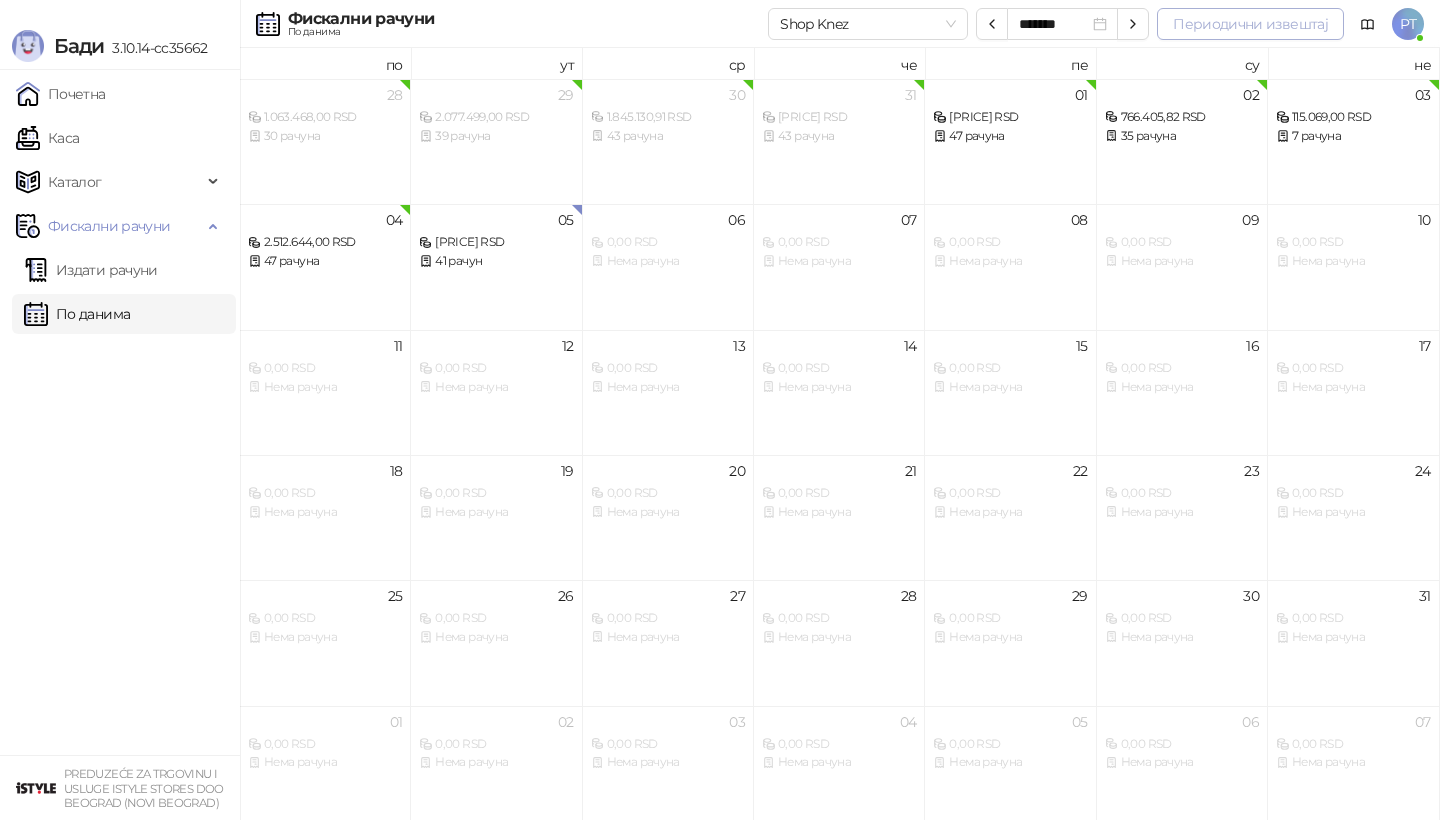 click on "Периодични извештај" at bounding box center (1250, 24) 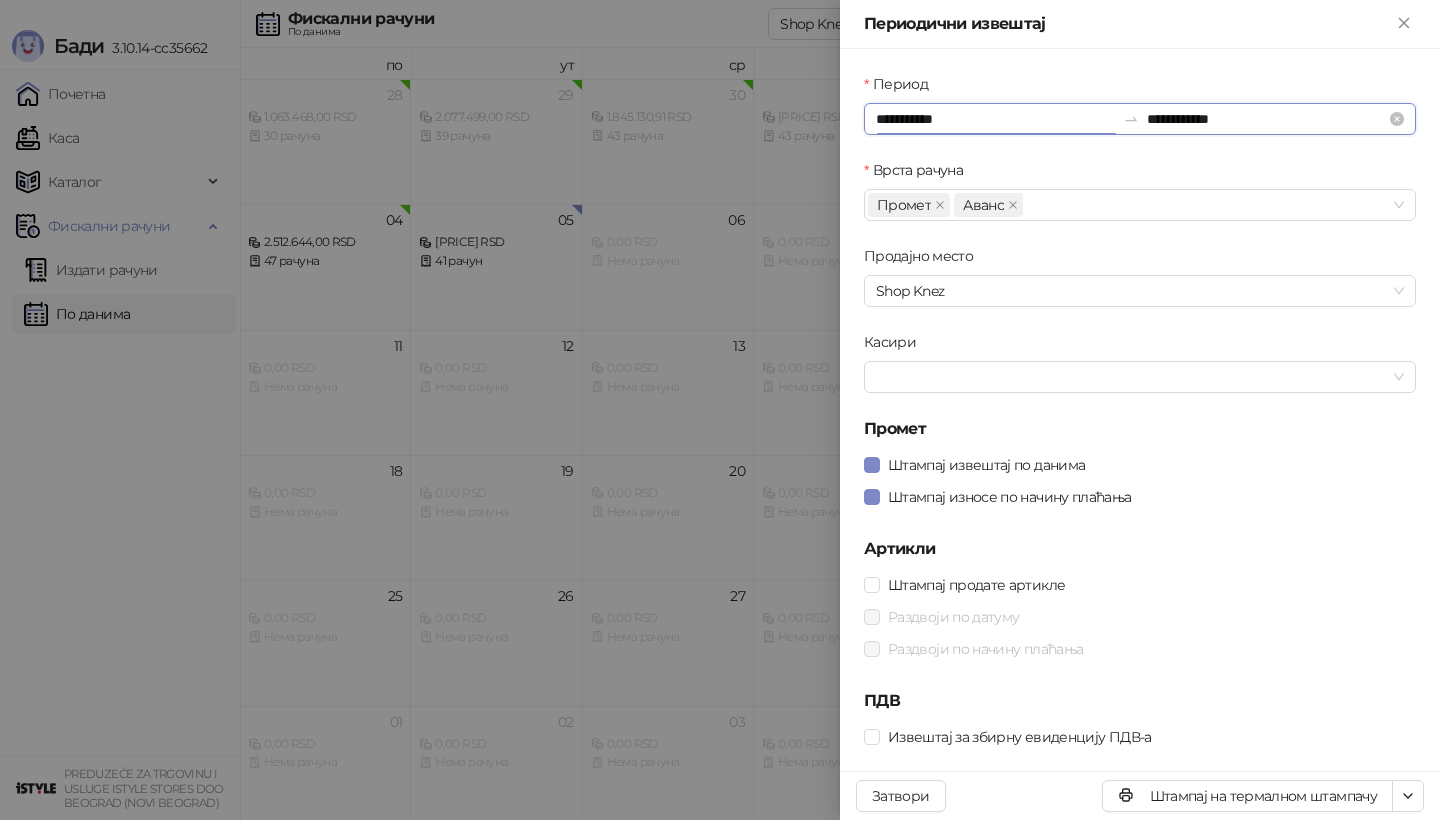click on "**********" at bounding box center [995, 119] 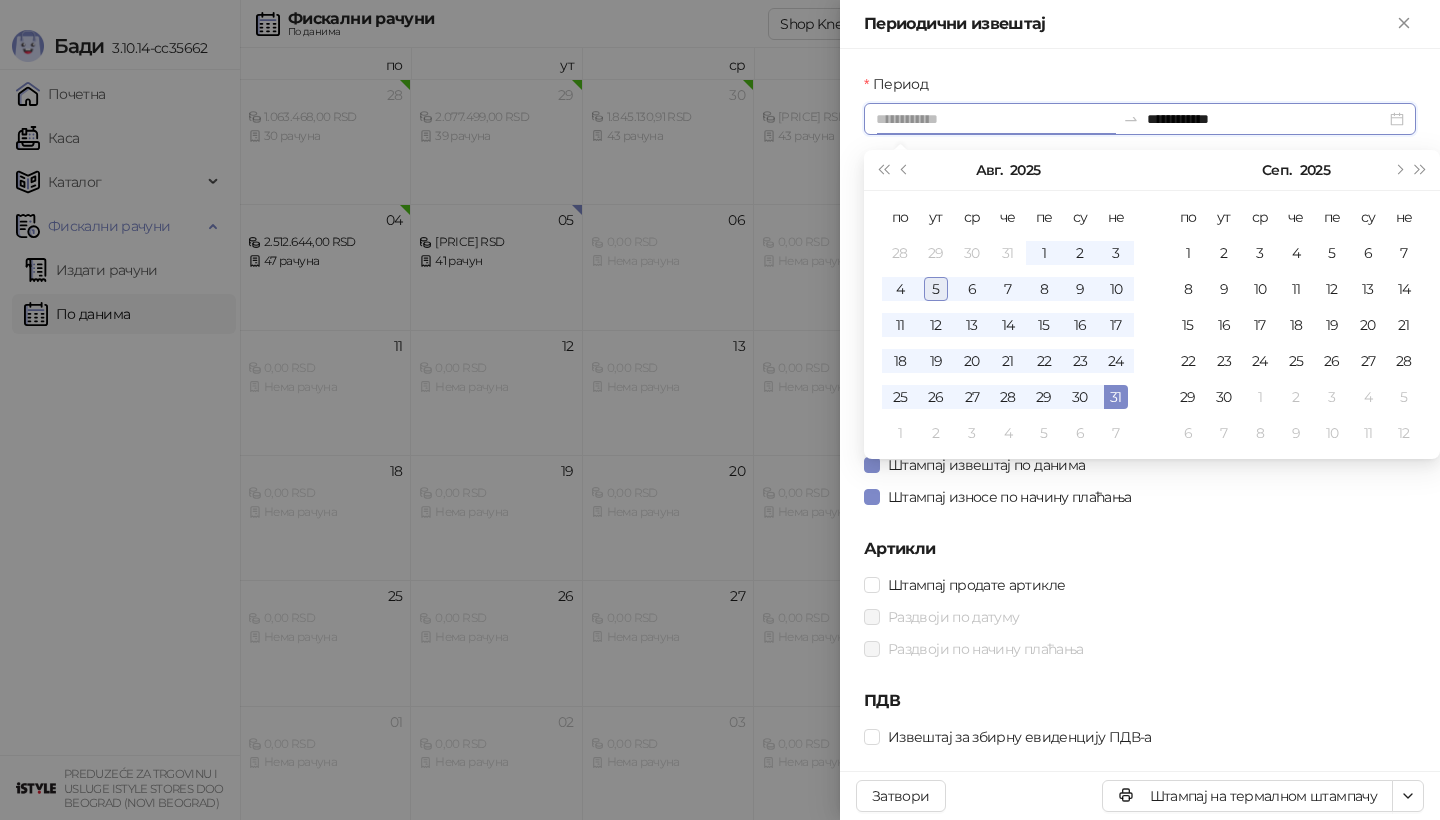 type on "**********" 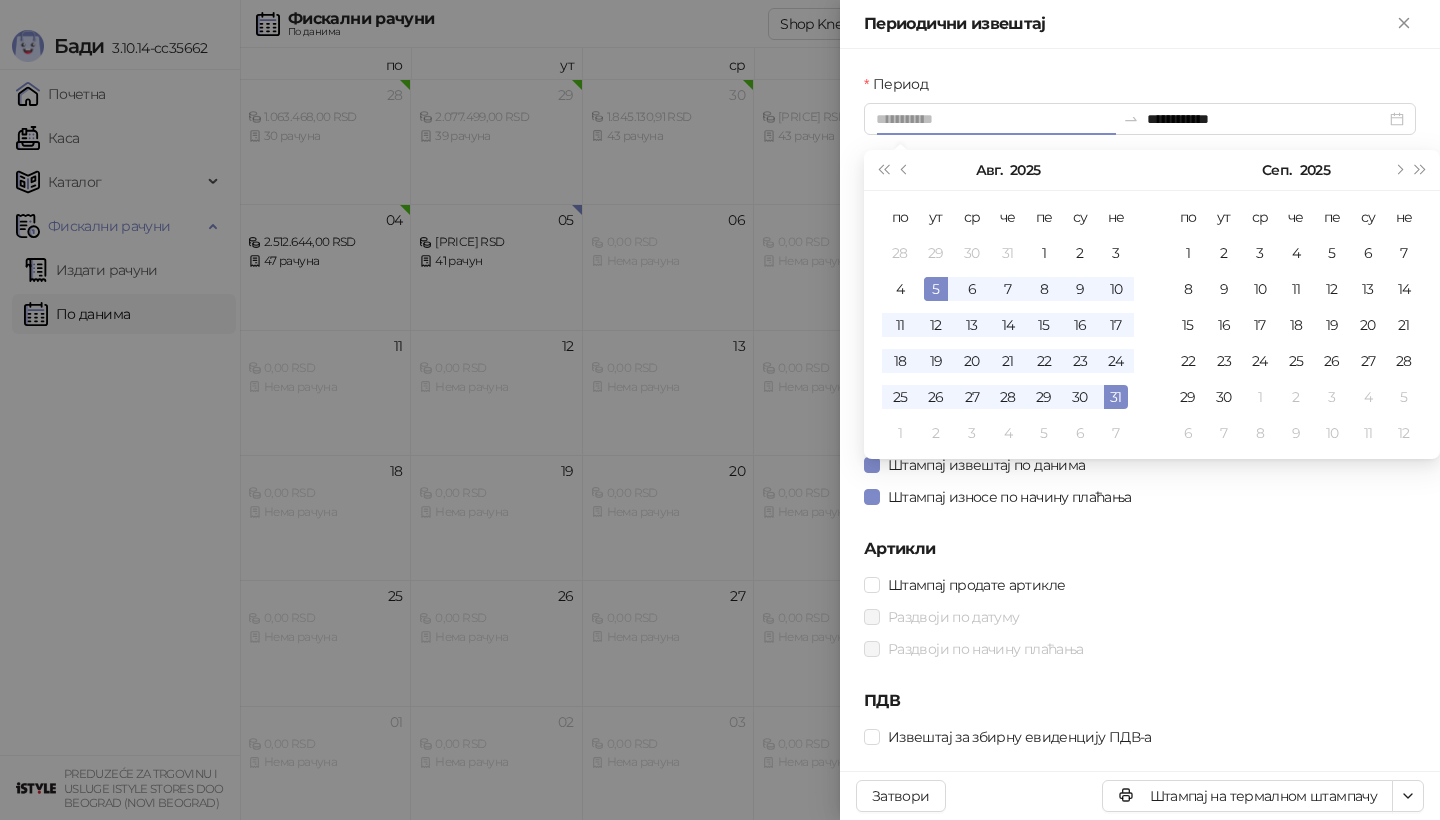 click on "5" at bounding box center [936, 289] 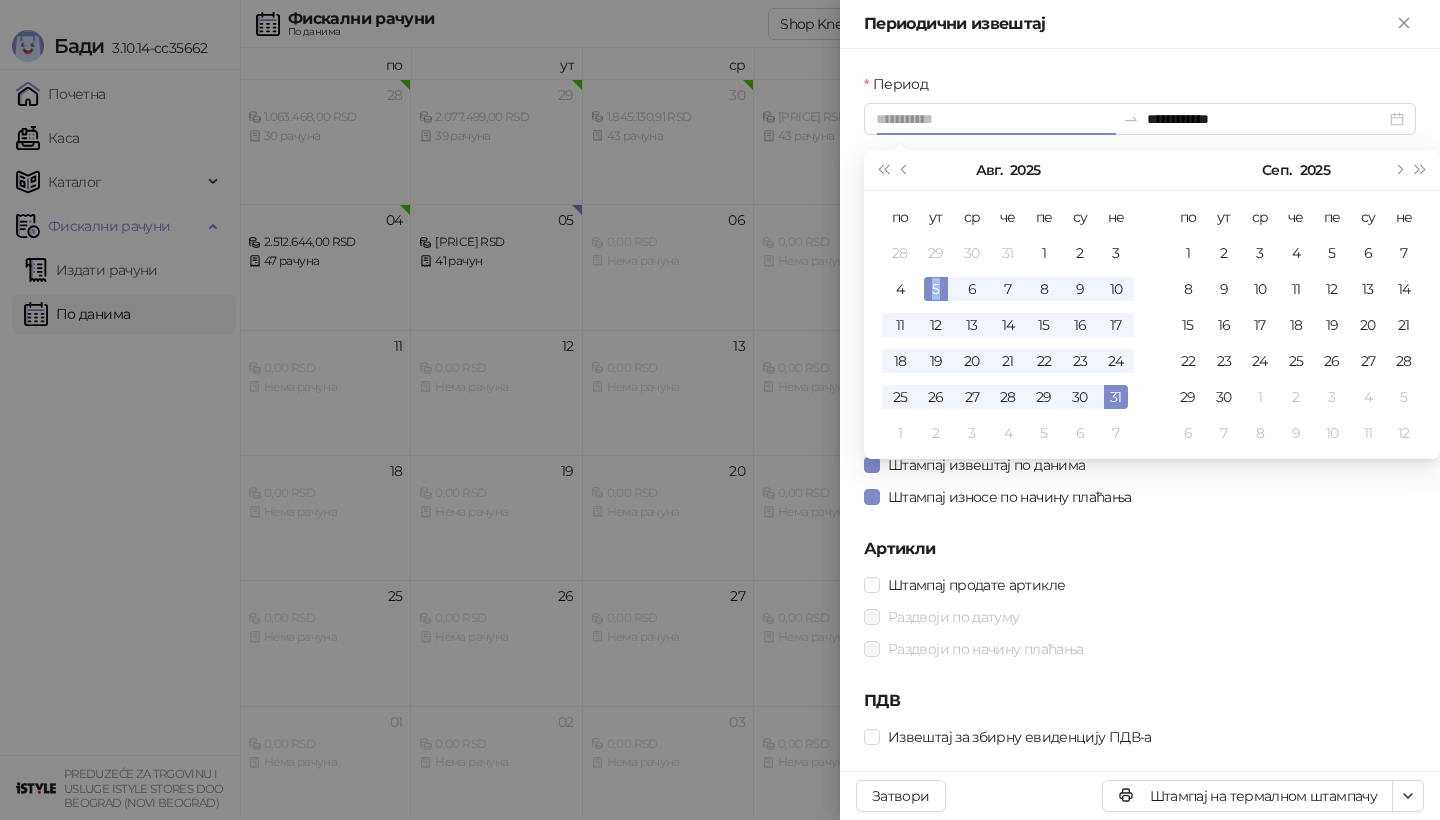 click on "5" at bounding box center [936, 289] 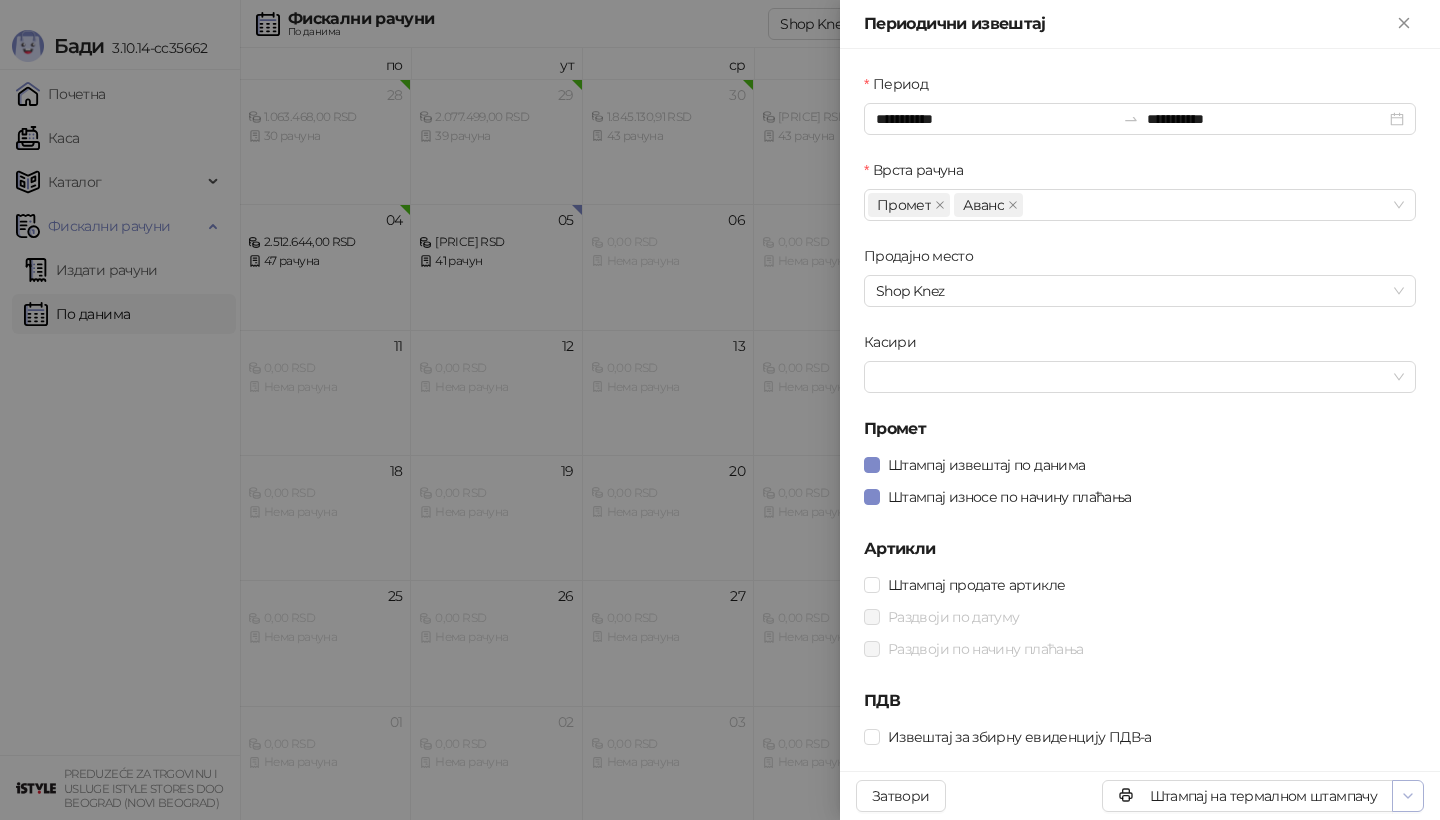 click 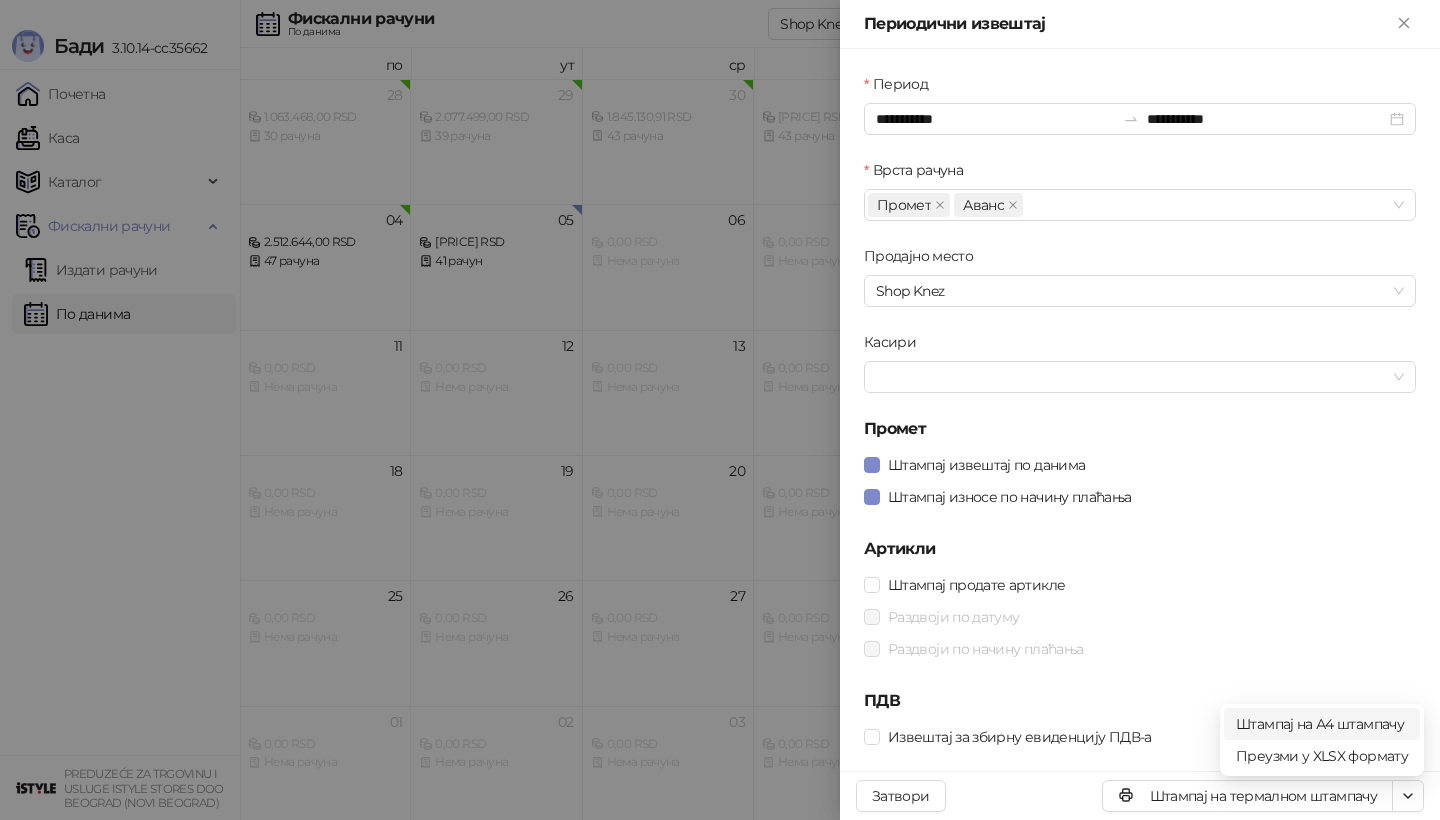 click on "Штампај на А4 штампачу" at bounding box center [1322, 724] 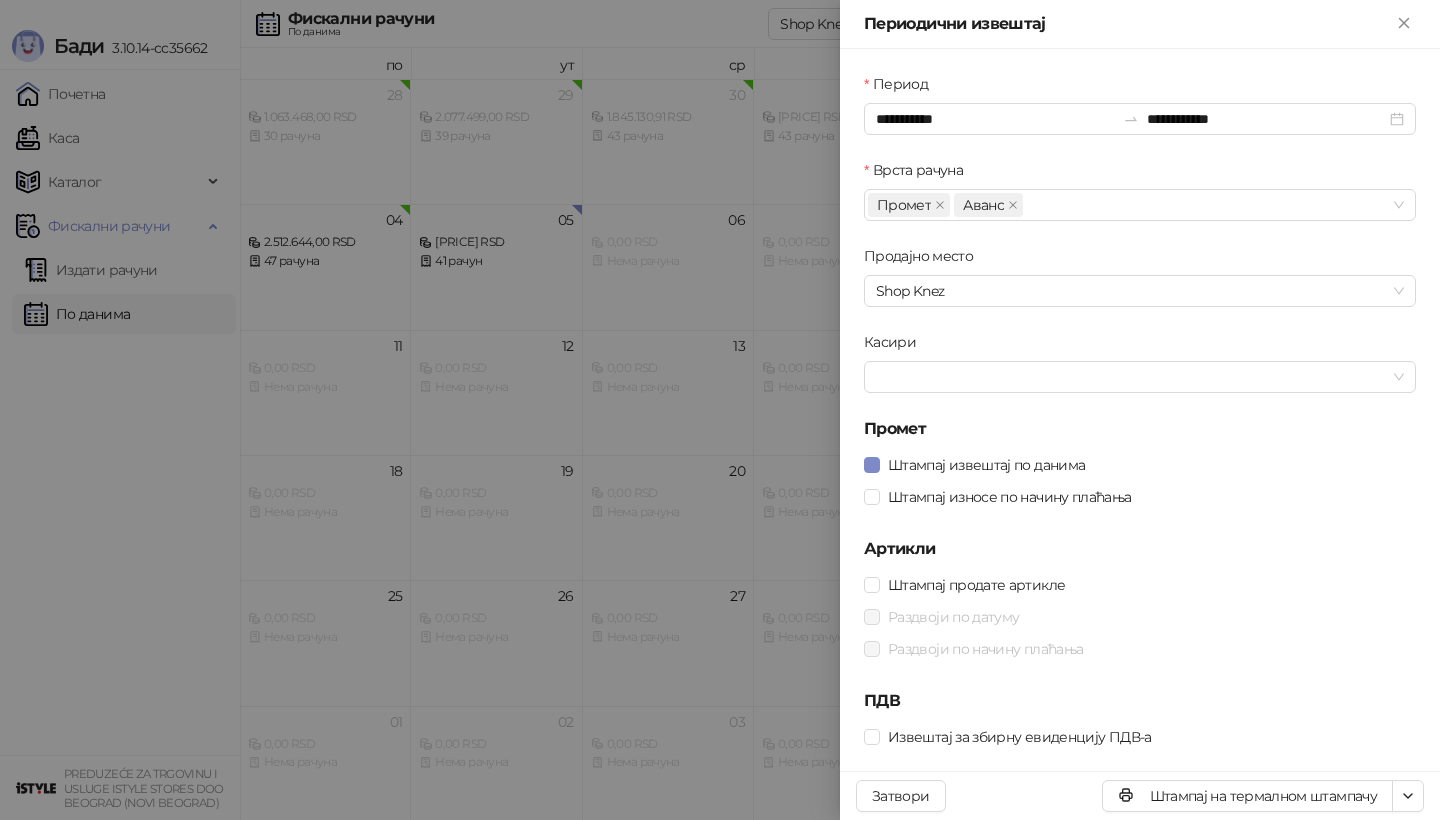 click at bounding box center (720, 410) 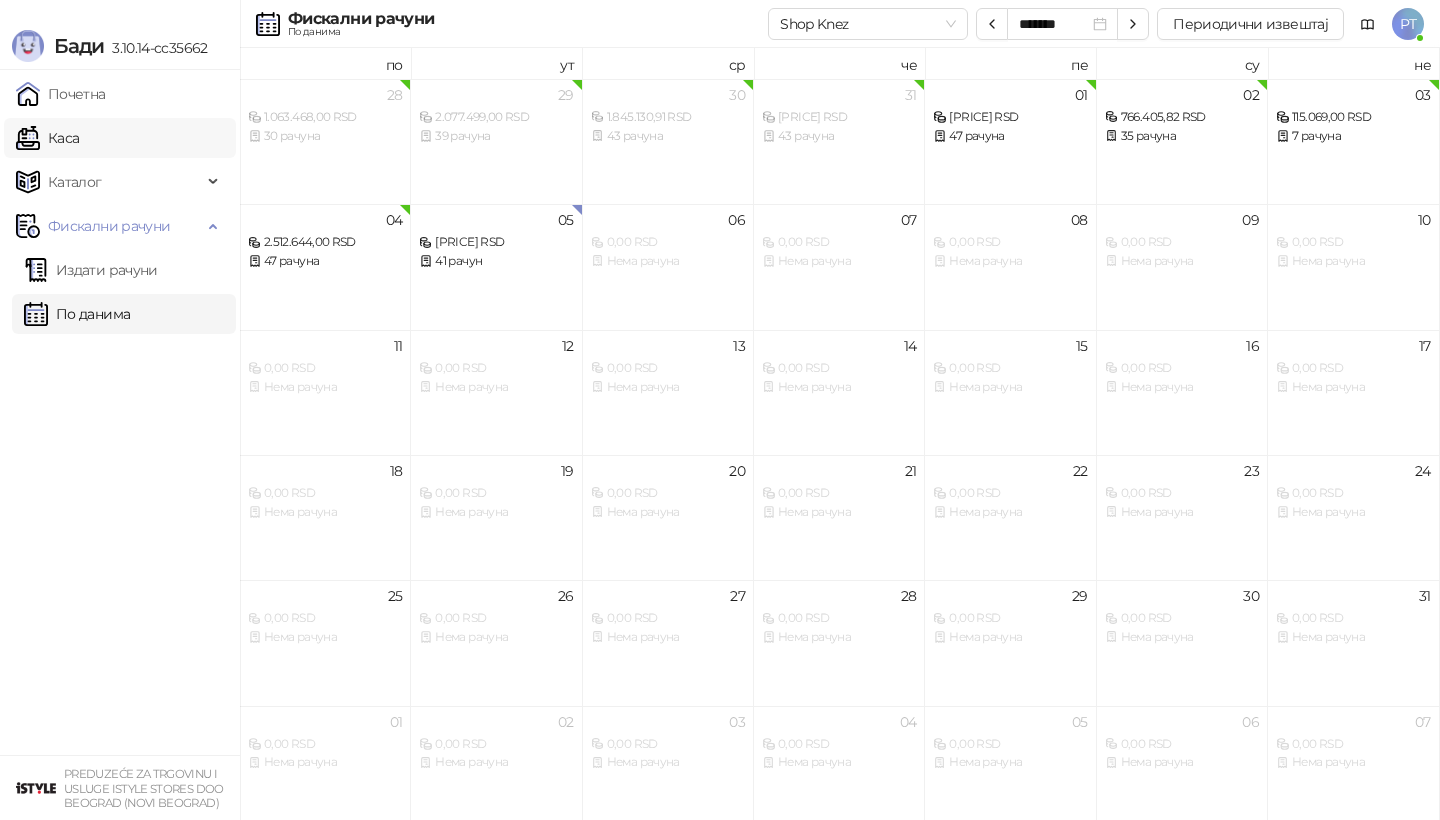 click on "Каса" at bounding box center (47, 138) 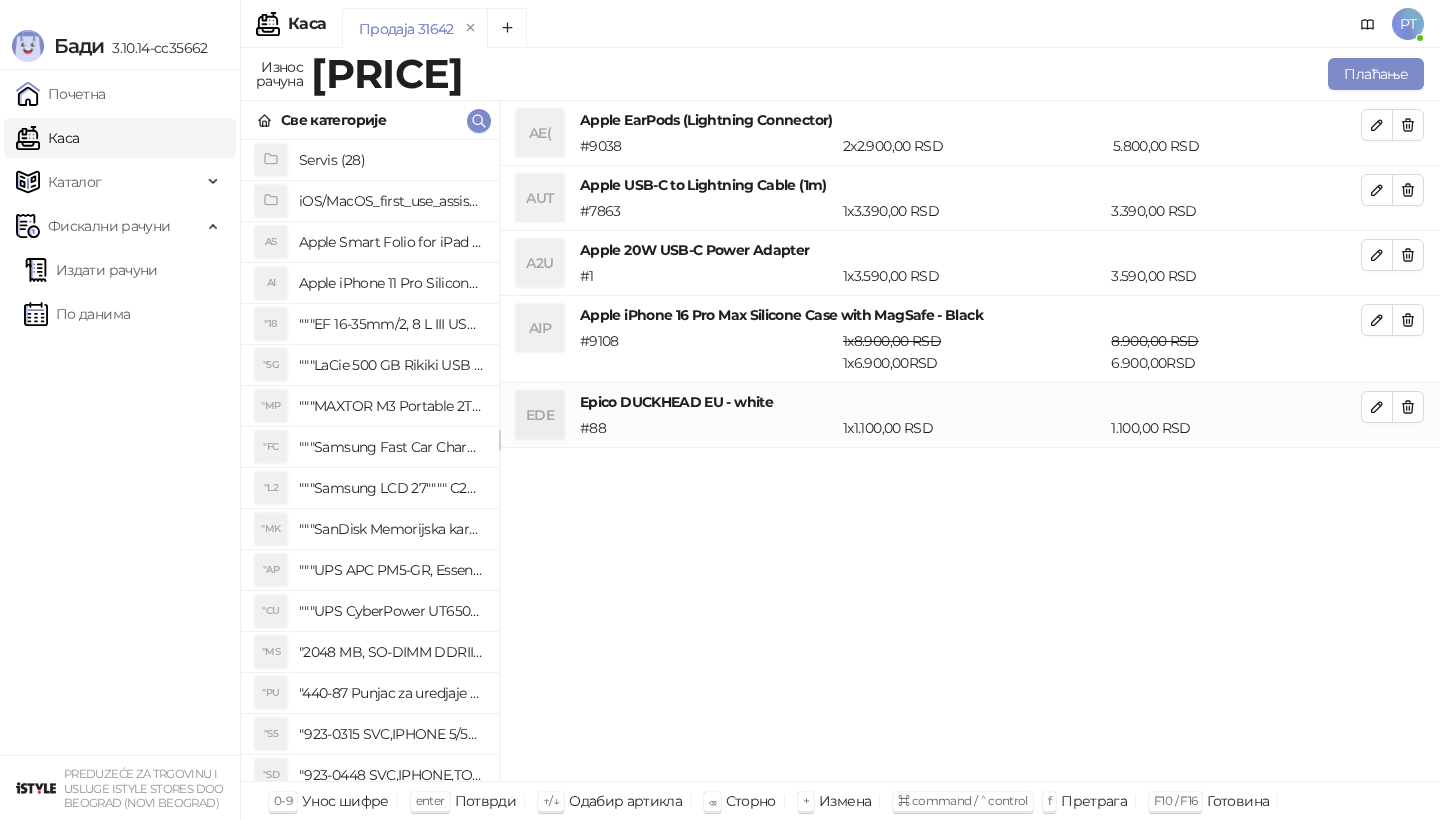 click on "Каса" at bounding box center (47, 138) 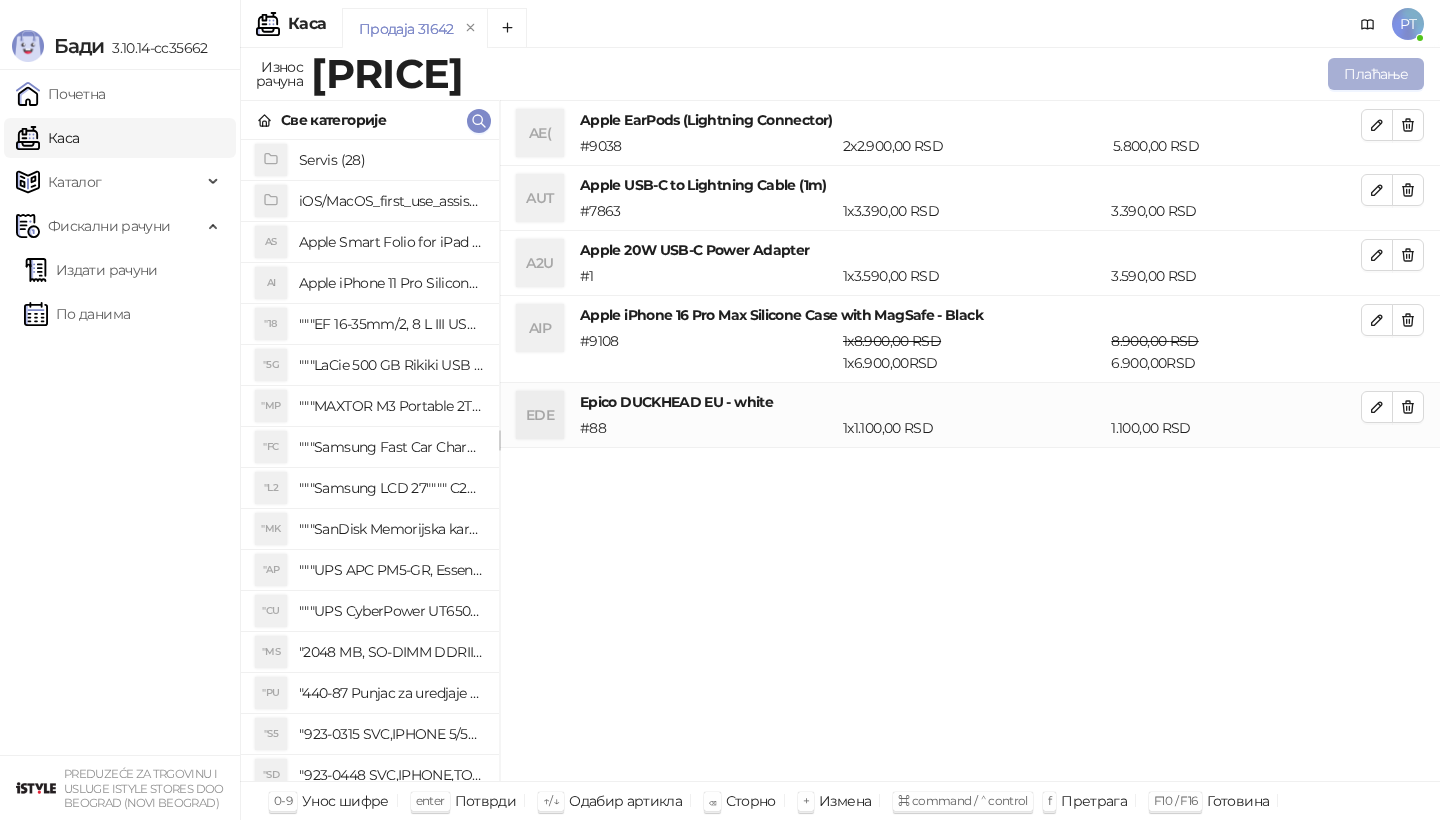click on "Плаћање" at bounding box center [1376, 74] 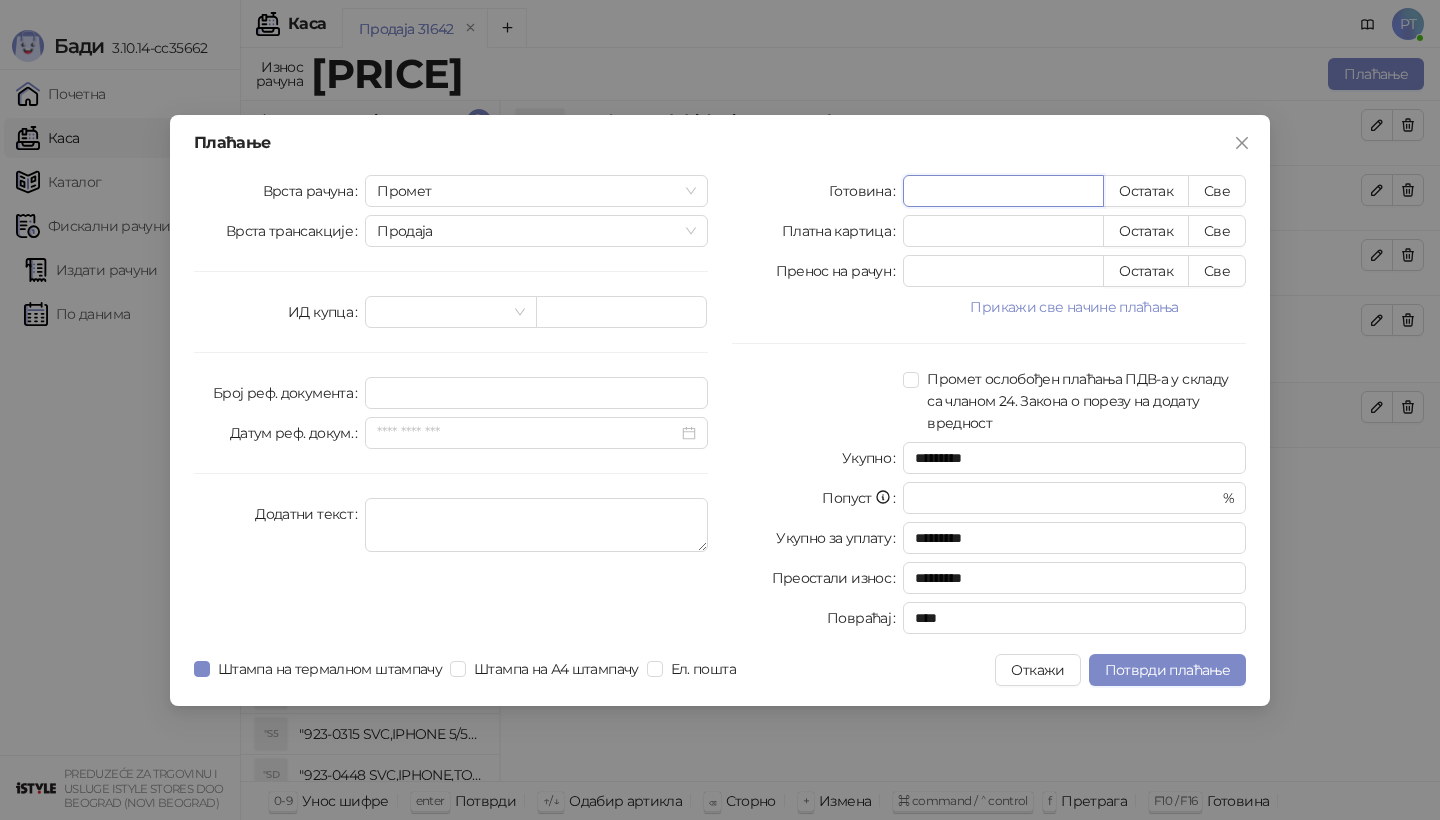 type on "*" 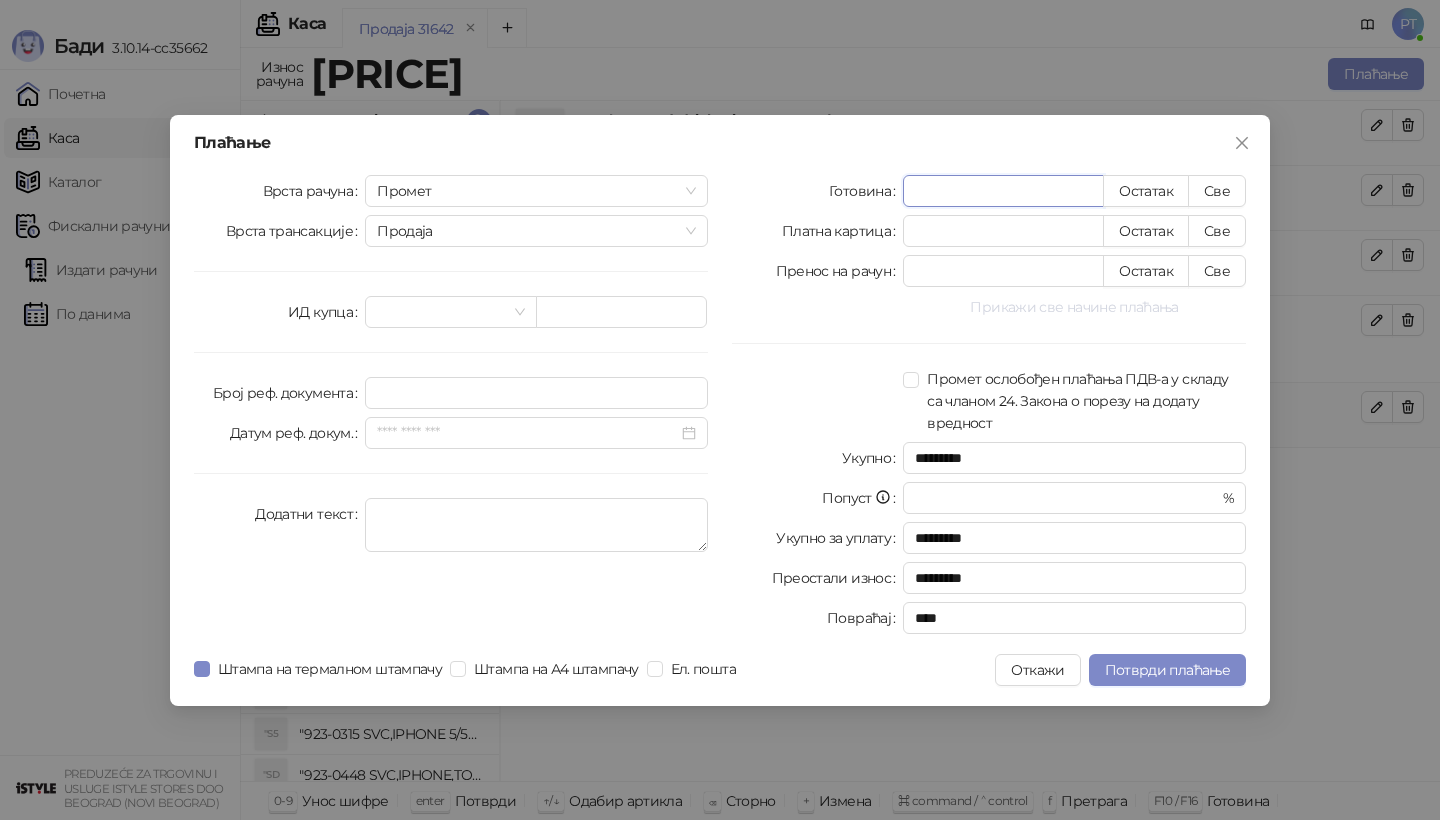 type on "****" 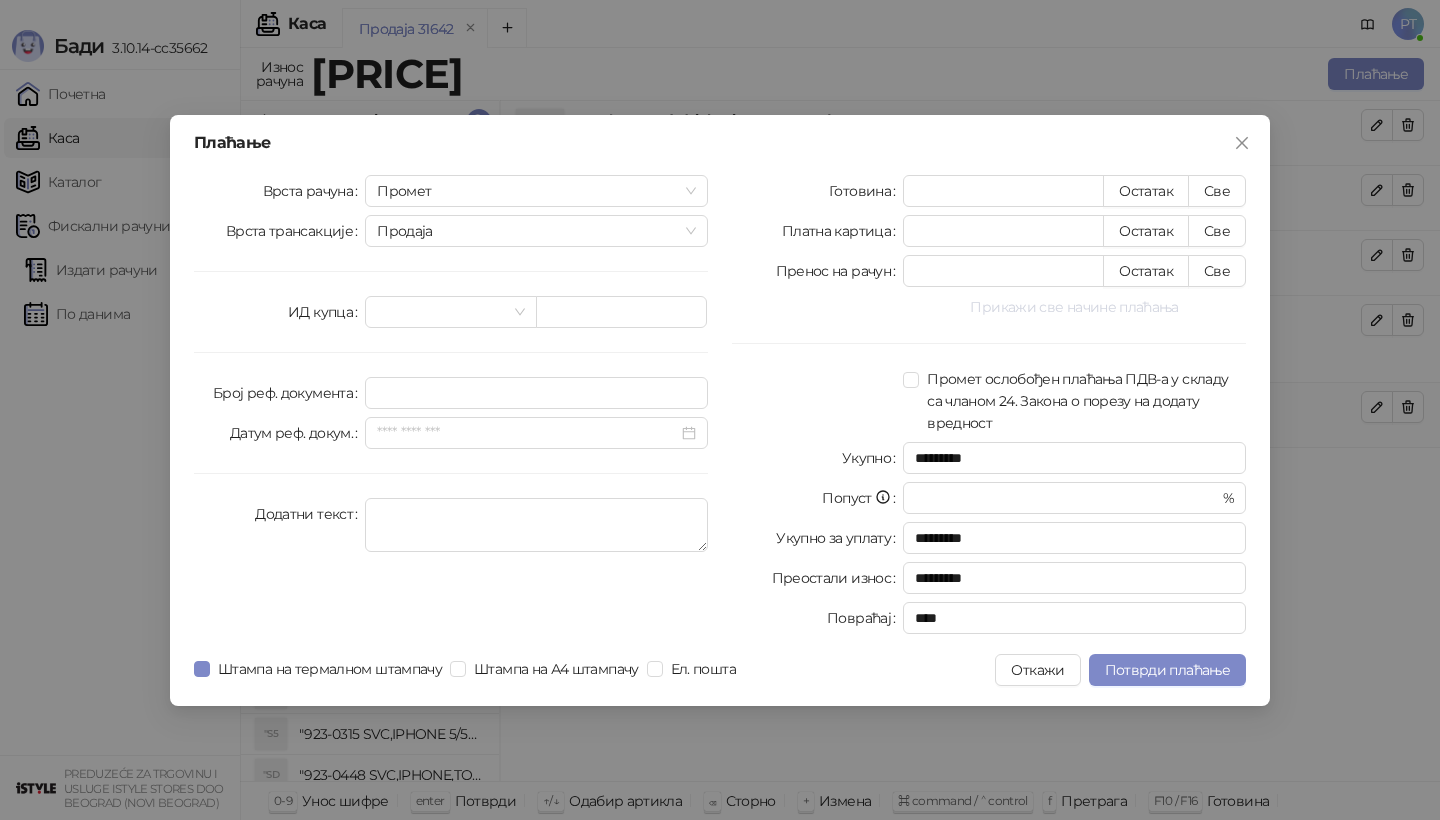 click on "Прикажи све начине плаћања" at bounding box center (1074, 307) 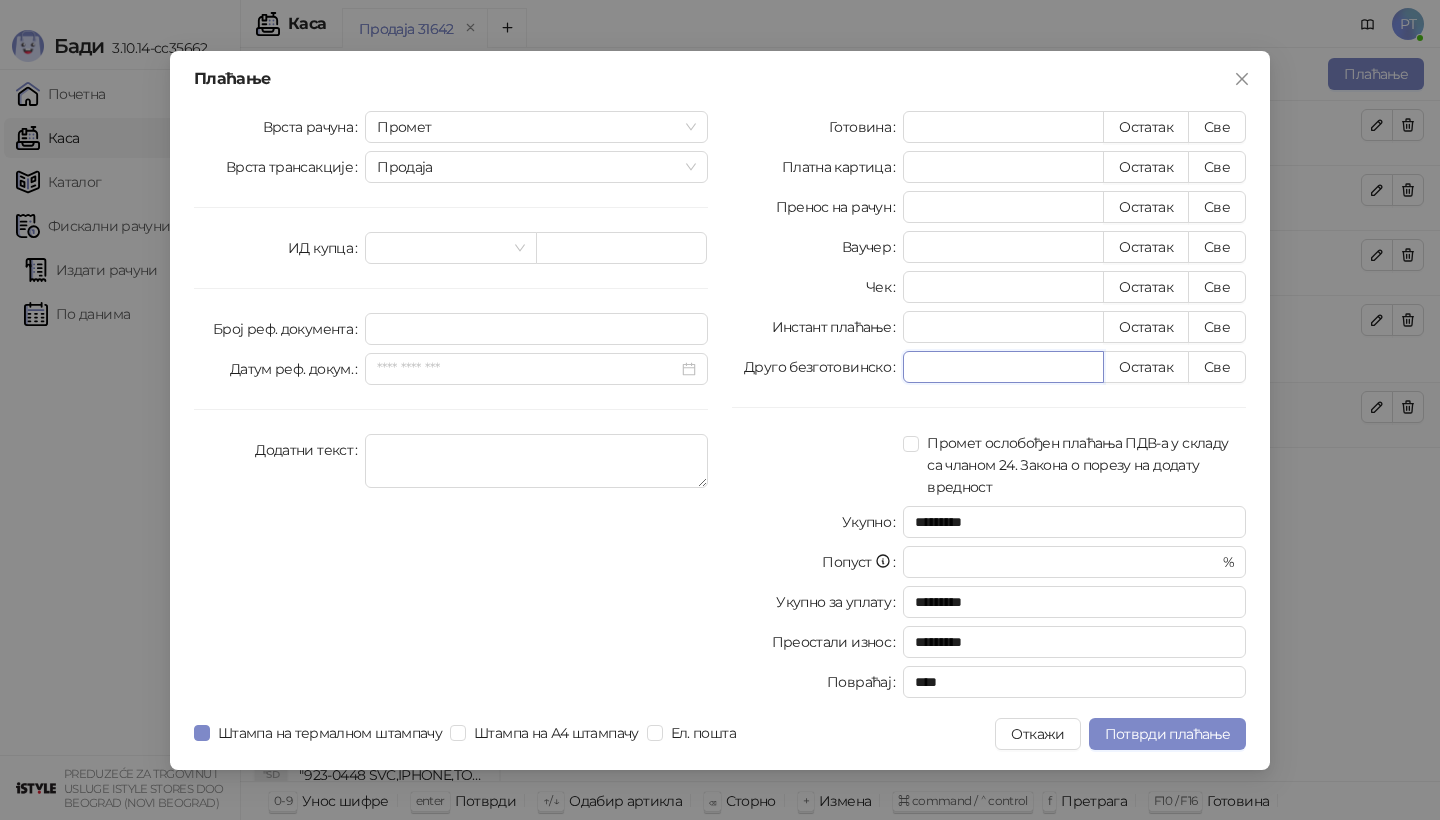 click on "*" at bounding box center [1003, 367] 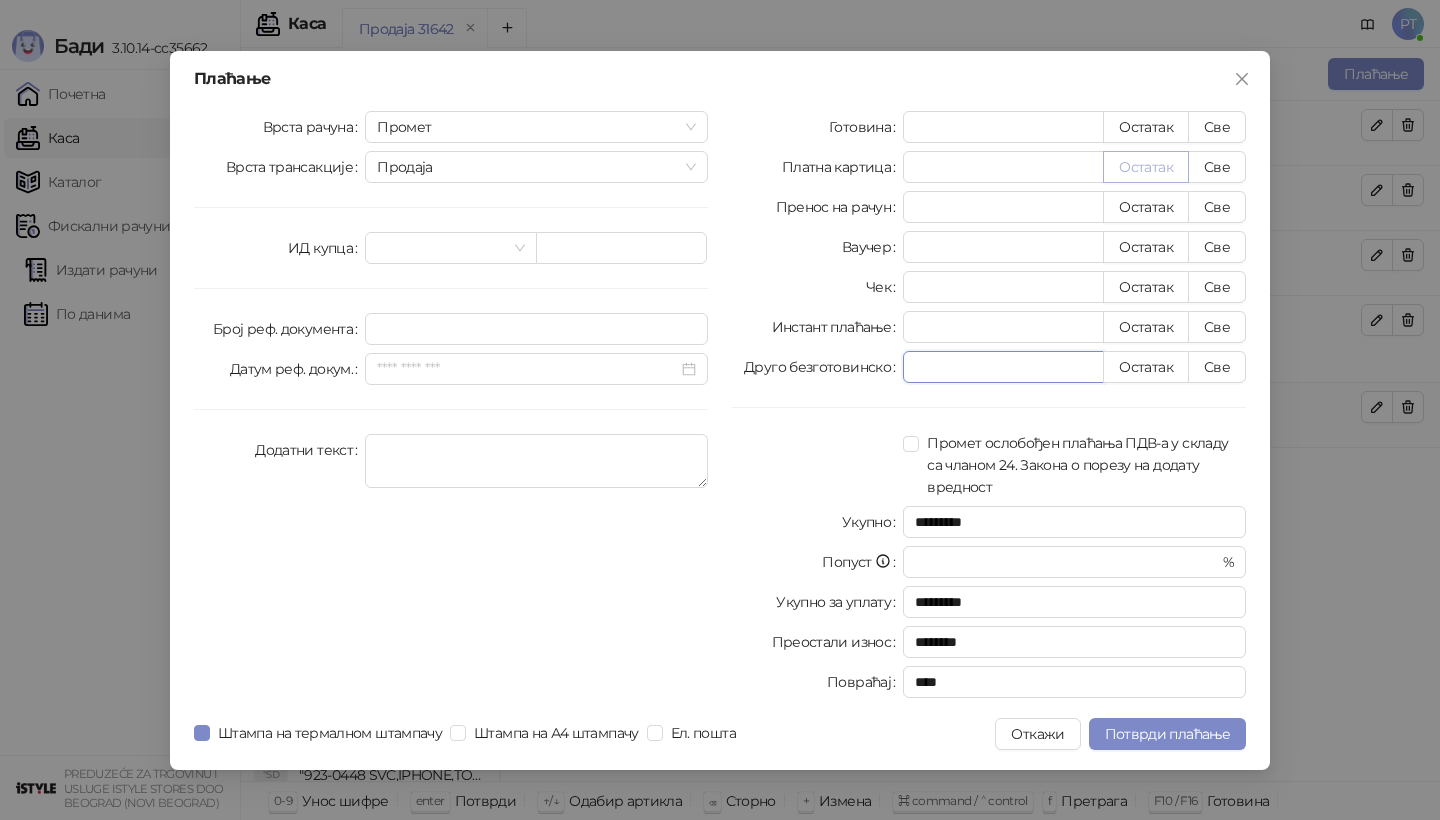 type on "****" 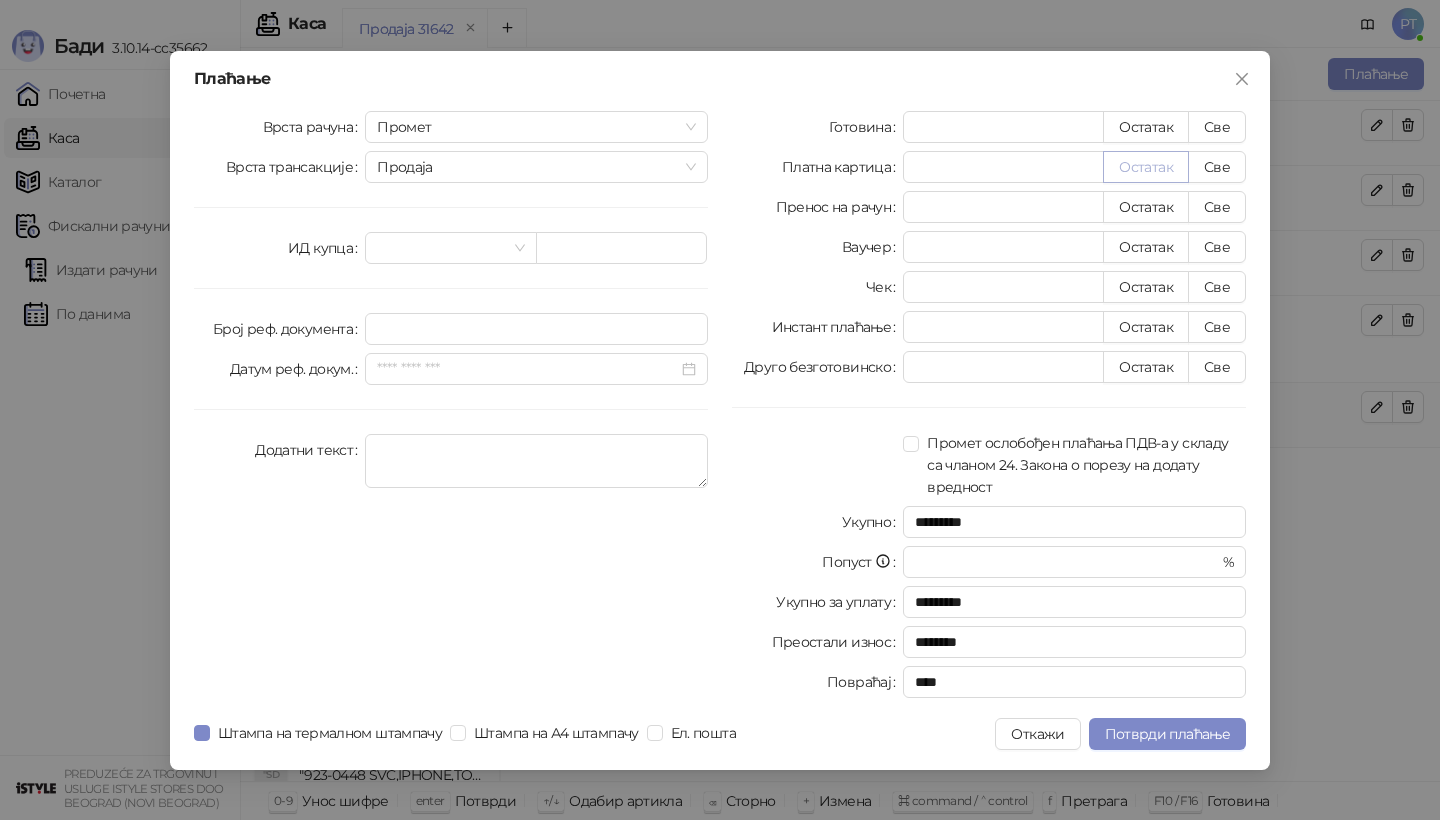 click on "Остатак" at bounding box center [1146, 167] 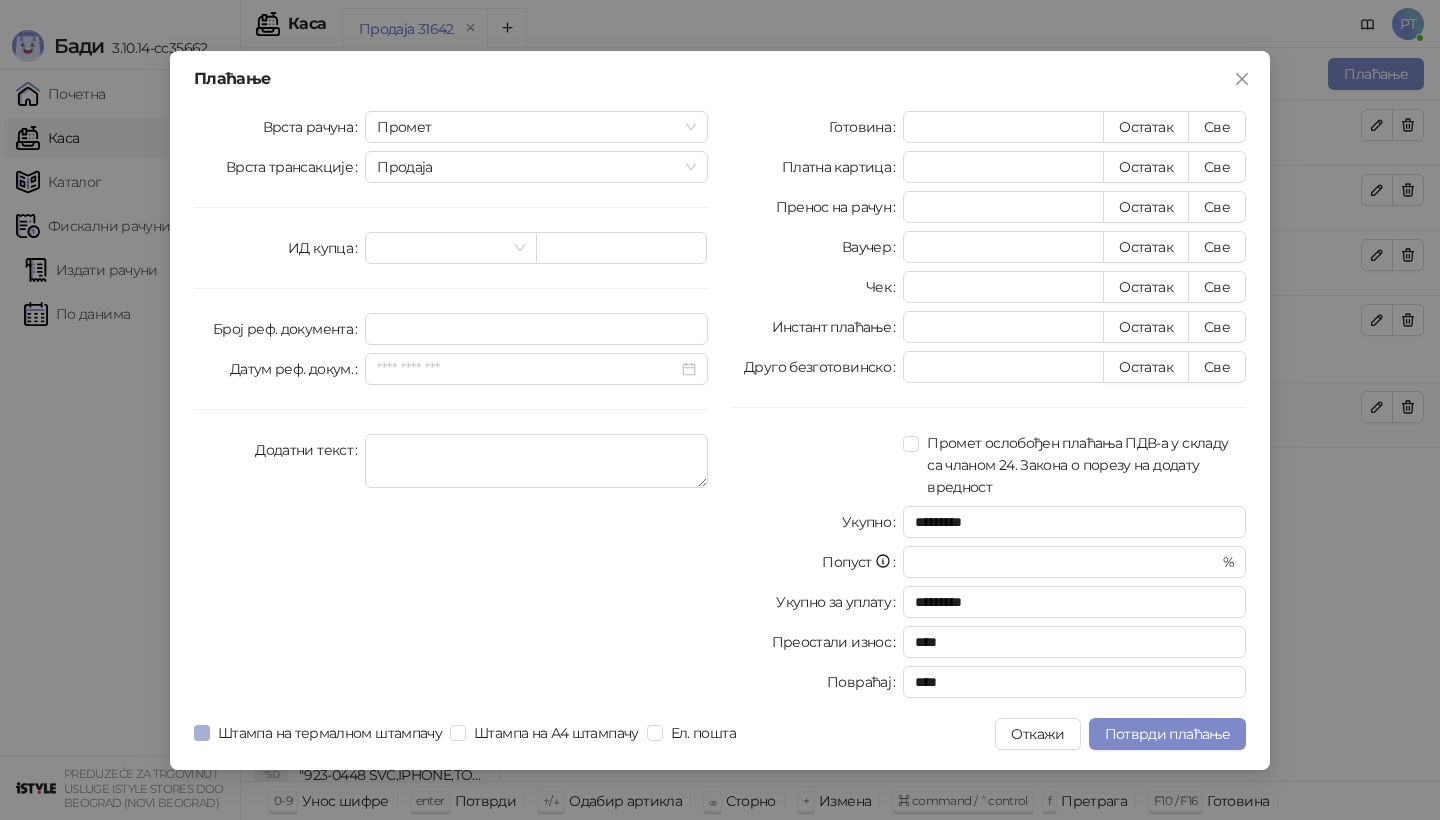 click on "Штампа на термалном штампачу" at bounding box center (330, 733) 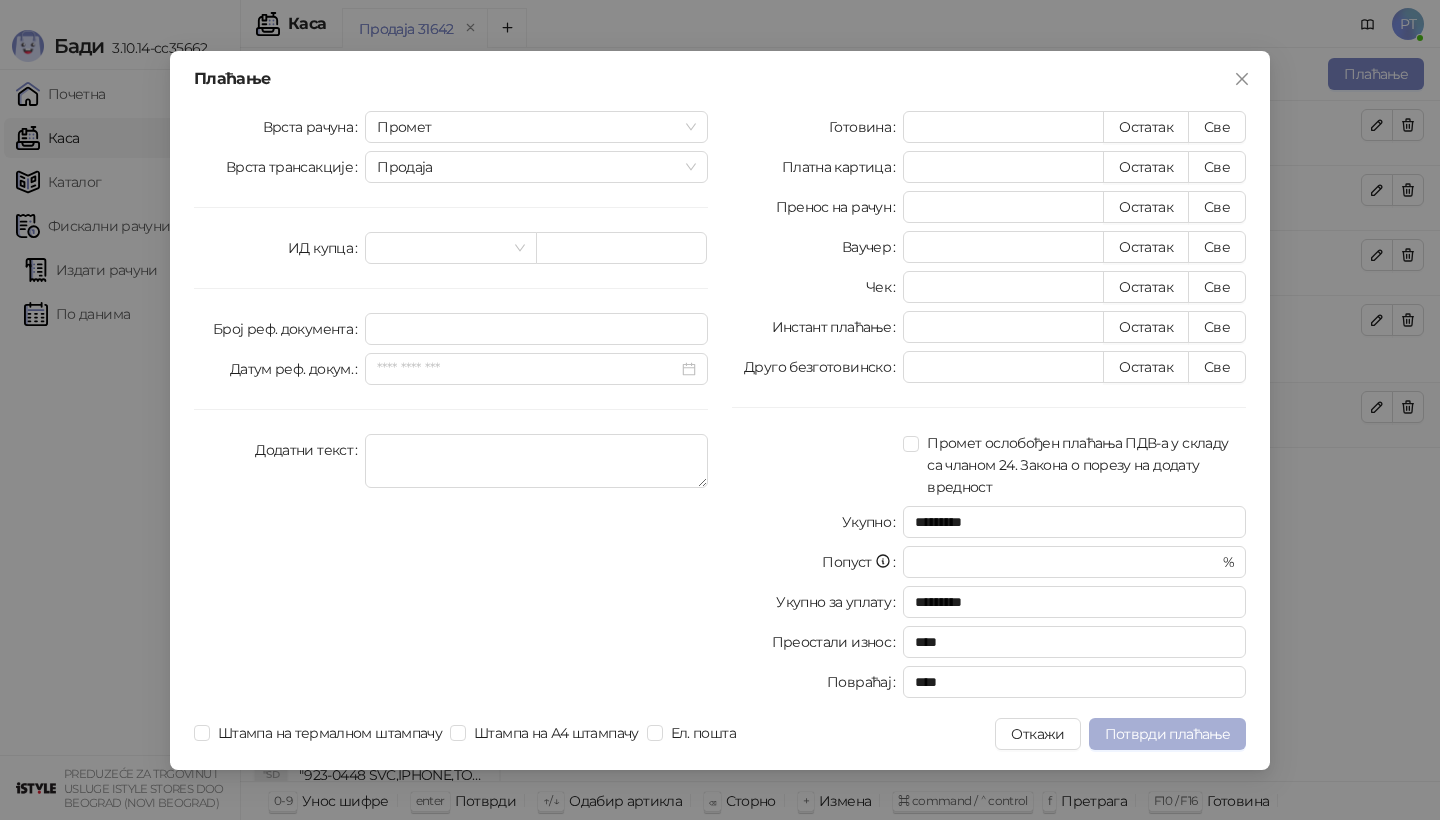 click on "Потврди плаћање" at bounding box center [1167, 734] 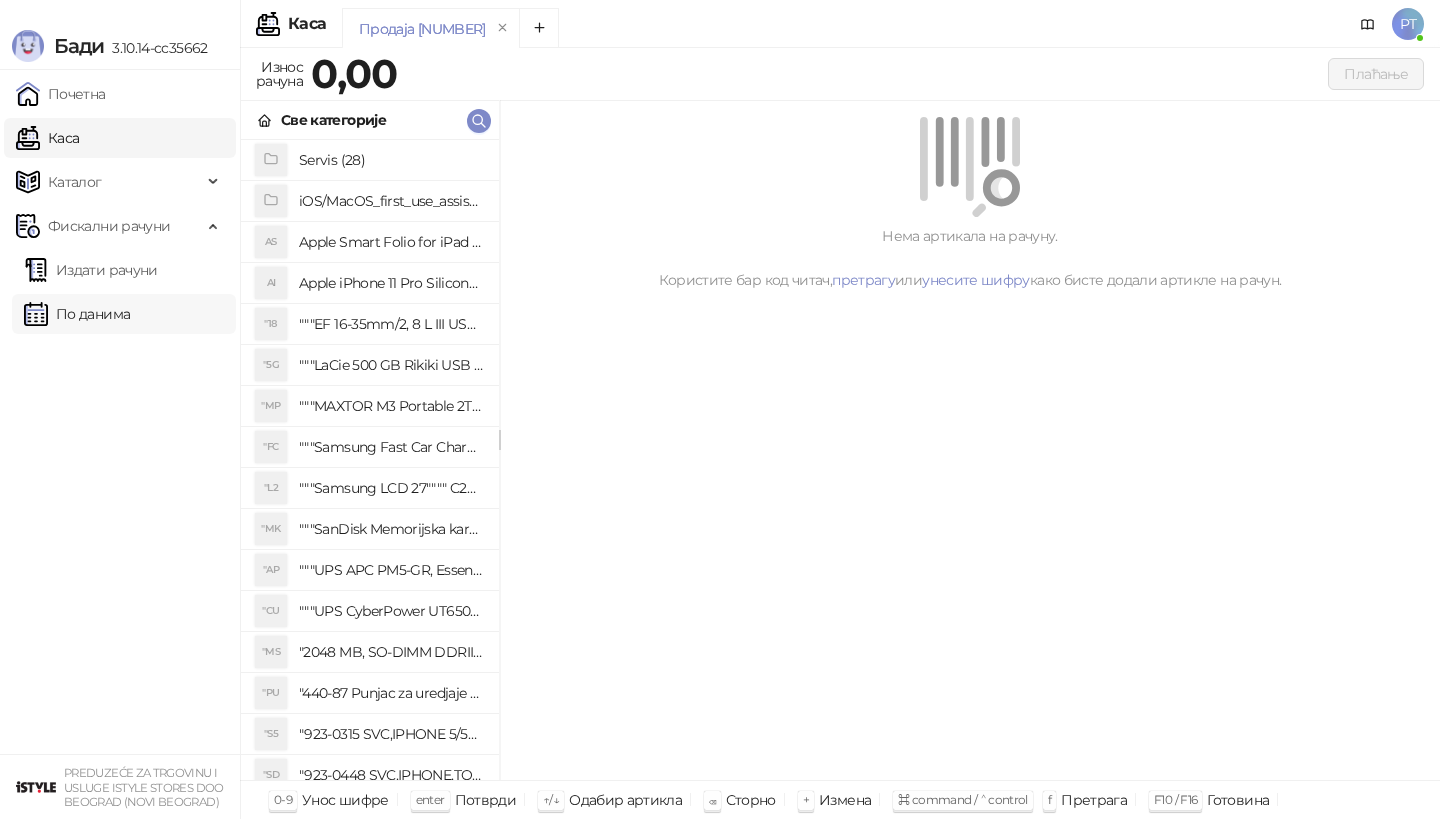 click on "По данима" at bounding box center (77, 314) 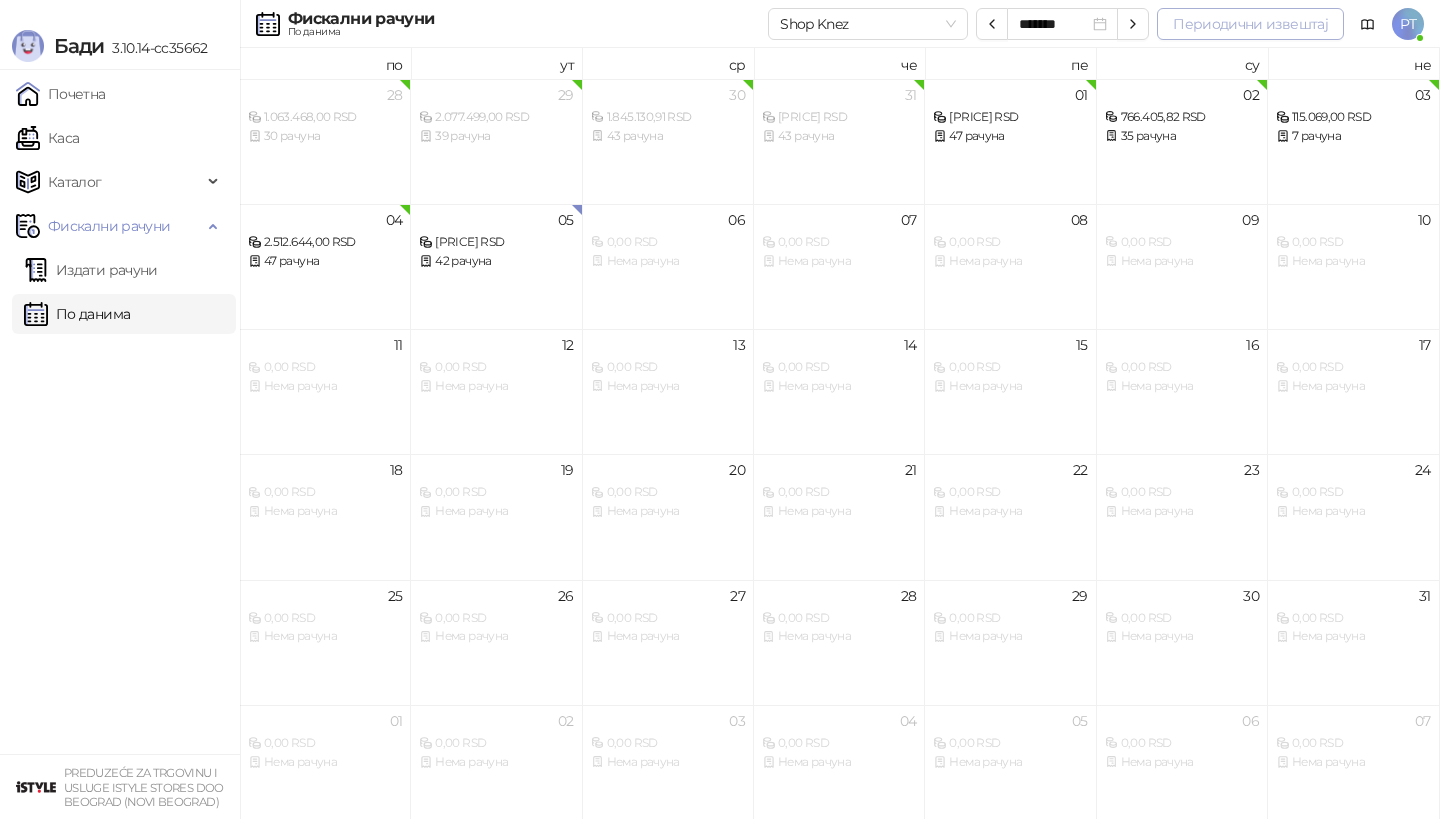 click on "Периодични извештај" at bounding box center (1250, 24) 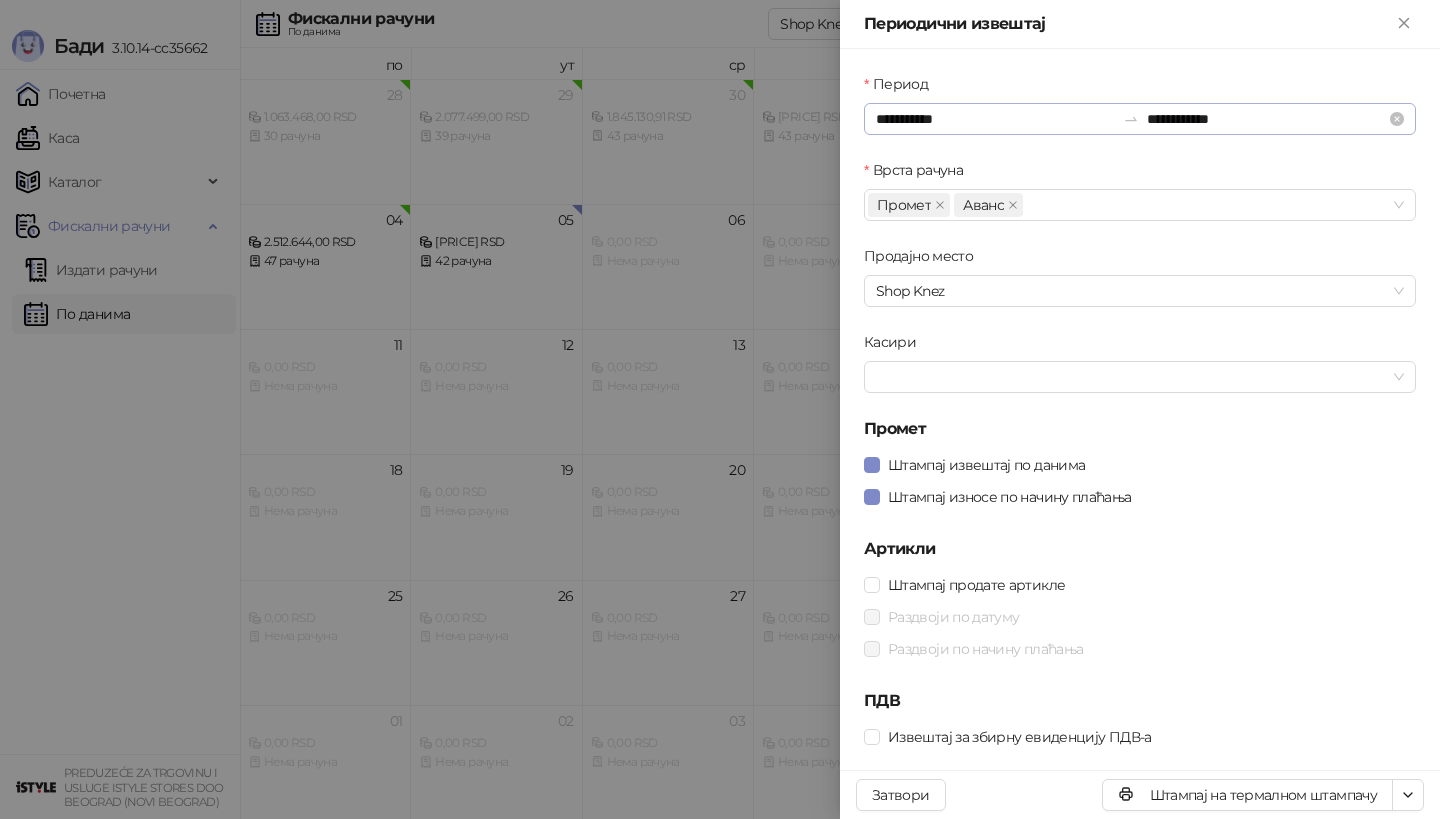 click on "**********" at bounding box center (1140, 119) 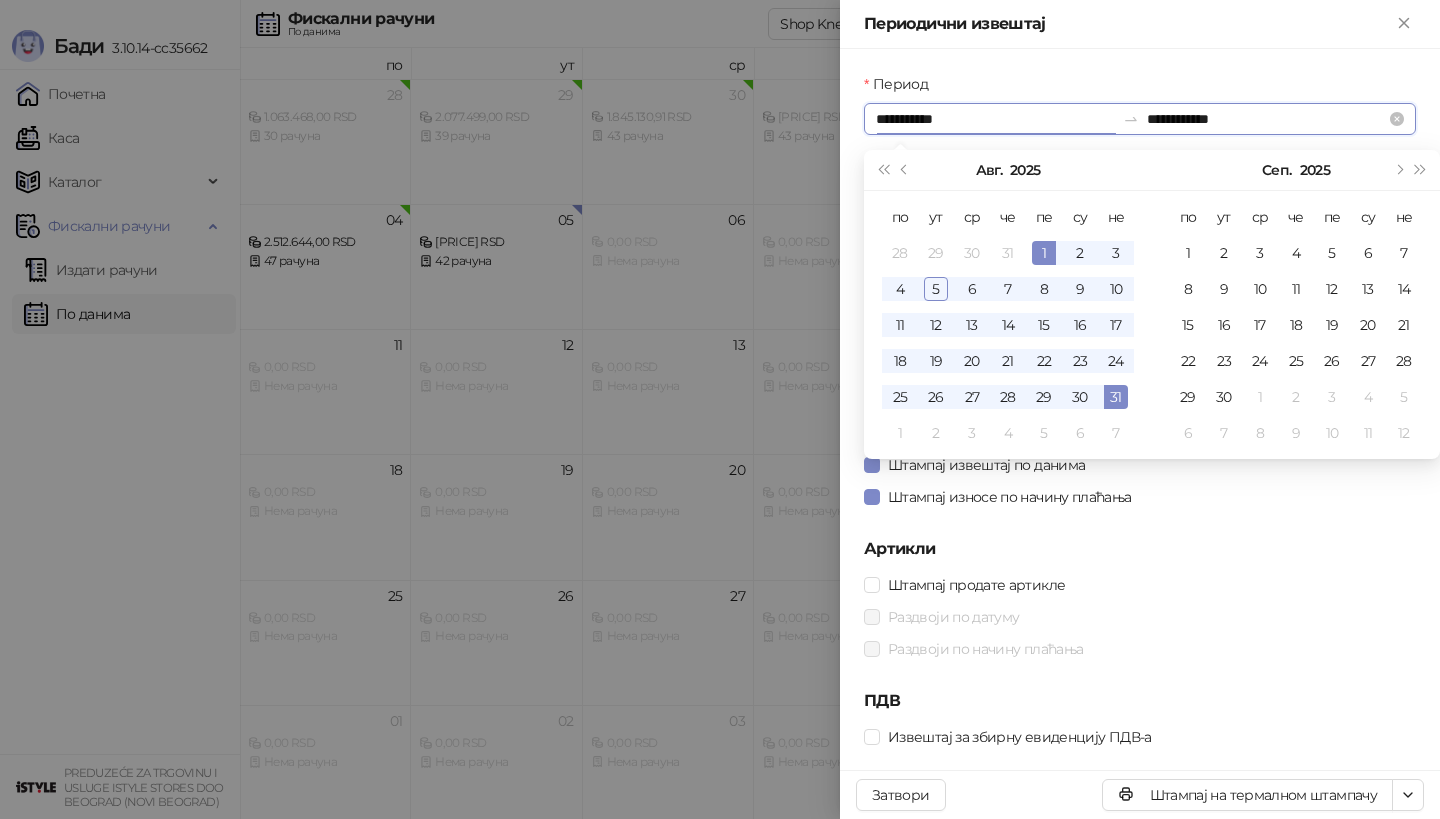 click on "**********" at bounding box center [995, 119] 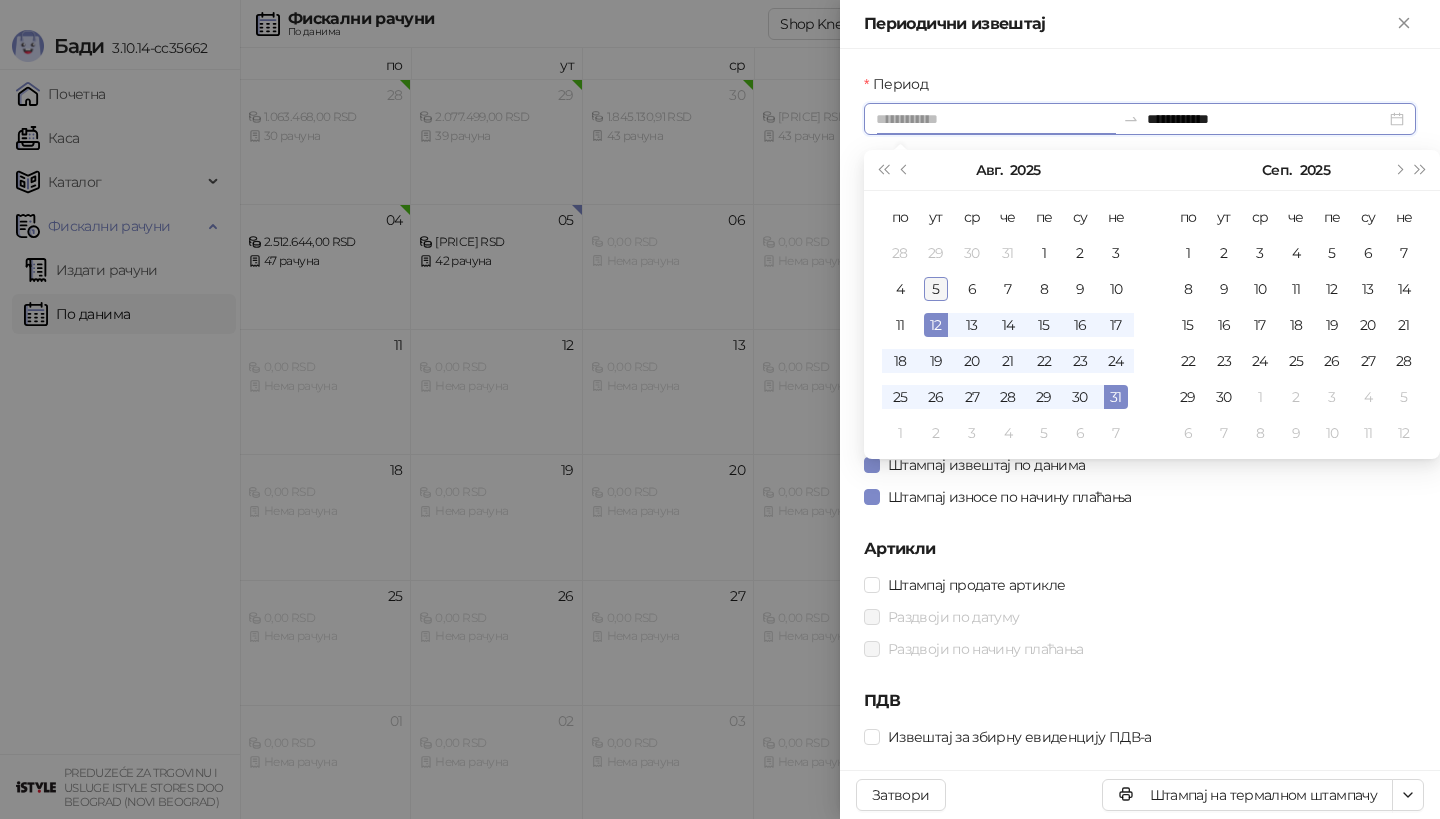 type on "**********" 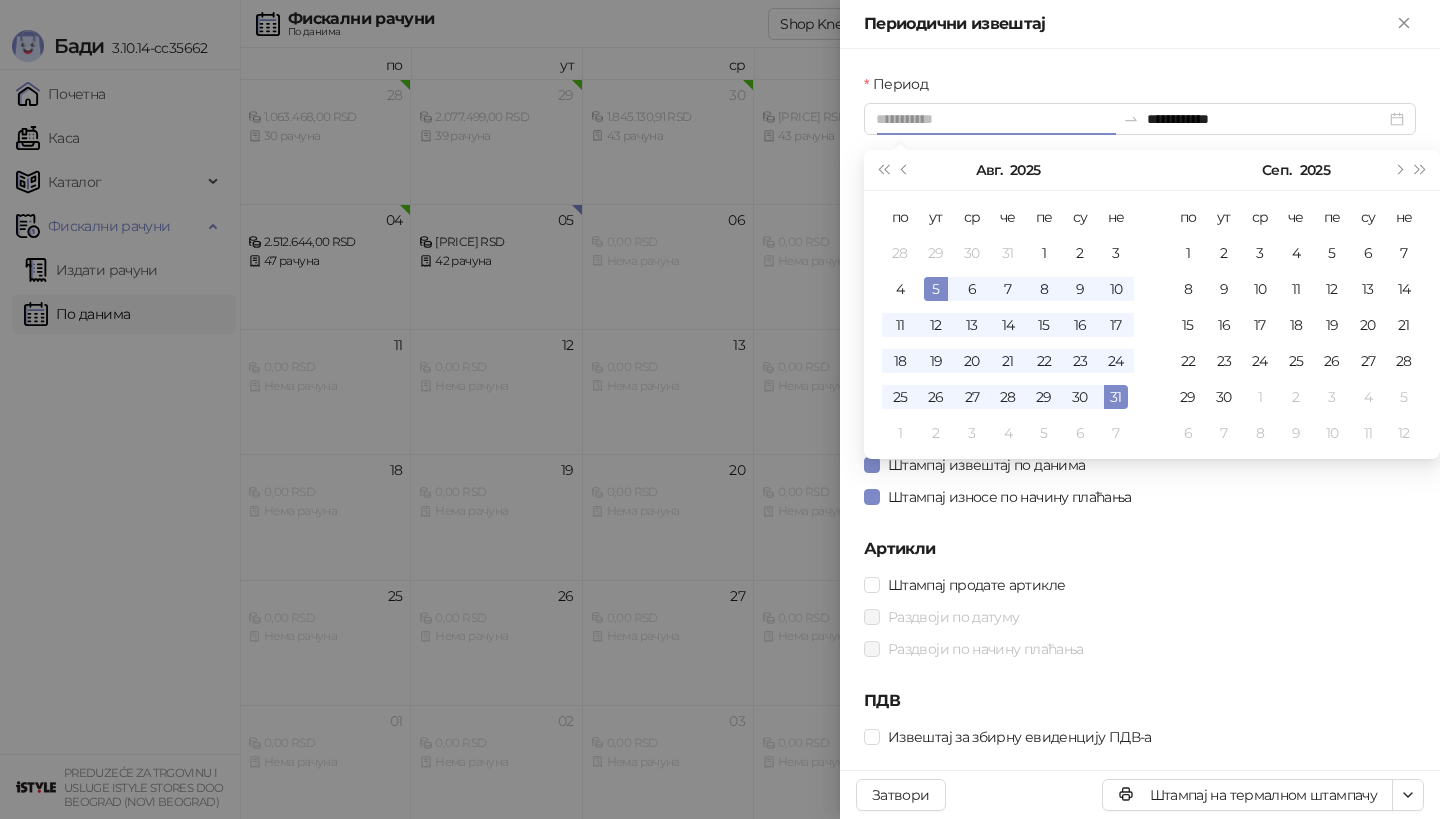 click on "5" at bounding box center [936, 289] 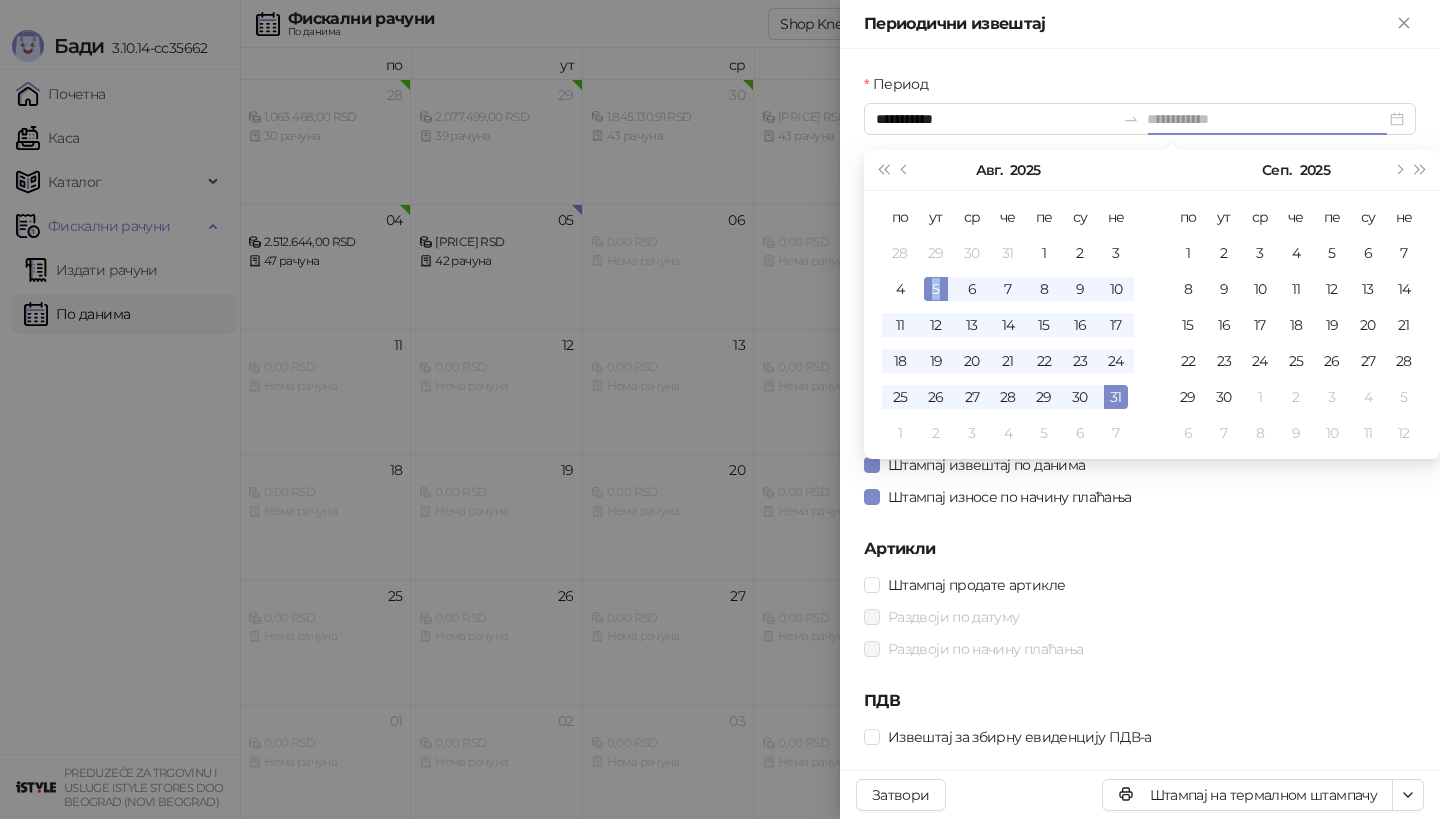 click on "5" at bounding box center [936, 289] 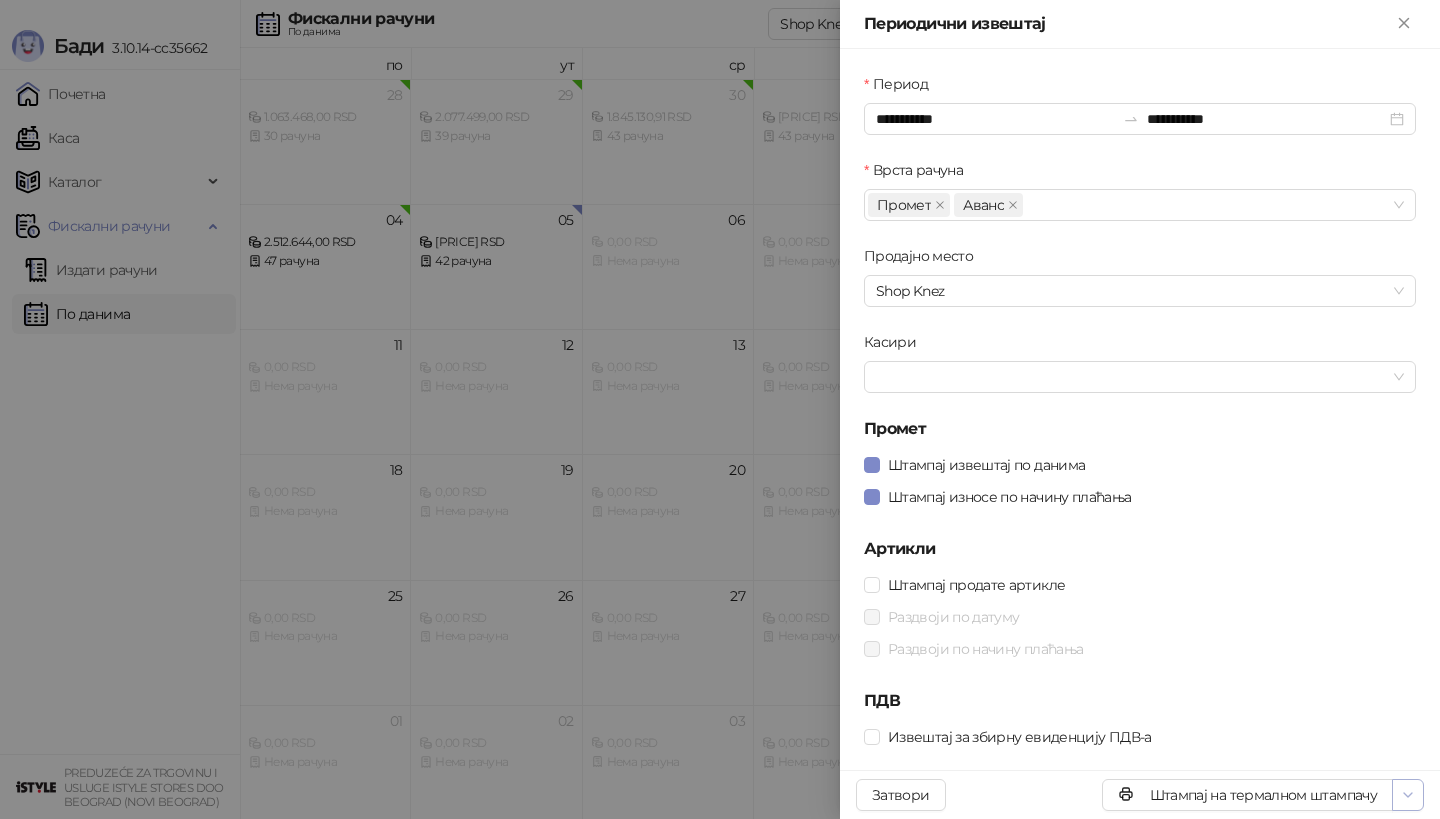 click at bounding box center (1408, 794) 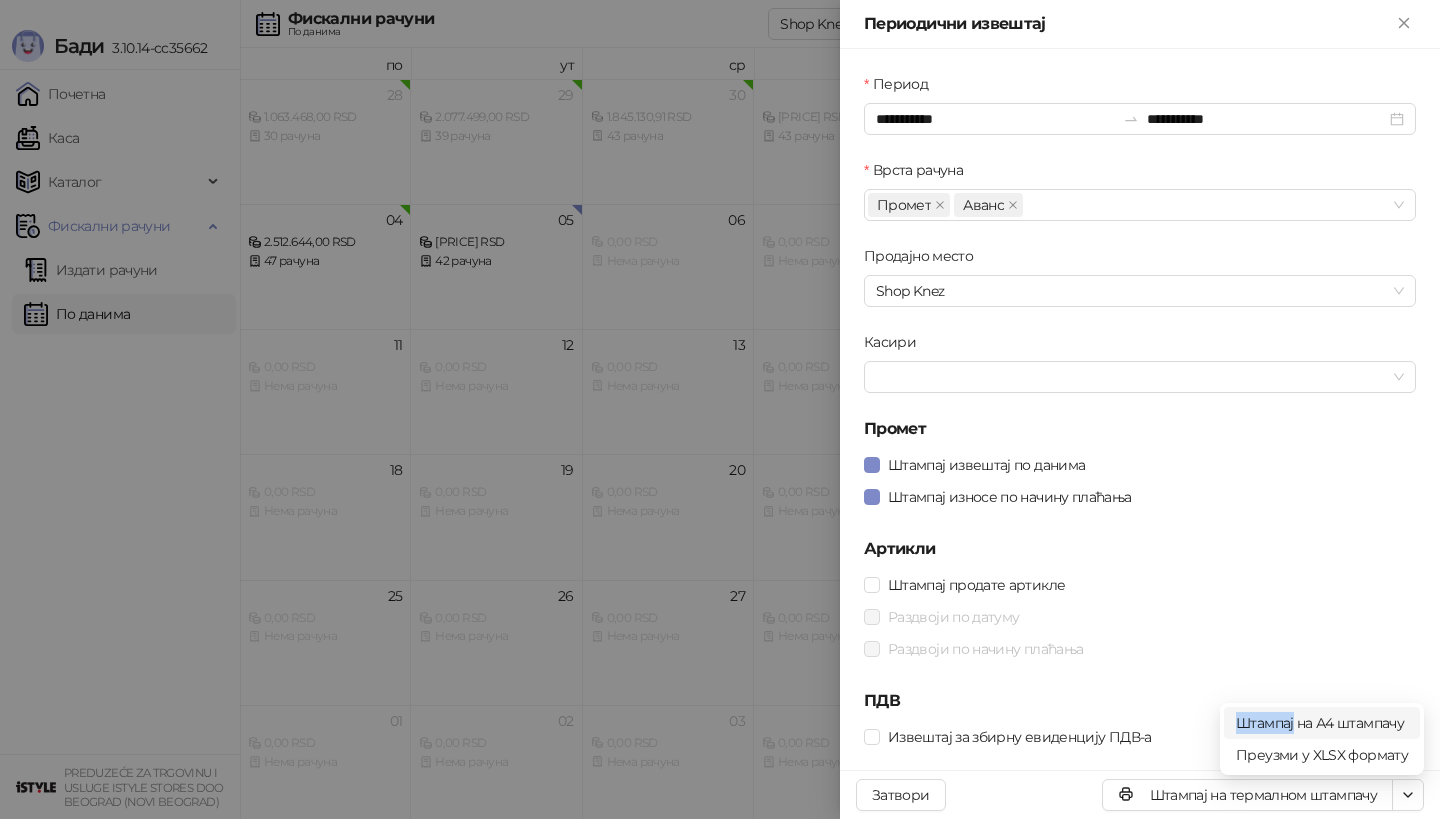 click on "Штампај на А4 штампачу" at bounding box center [1322, 723] 